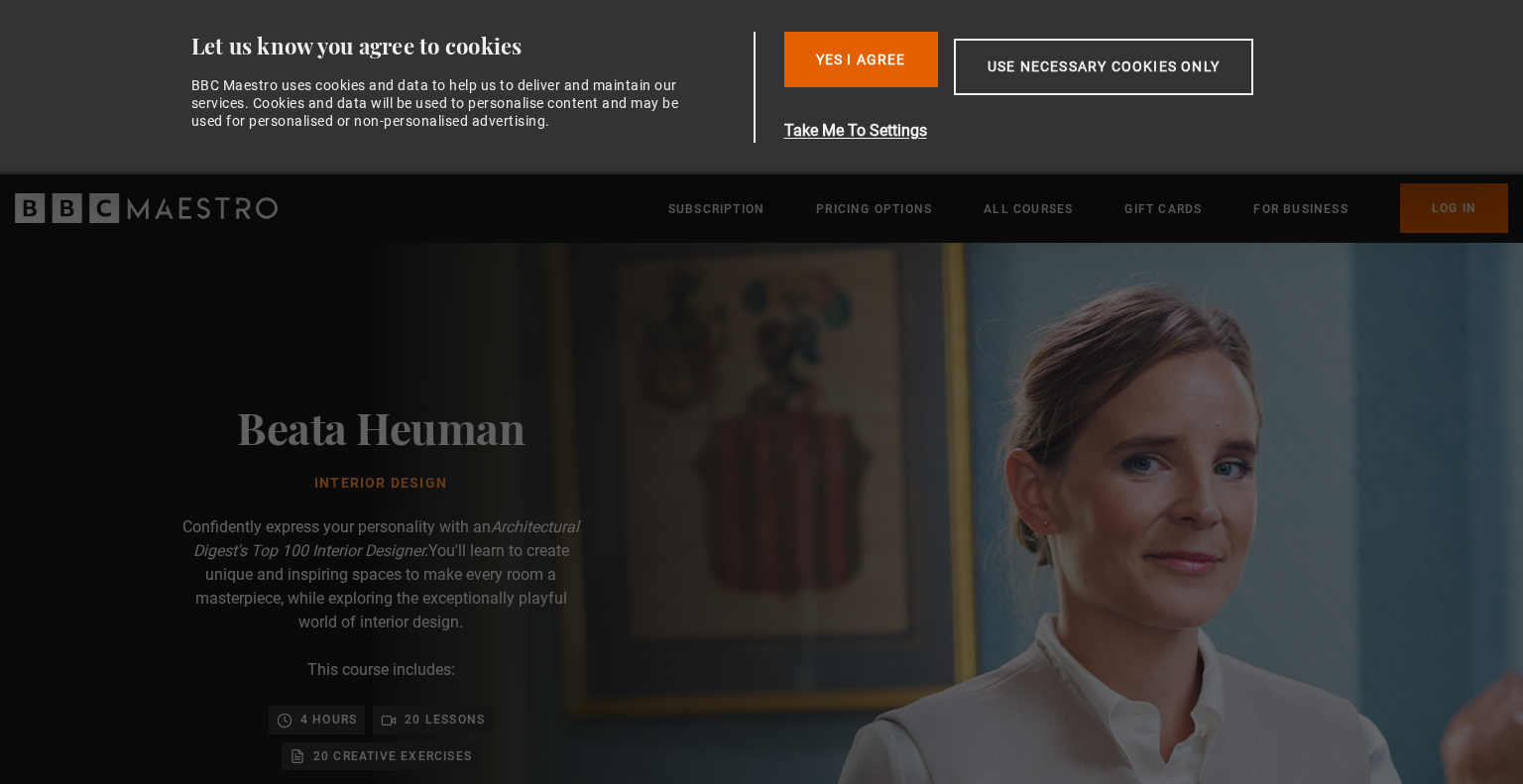 scroll, scrollTop: 0, scrollLeft: 0, axis: both 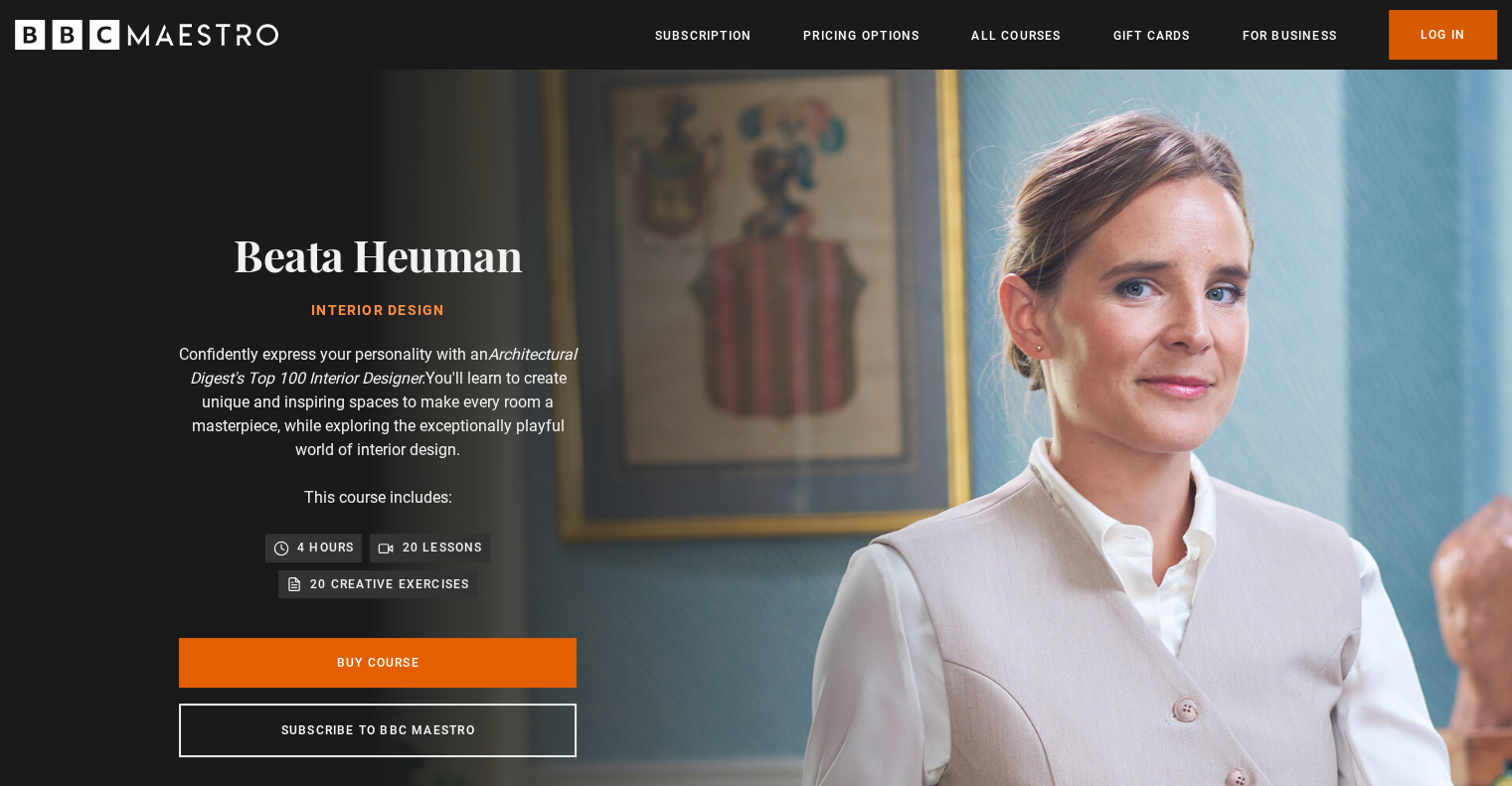 click on "Log In" at bounding box center (1442, 35) 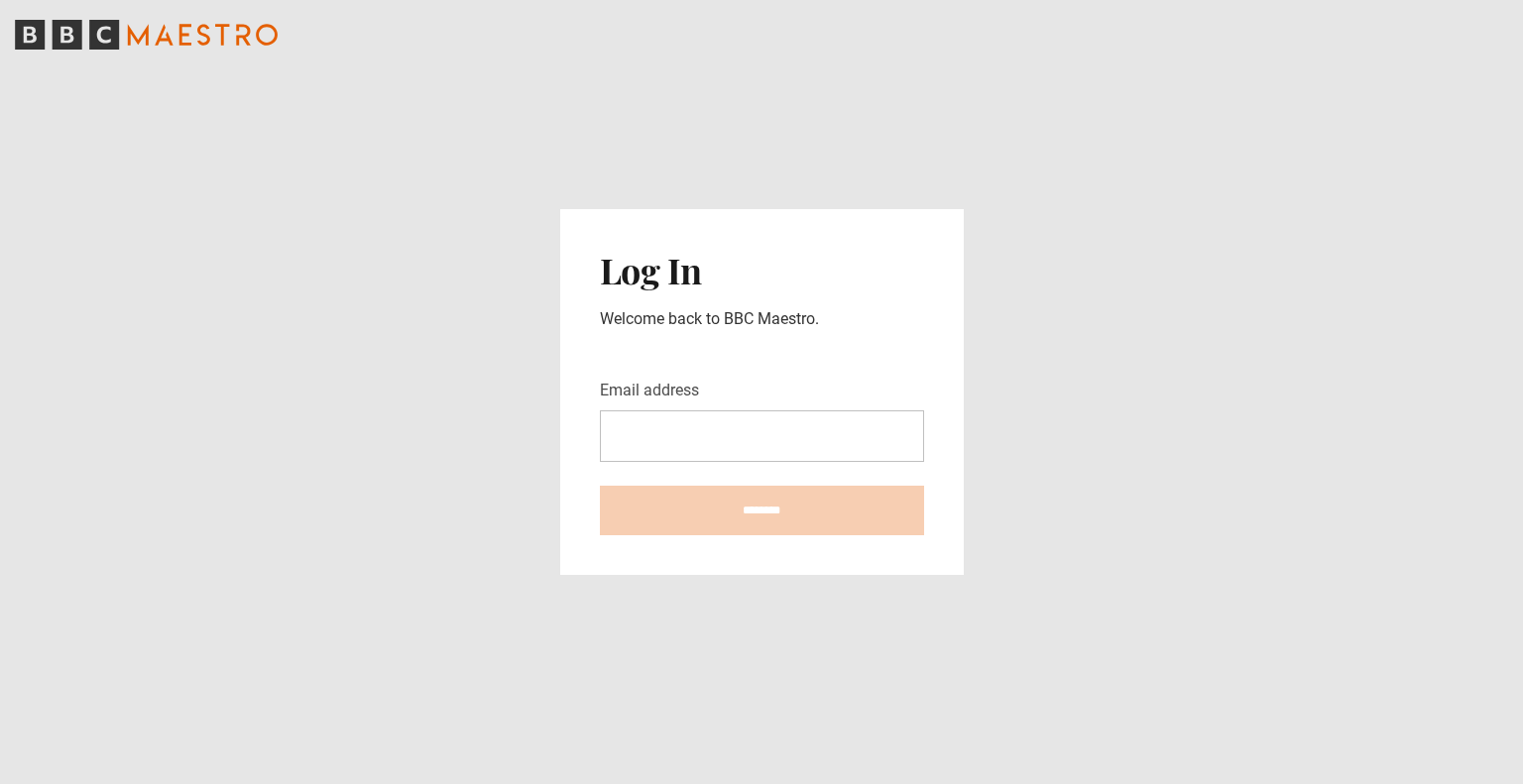 scroll, scrollTop: 0, scrollLeft: 0, axis: both 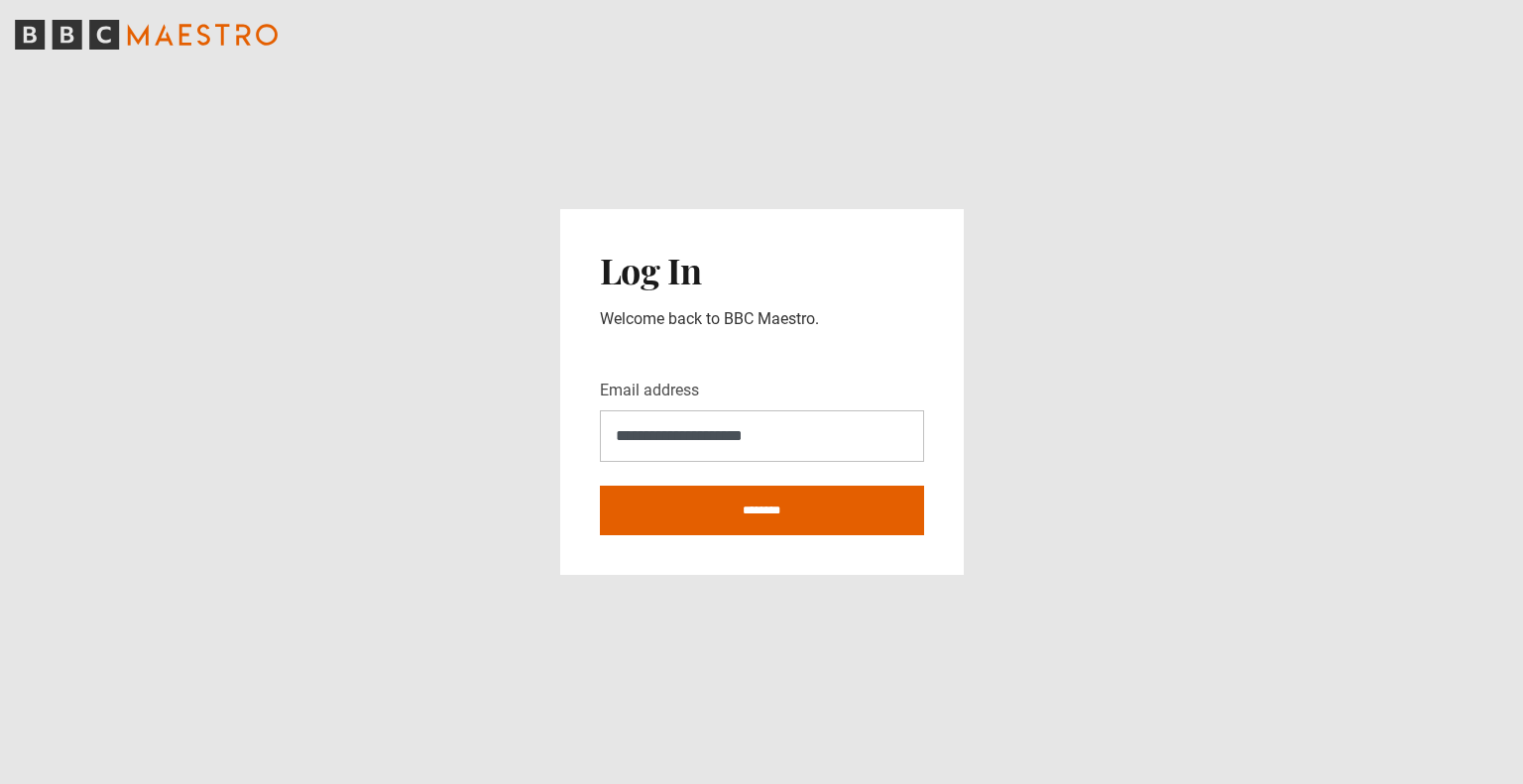 type on "**********" 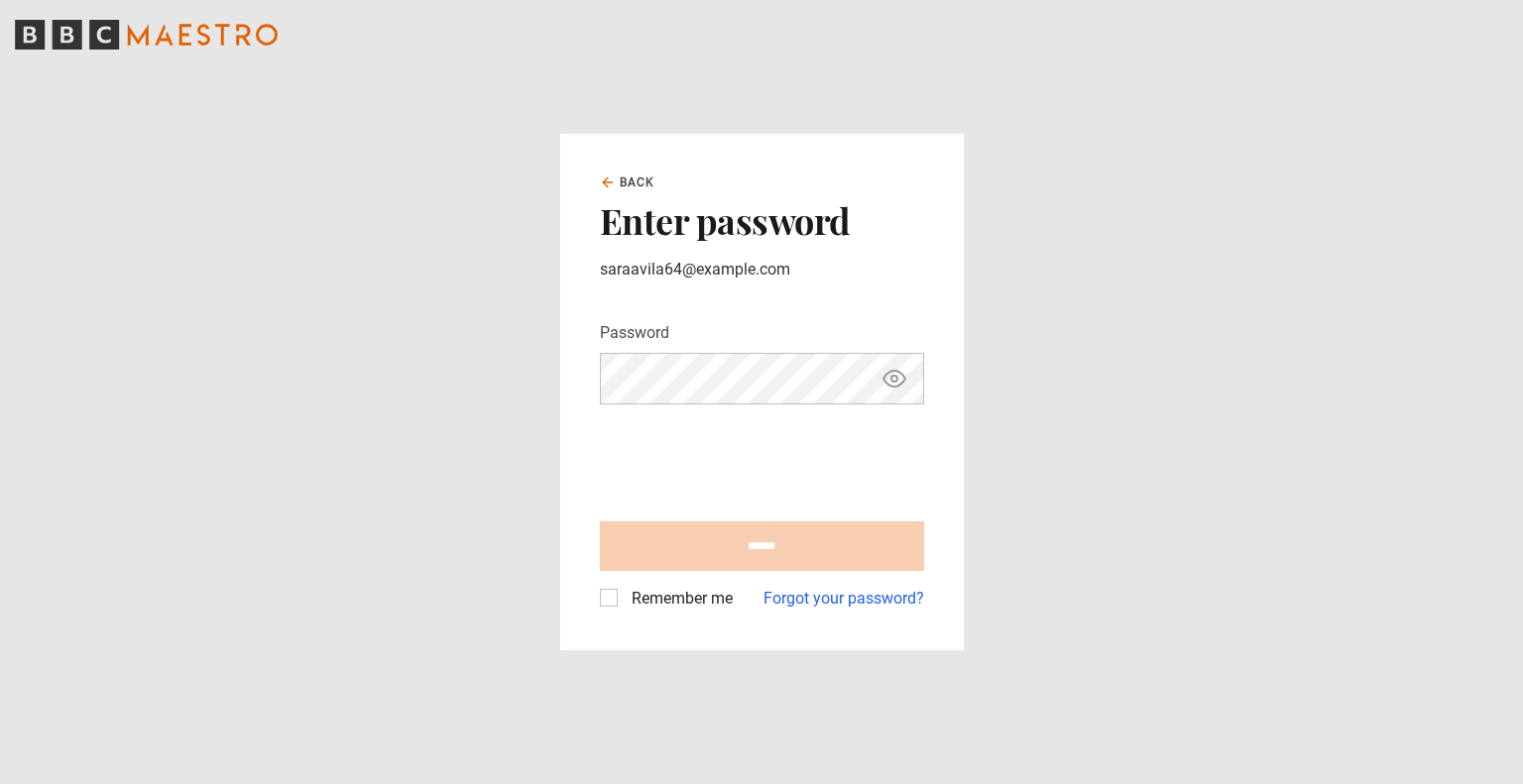 scroll, scrollTop: 0, scrollLeft: 0, axis: both 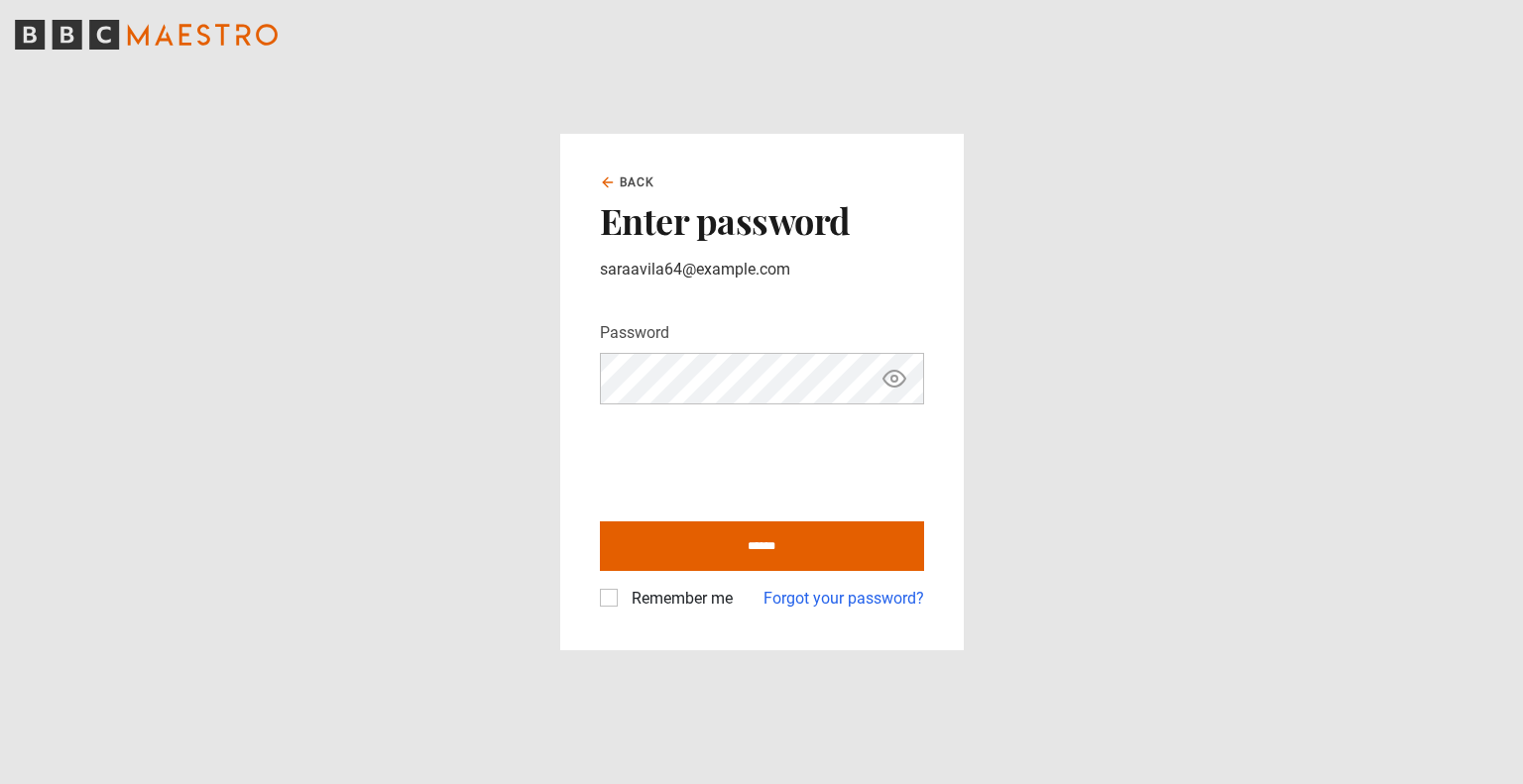 click on "******" at bounding box center (762, 546) 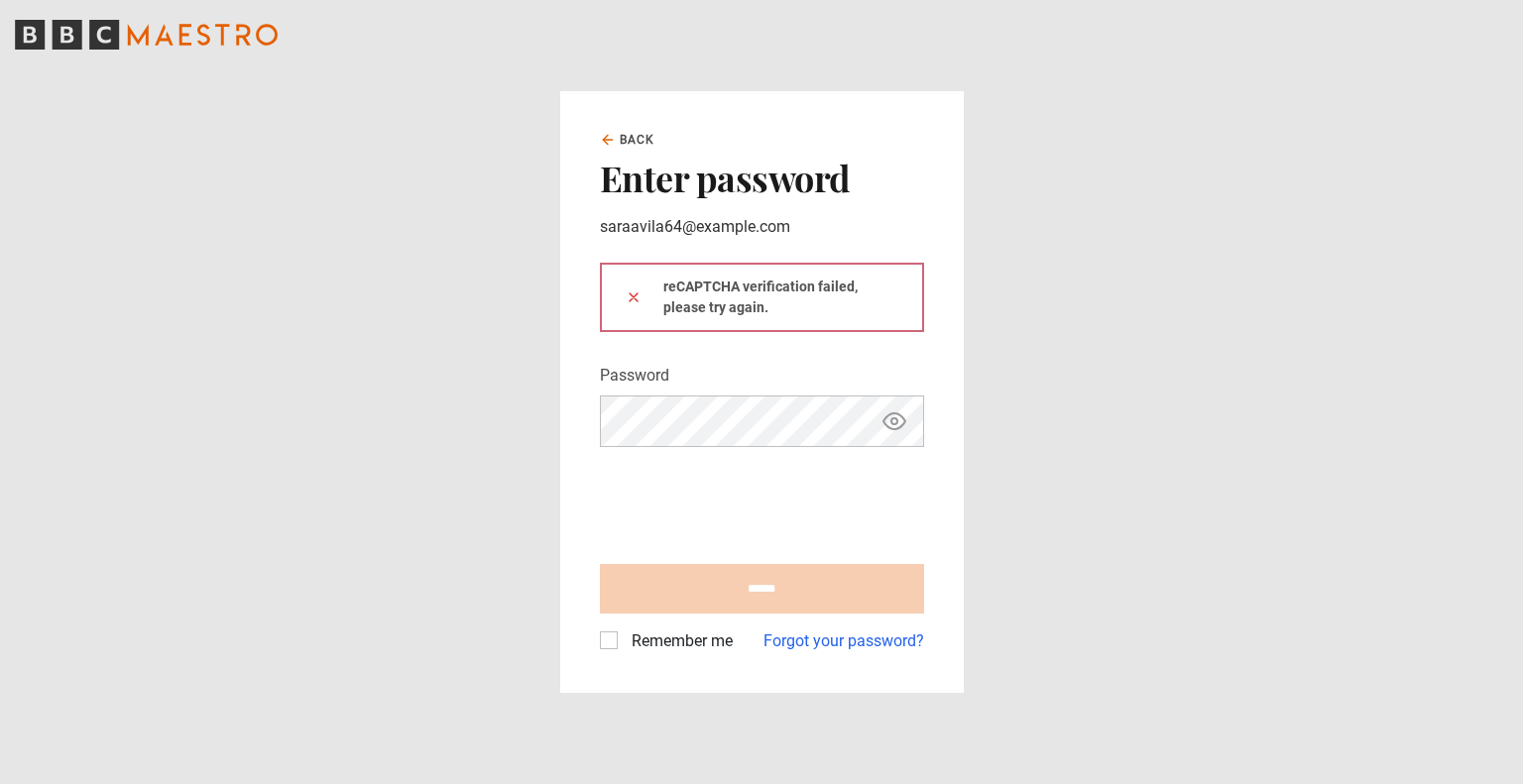 scroll, scrollTop: 0, scrollLeft: 0, axis: both 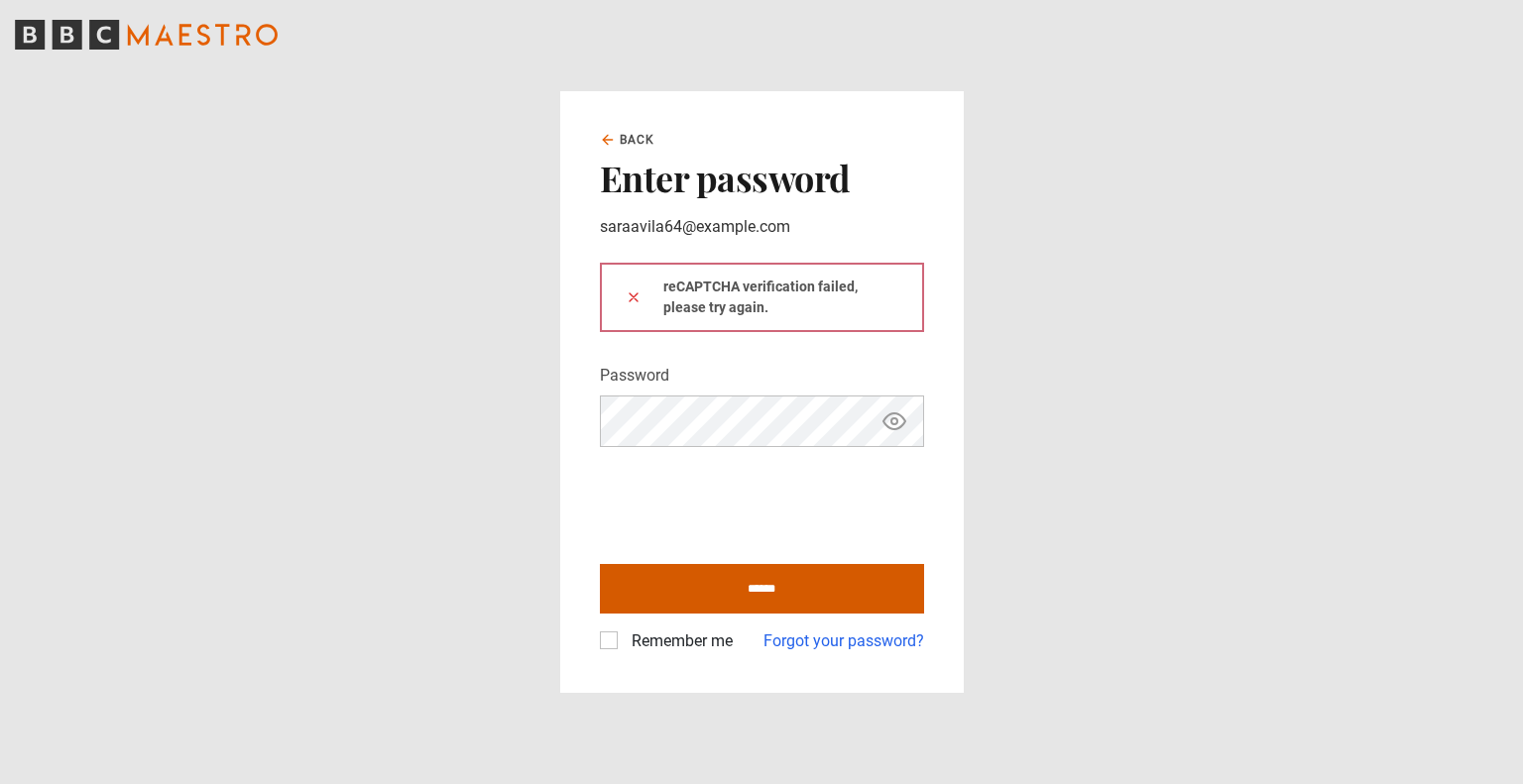 click on "******" at bounding box center (762, 589) 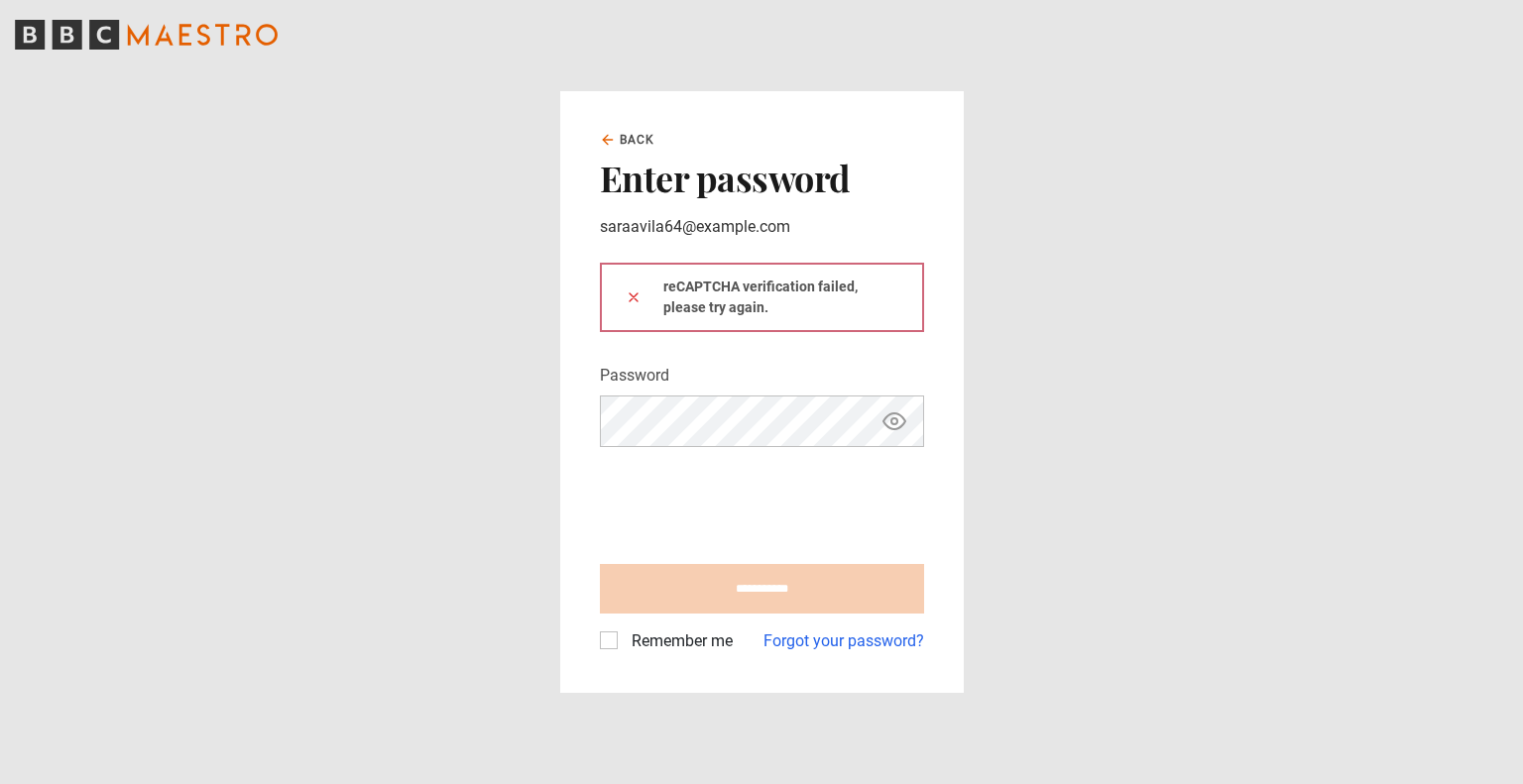 type on "**********" 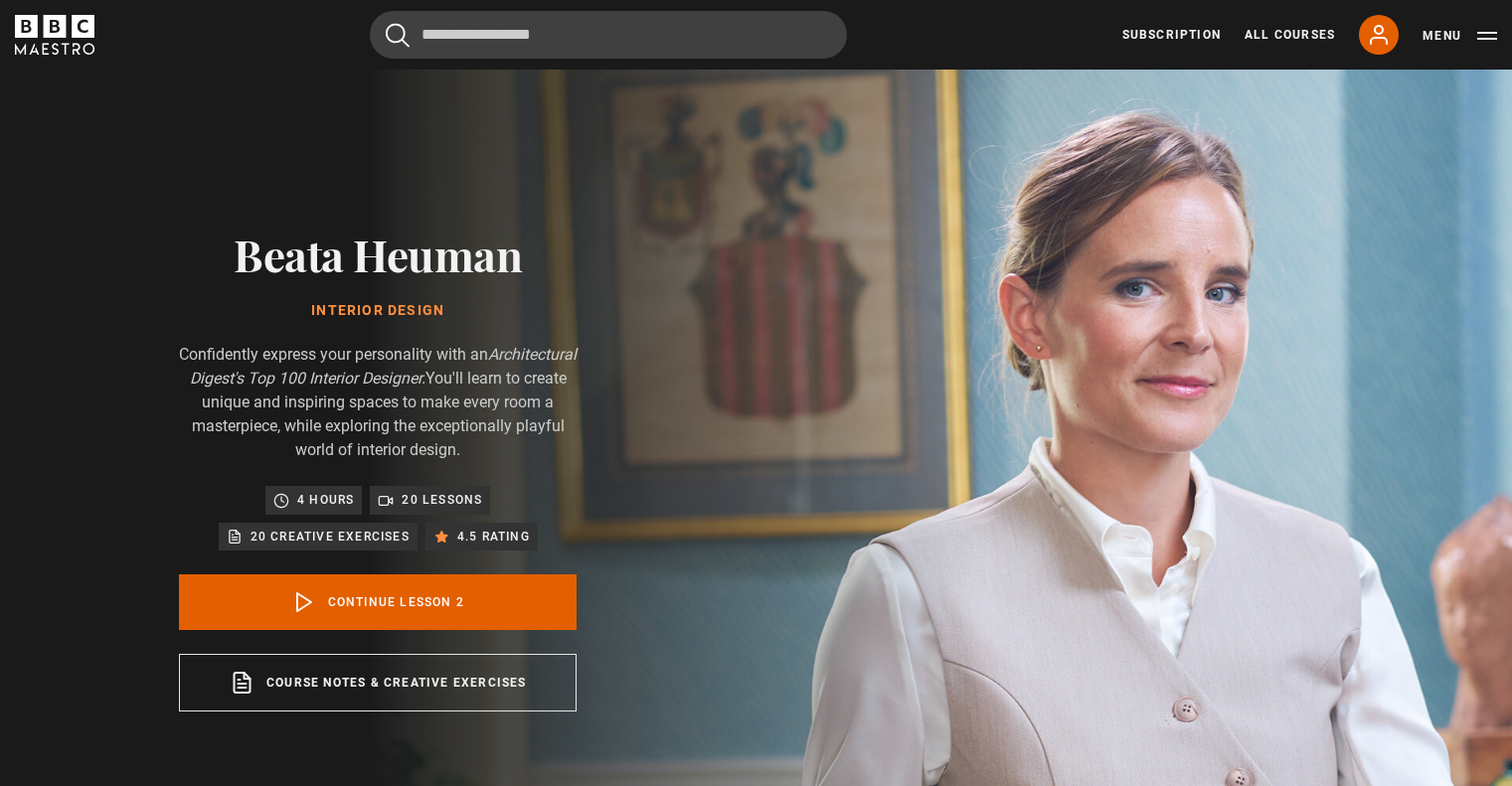 scroll, scrollTop: 870, scrollLeft: 0, axis: vertical 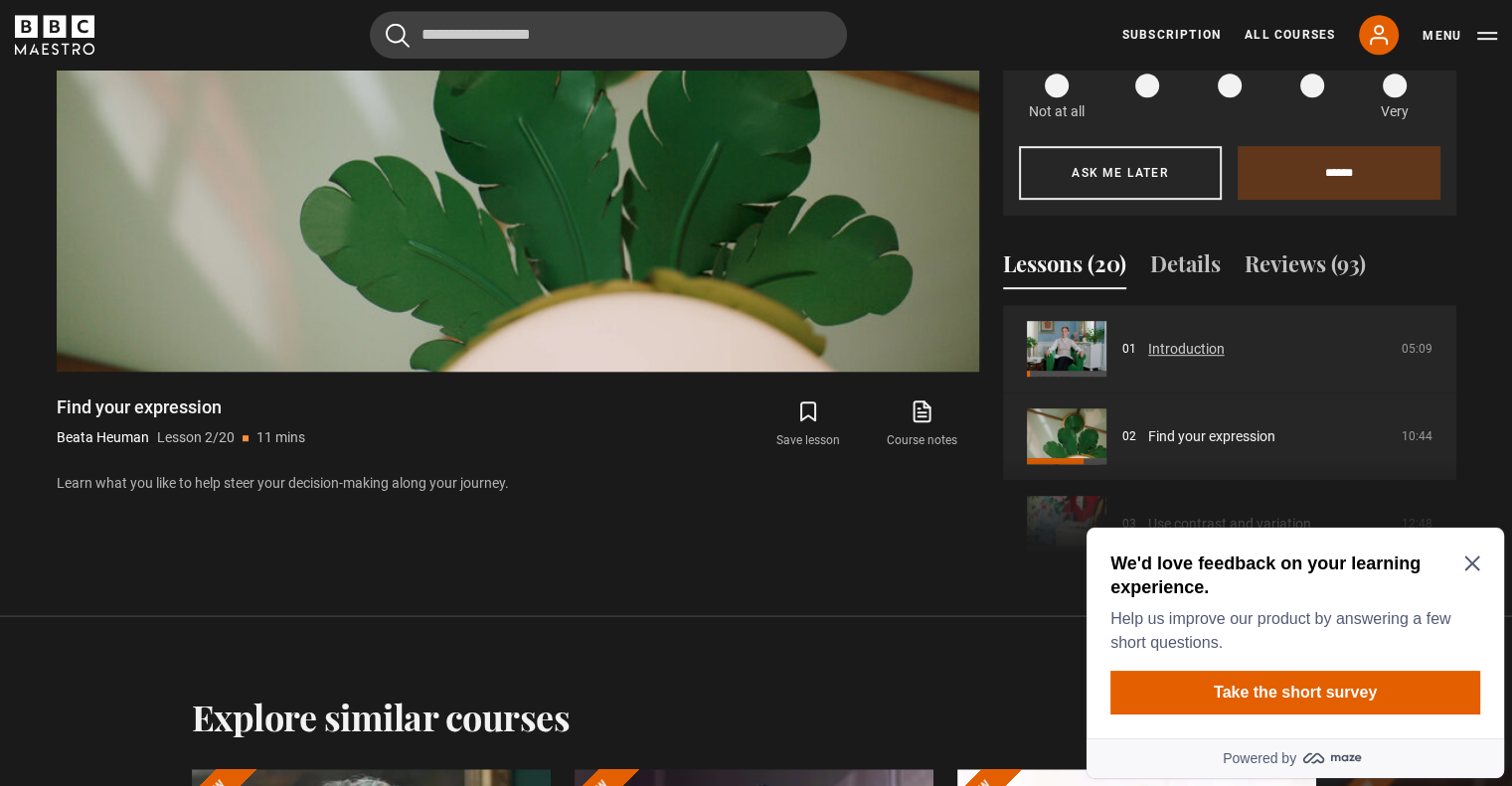 click on "Introduction" at bounding box center (1186, 349) 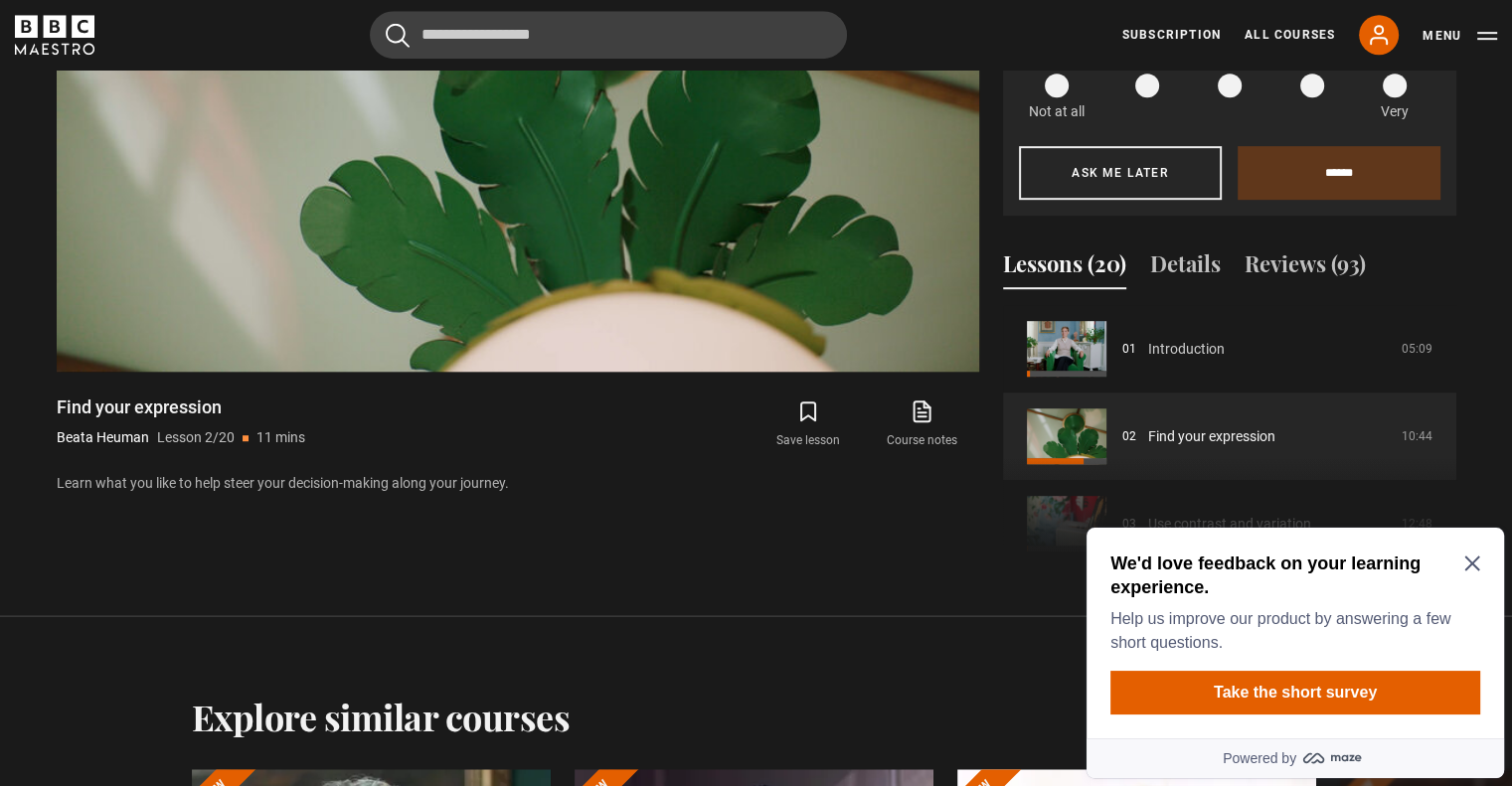 scroll, scrollTop: 880, scrollLeft: 0, axis: vertical 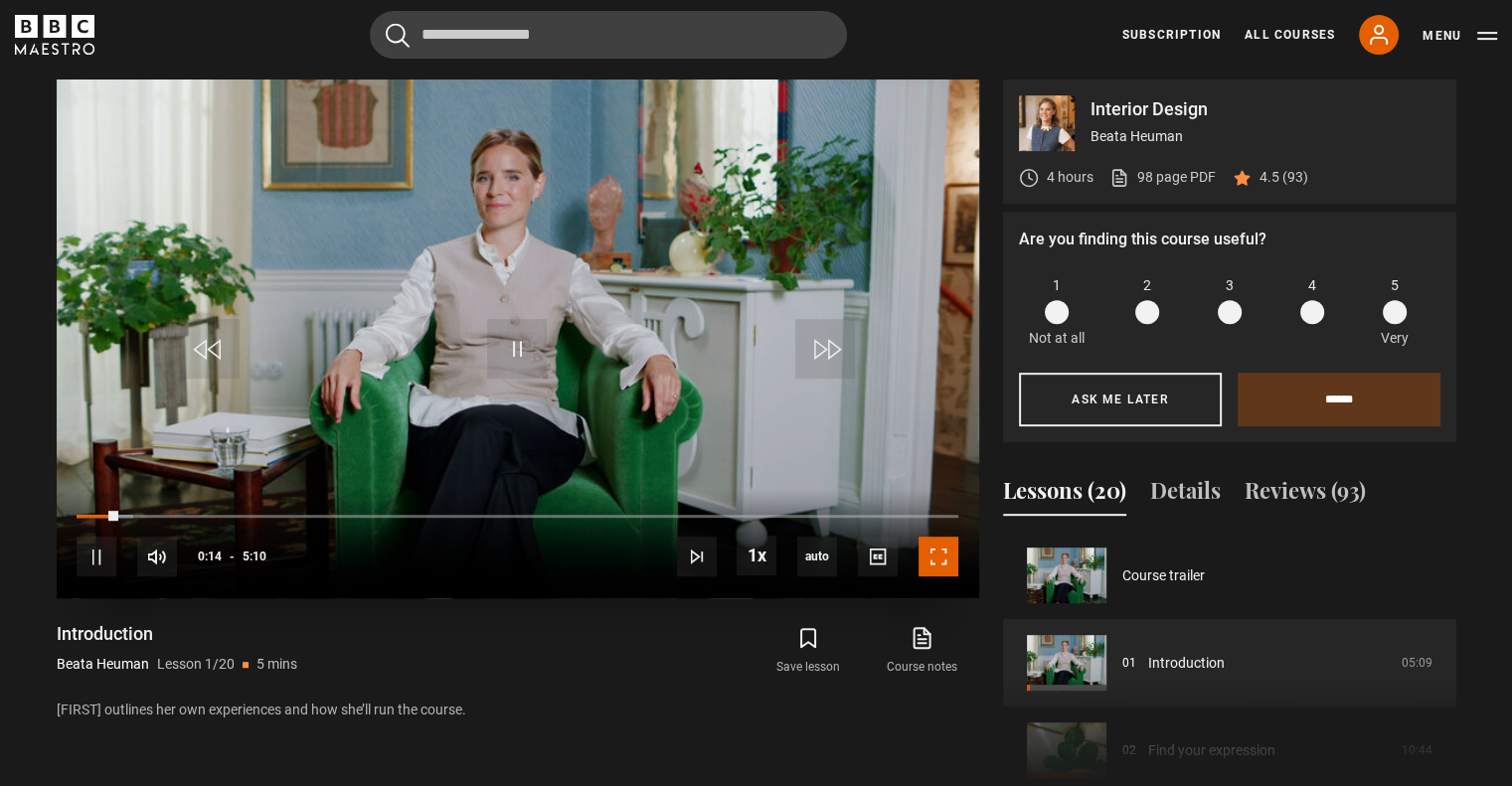 drag, startPoint x: 946, startPoint y: 563, endPoint x: 934, endPoint y: 557, distance: 13.416408 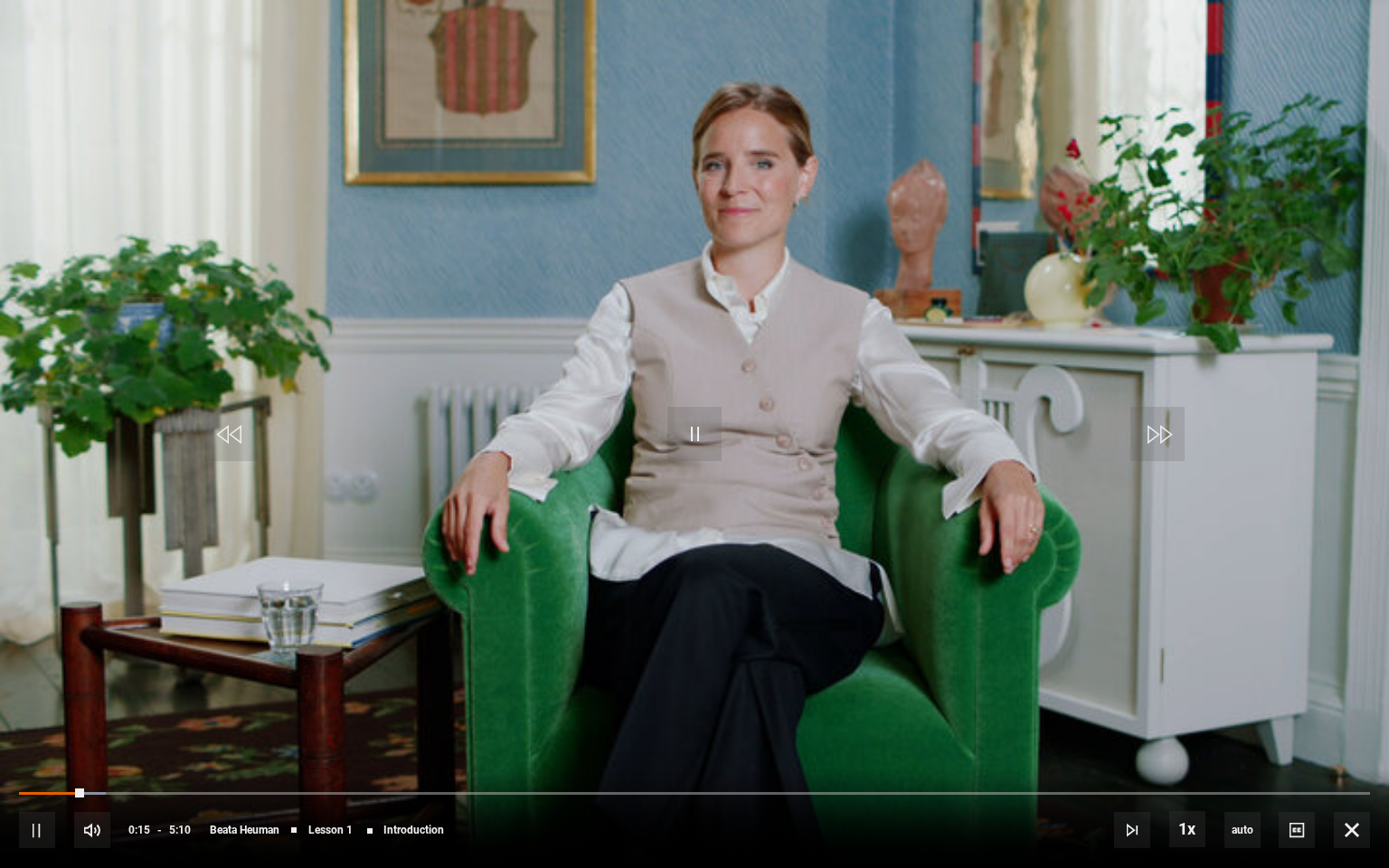 click at bounding box center (694, 434) 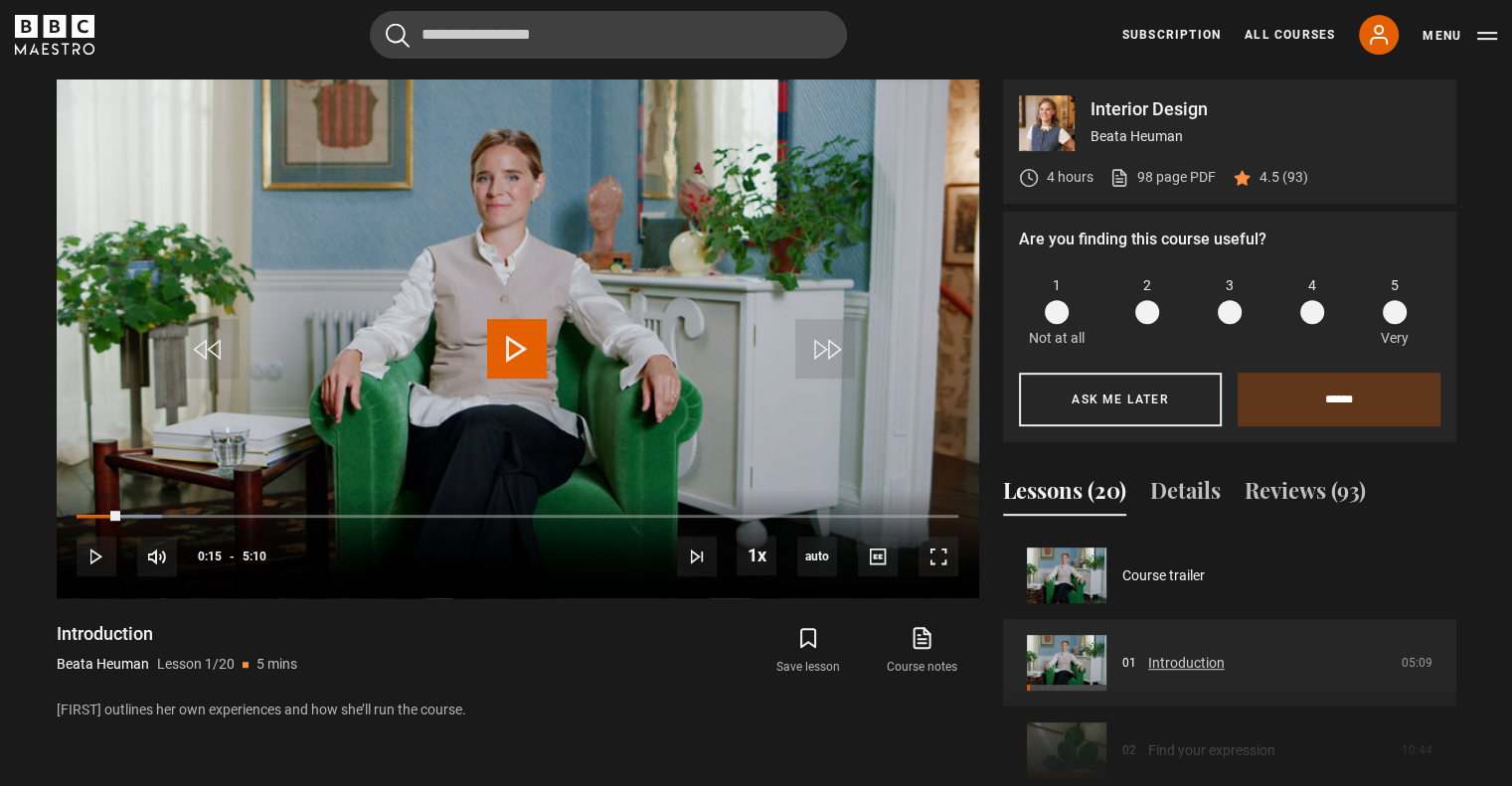 click on "Introduction" at bounding box center (1186, 663) 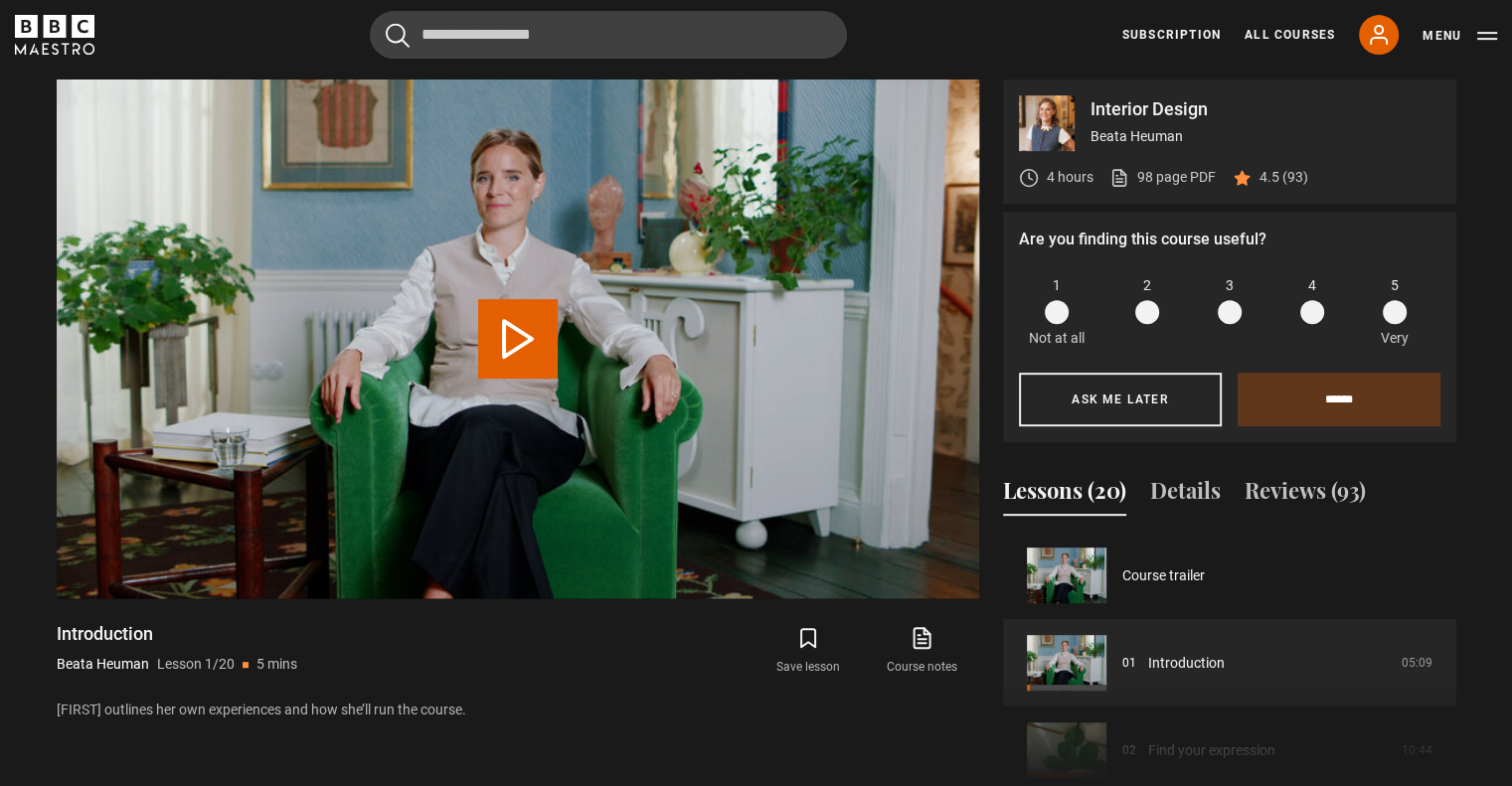 scroll, scrollTop: 933, scrollLeft: 0, axis: vertical 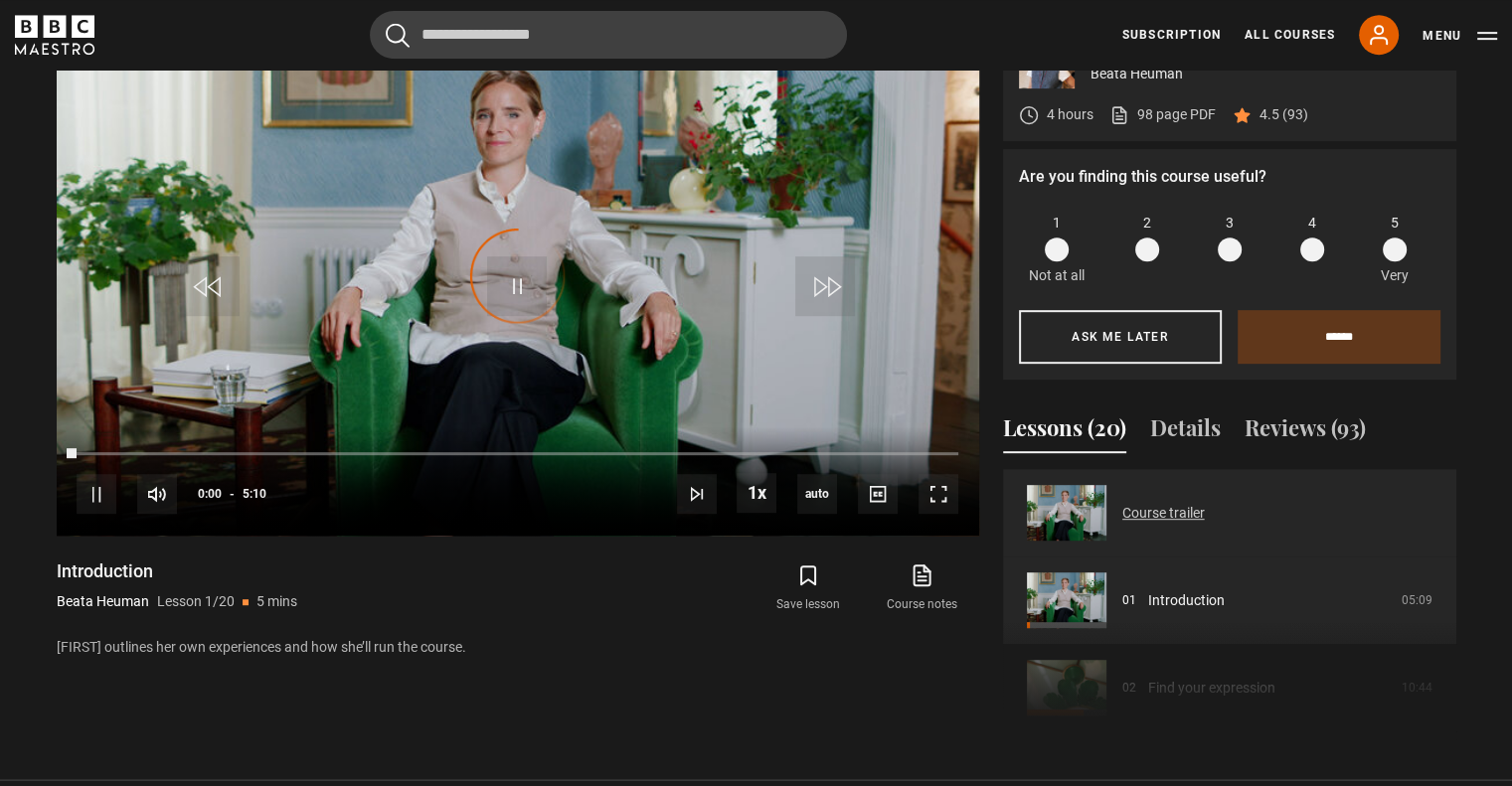 click on "Course trailer" at bounding box center (1163, 513) 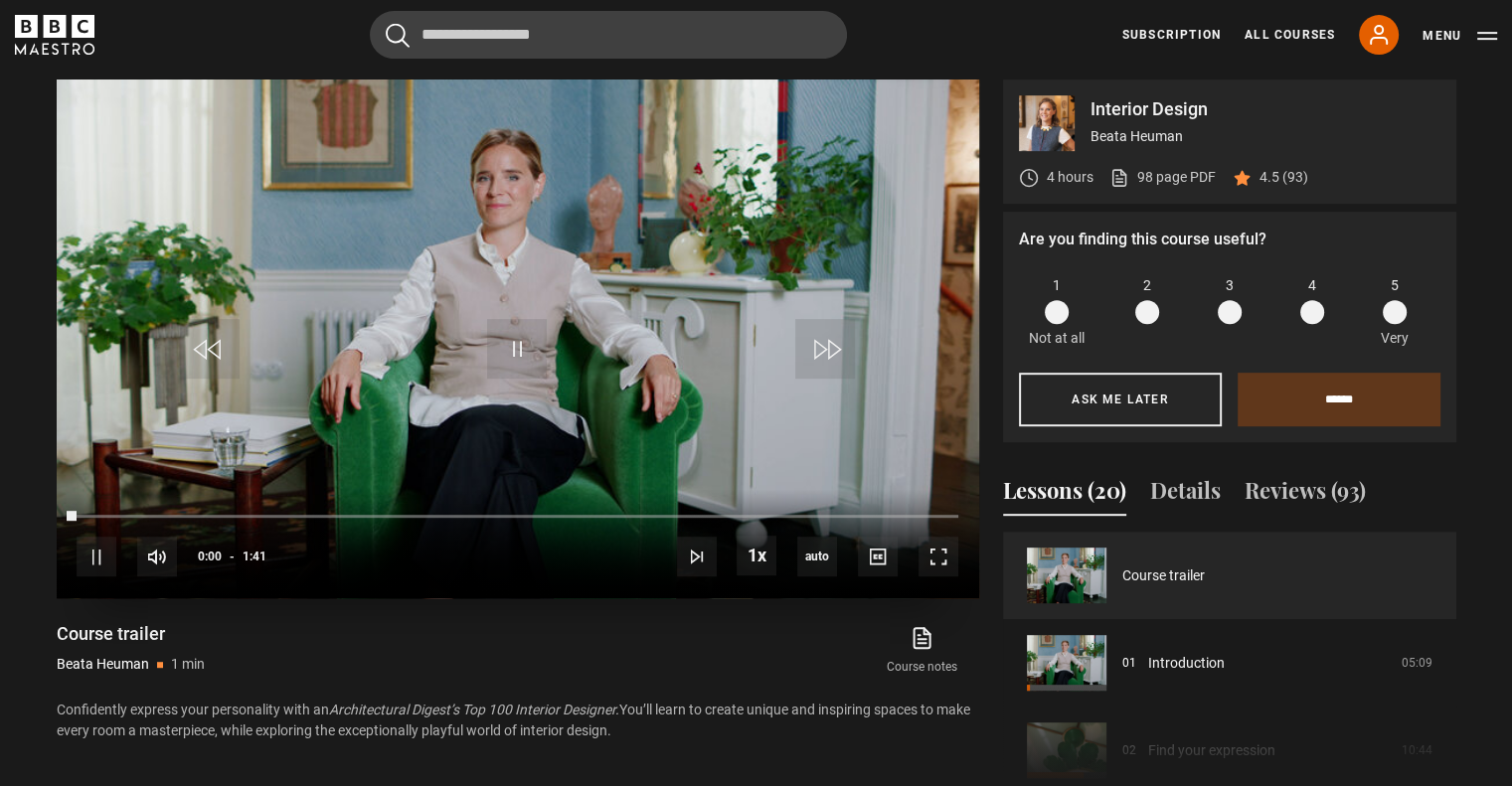 scroll, scrollTop: 870, scrollLeft: 0, axis: vertical 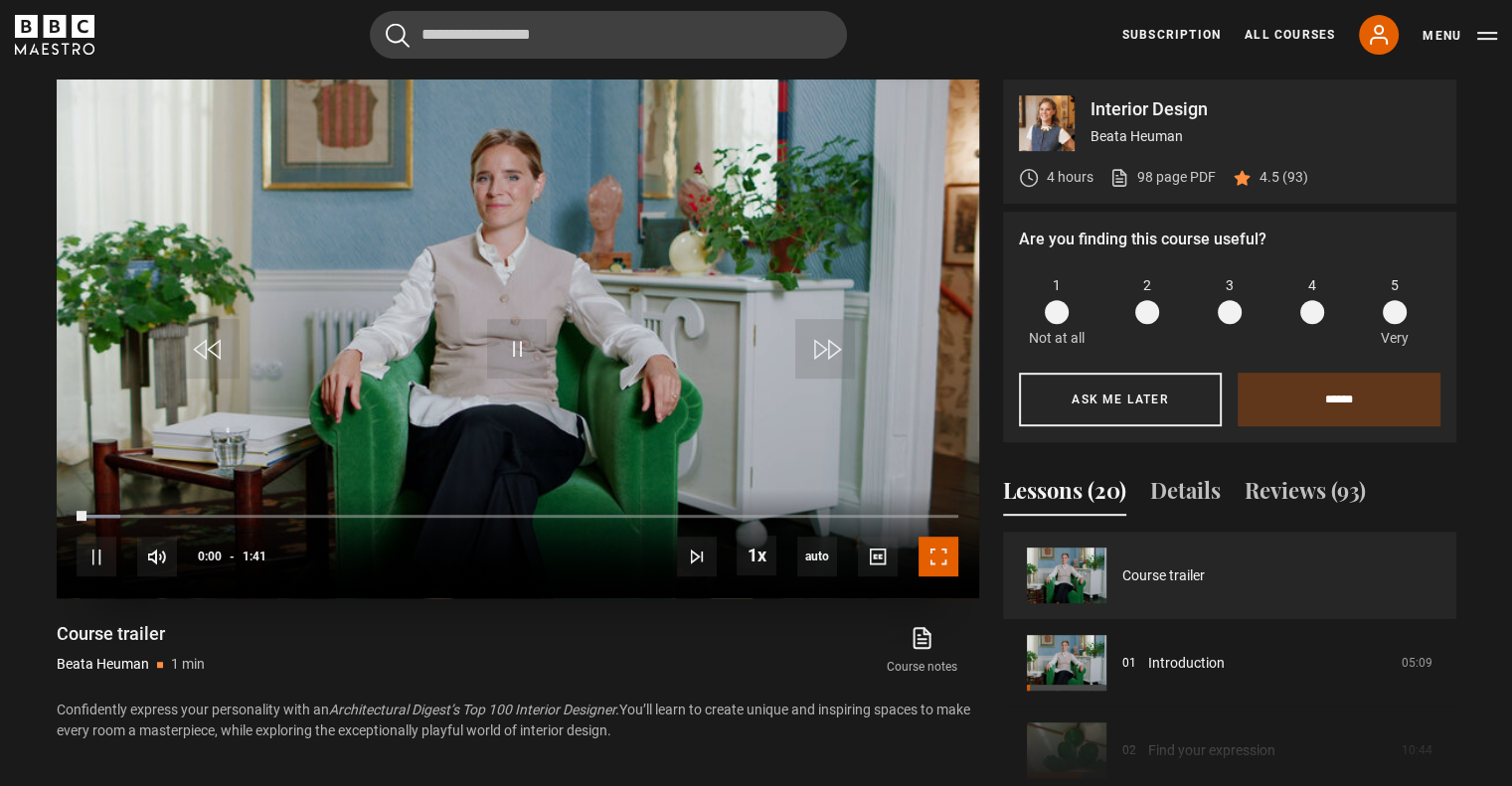 click at bounding box center (938, 556) 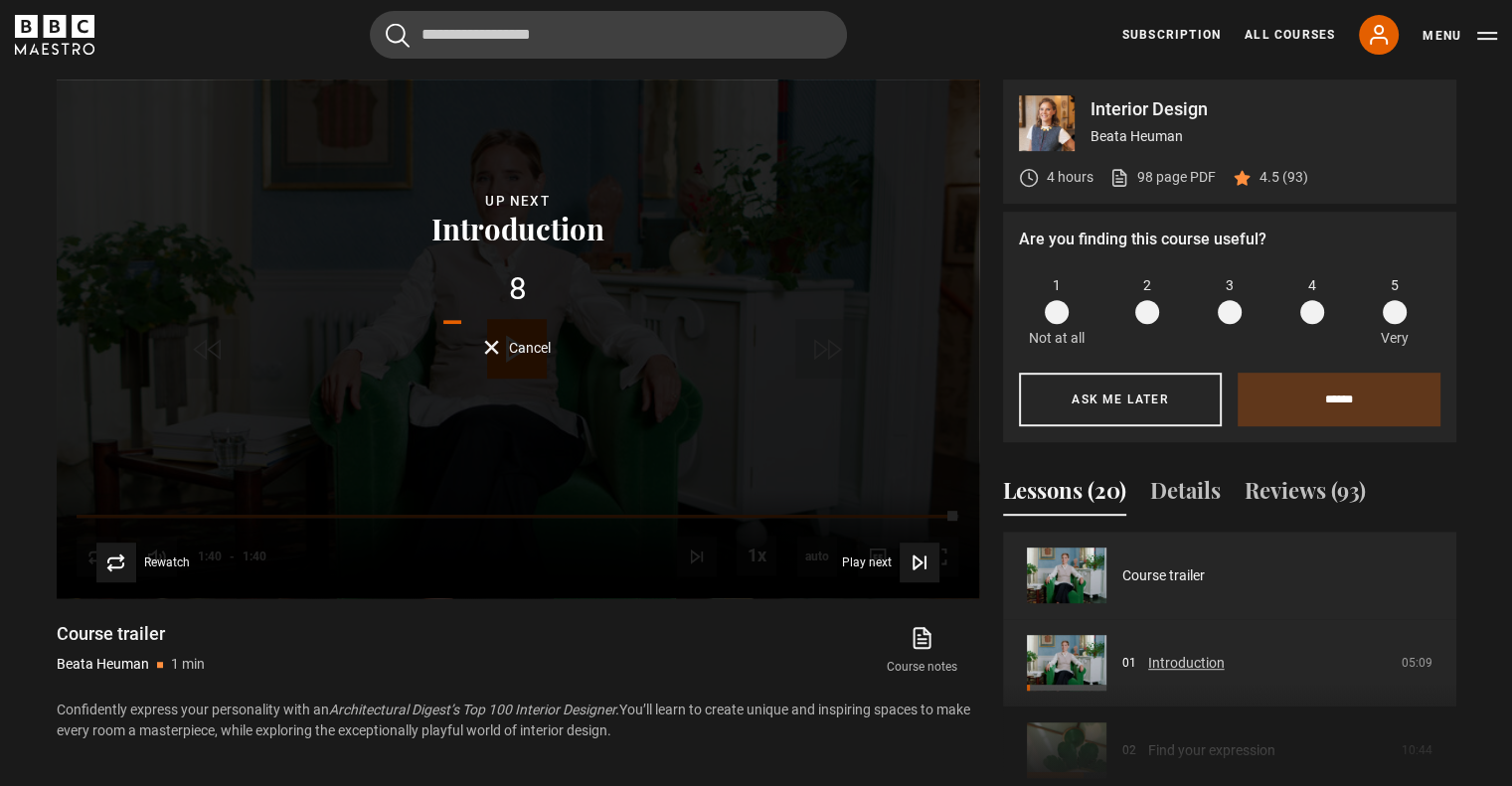 click on "Introduction" at bounding box center [1186, 663] 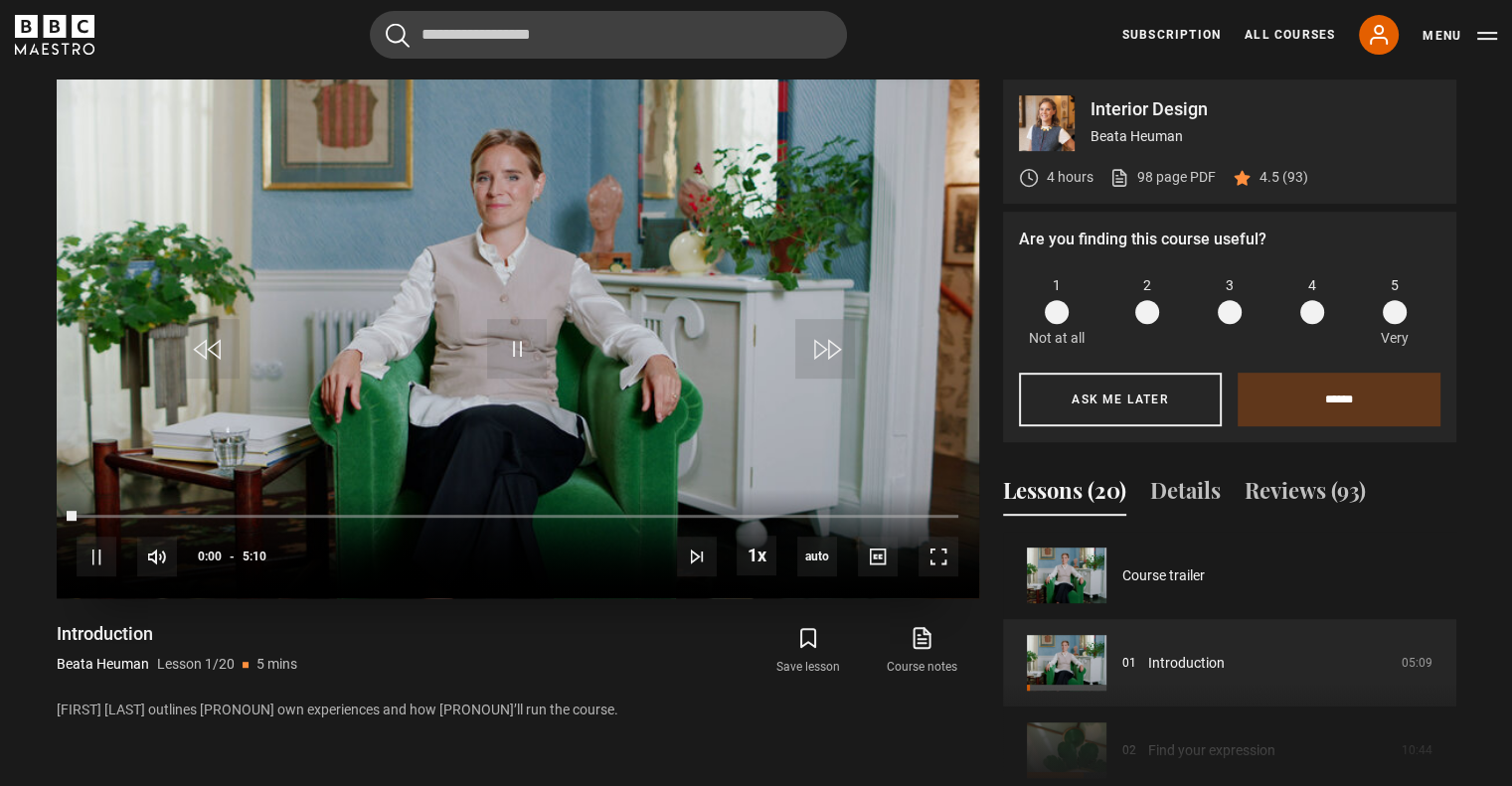 scroll, scrollTop: 870, scrollLeft: 0, axis: vertical 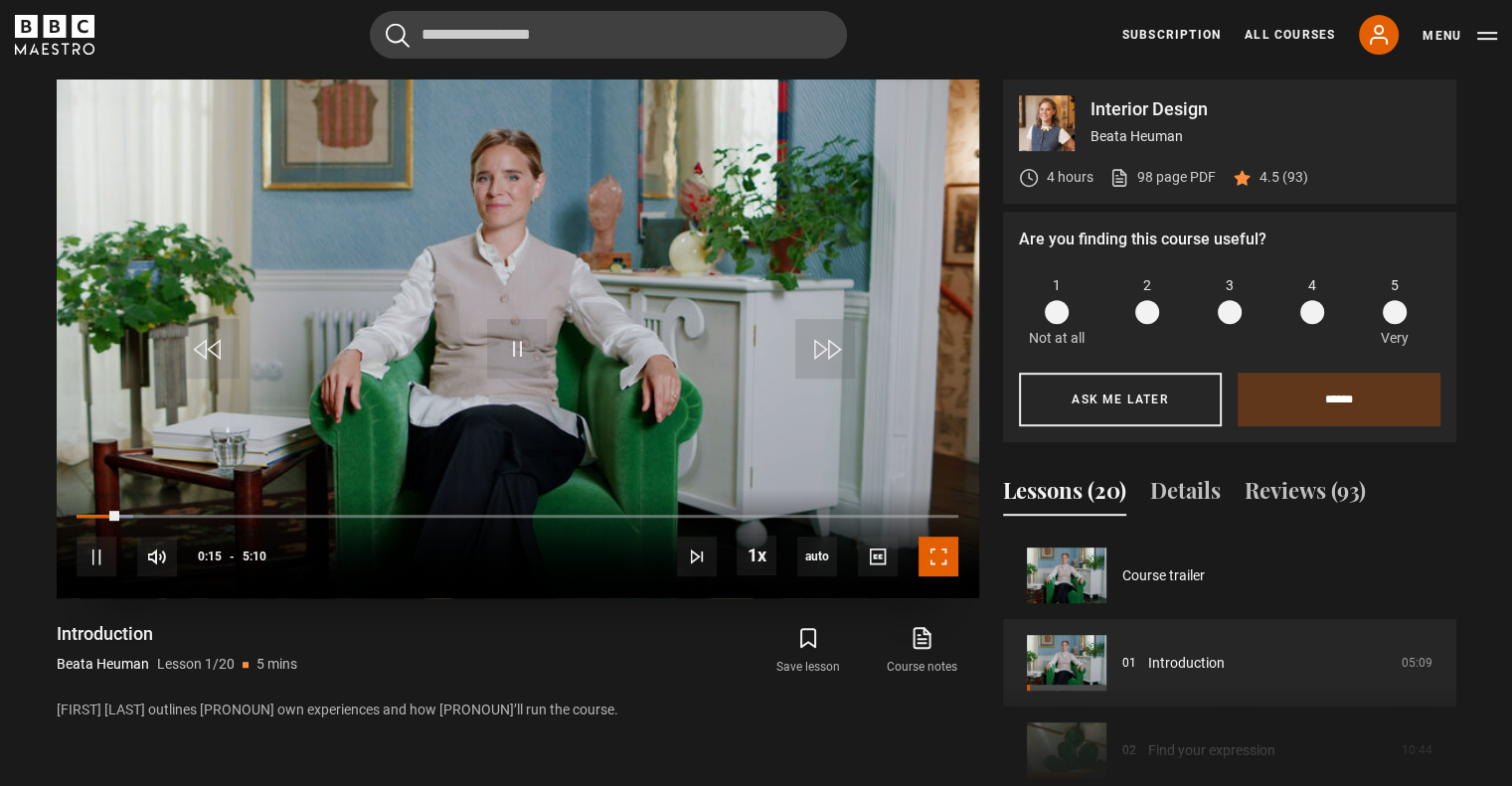 click at bounding box center (938, 556) 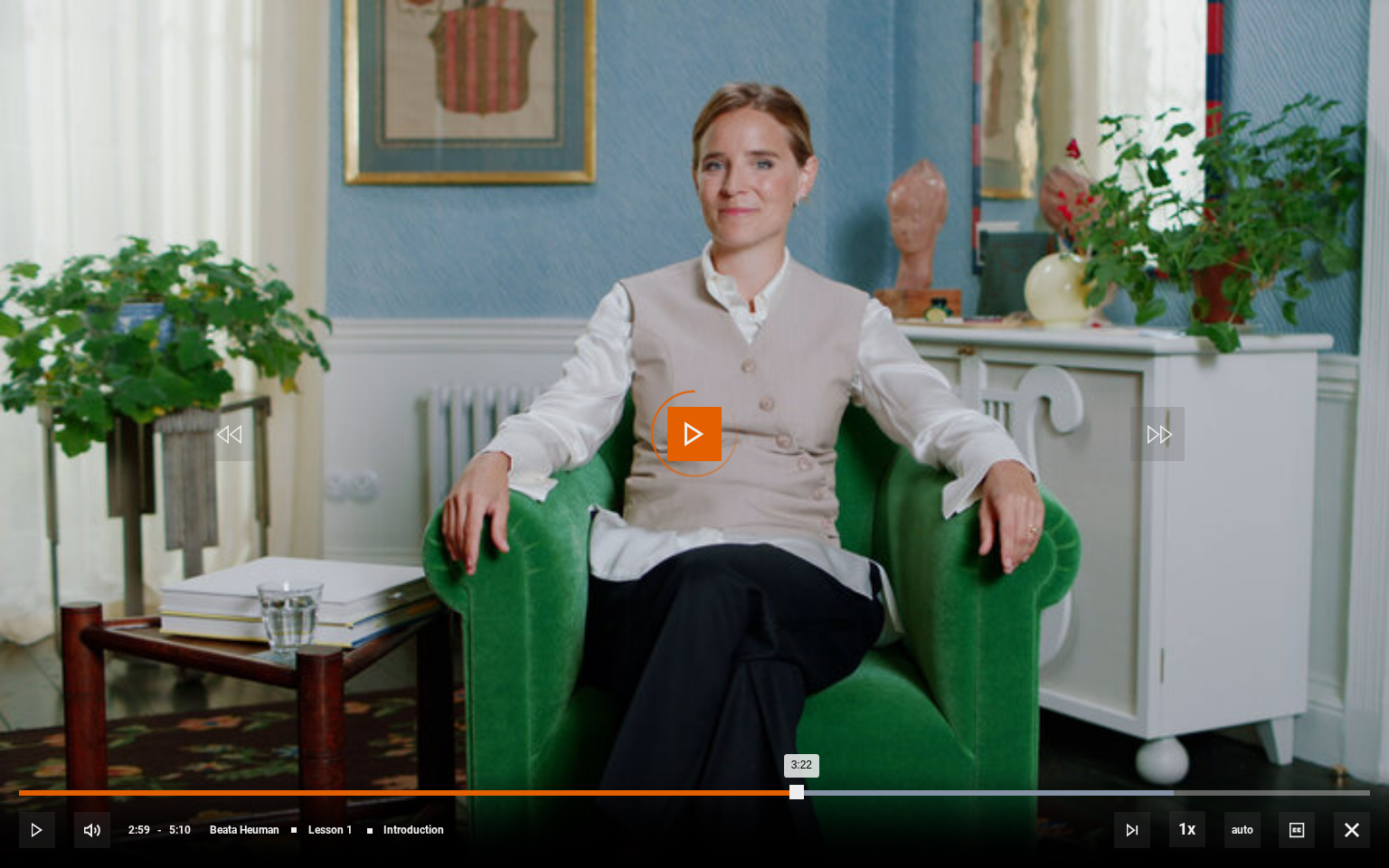 click on "Loaded :  85.48% 2:59 3:22" at bounding box center [694, 793] 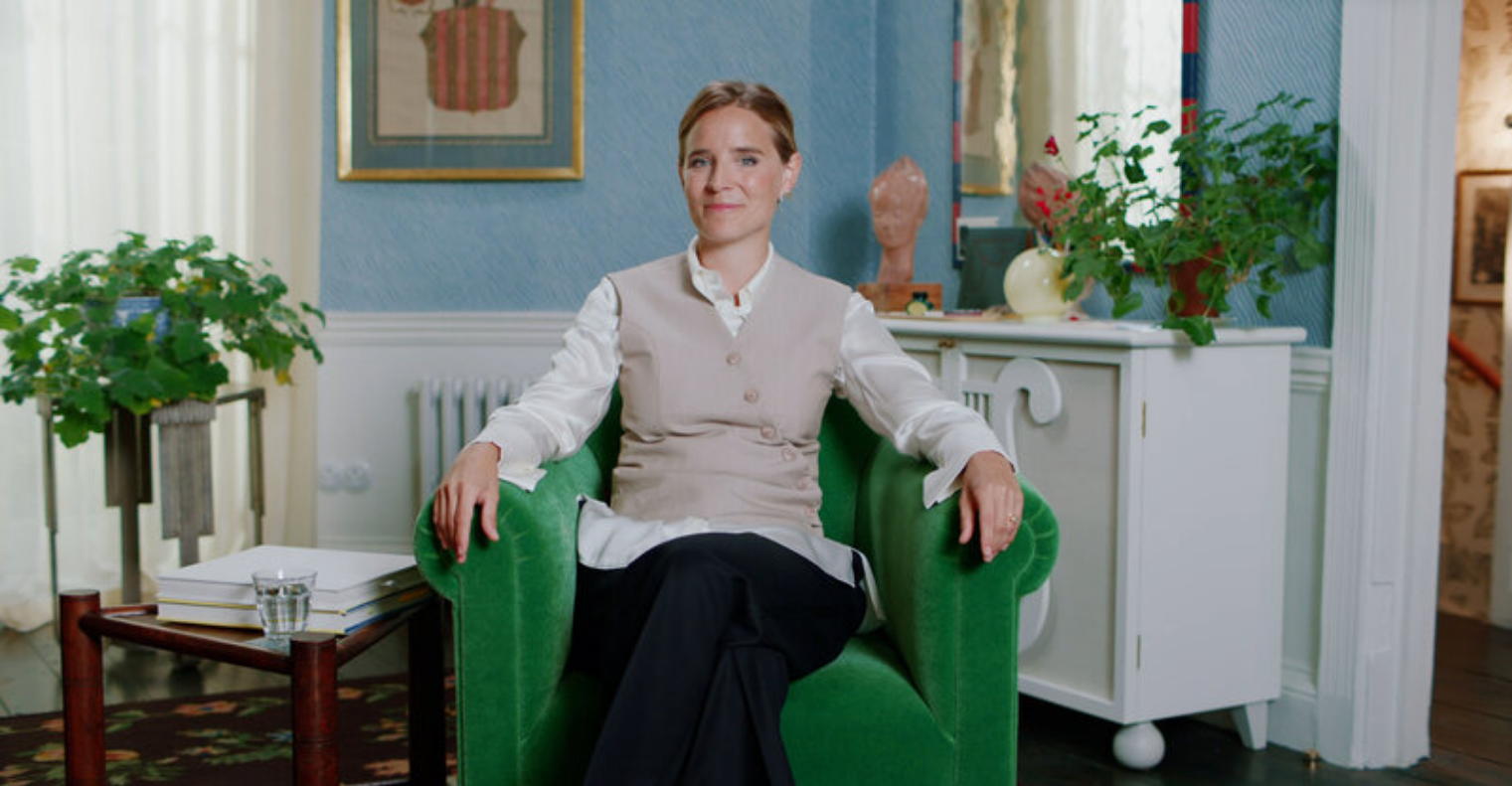 scroll, scrollTop: 1566, scrollLeft: 0, axis: vertical 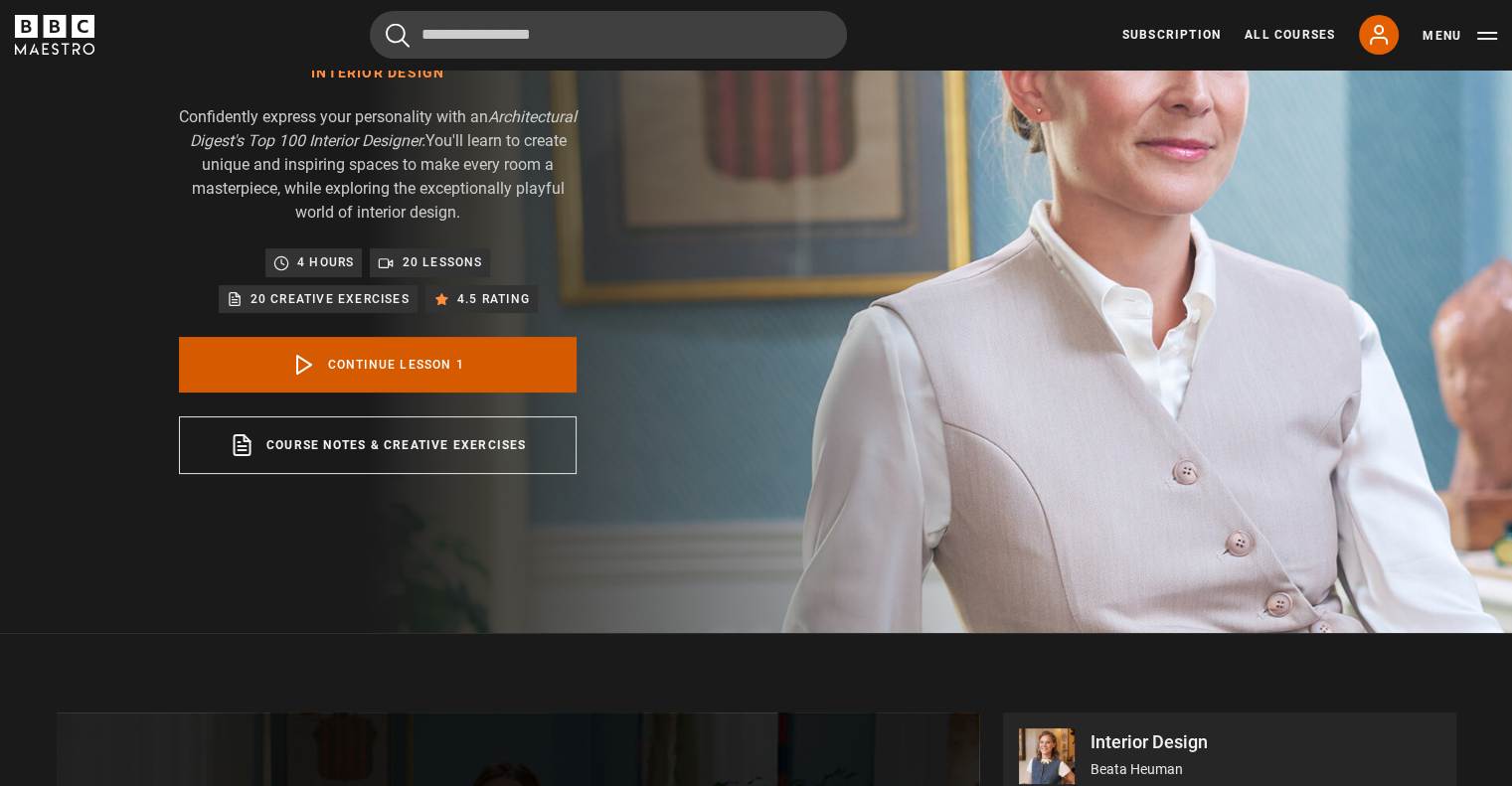 click on "Continue lesson 1" at bounding box center (378, 365) 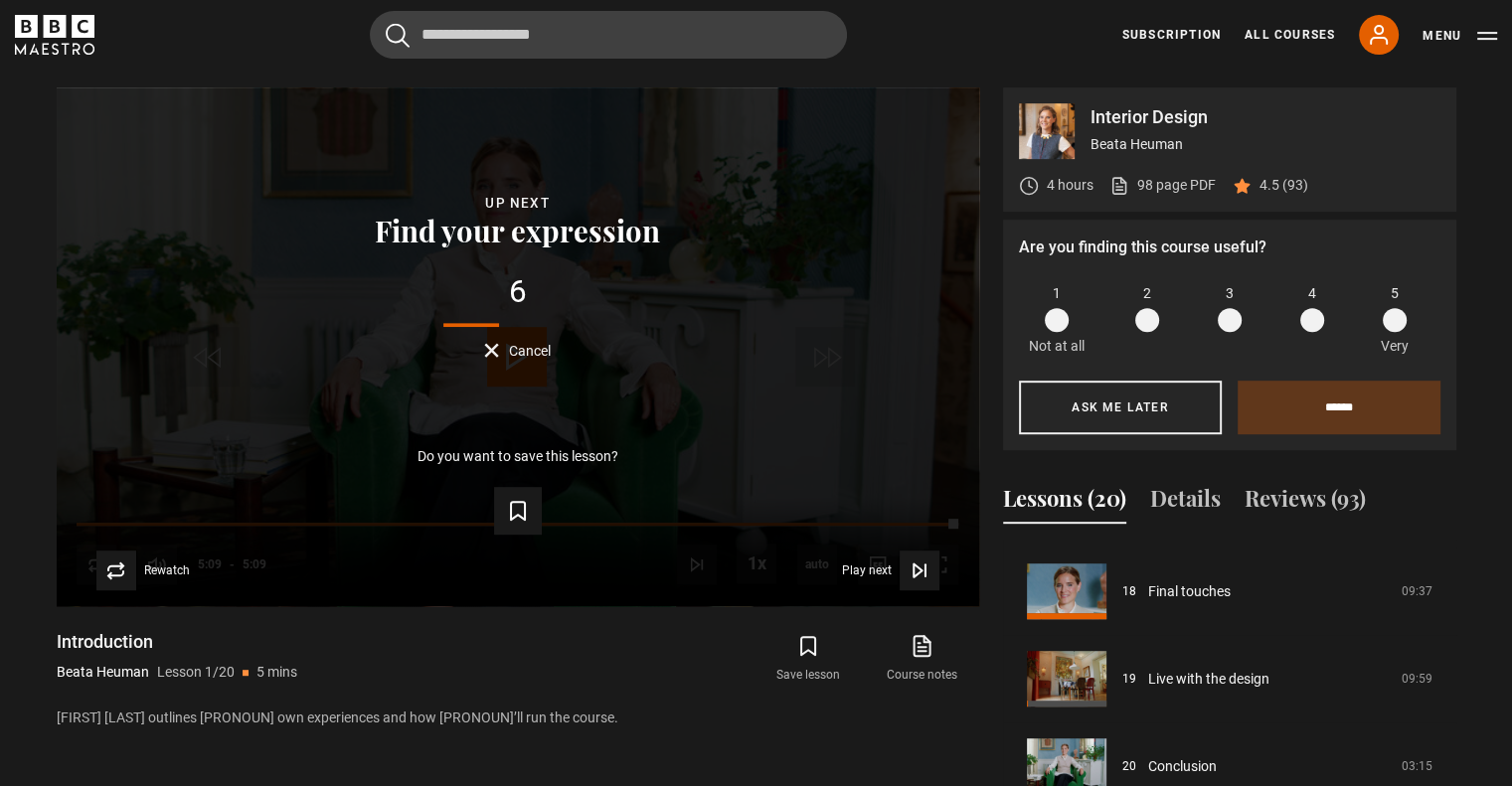 scroll, scrollTop: 870, scrollLeft: 0, axis: vertical 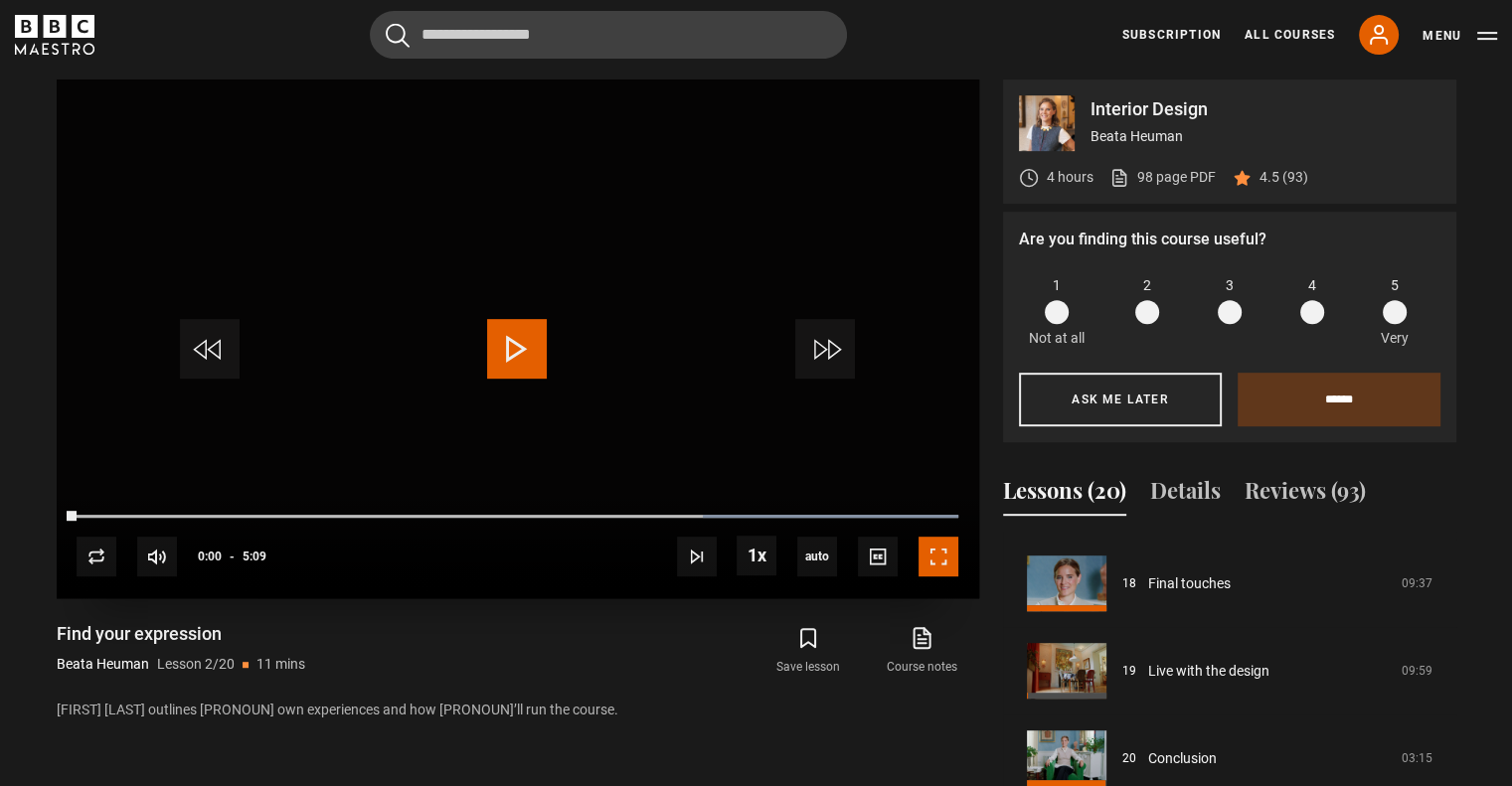 click on "Video Player is loading. Play Lesson Introduction 10s Skip Back 10 seconds Play 10s Skip Forward 10 seconds Loaded :  100.00% 3:00 5:09 Replay Mute Current Time  0:00 - Duration  5:09
Beata Heuman
Lesson 1
Introduction
1x Playback Rate 2x 1.5x 1x , selected 0.5x auto Quality 360p 720p 1080p 2160p Auto , selected Captions captions off , selected English  Captions This is a modal window.
Lesson Completed
Up next
Find your expression
Cancel
Do you want to save this lesson?
Save lesson" at bounding box center [518, 440] 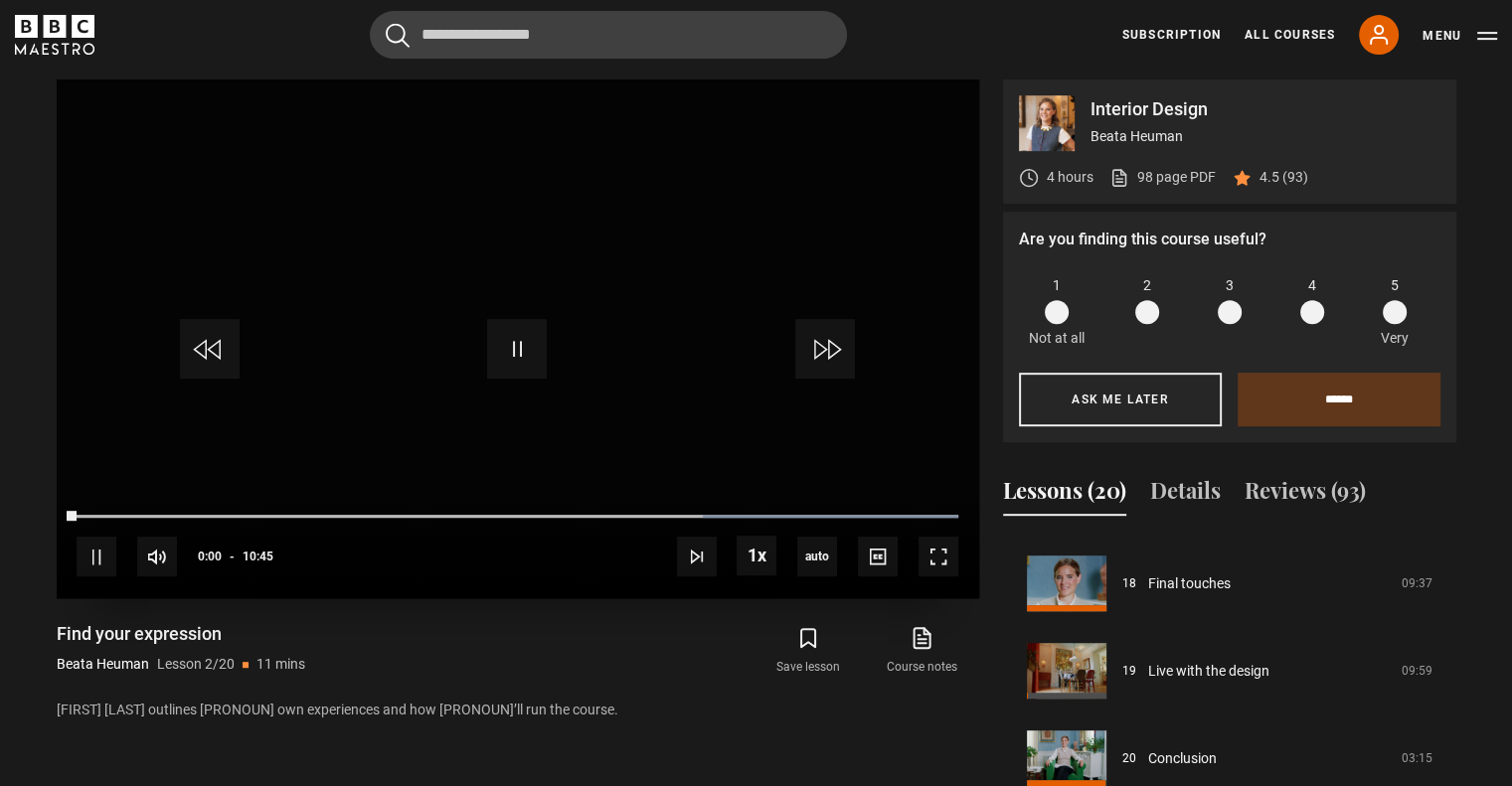 scroll, scrollTop: 933, scrollLeft: 0, axis: vertical 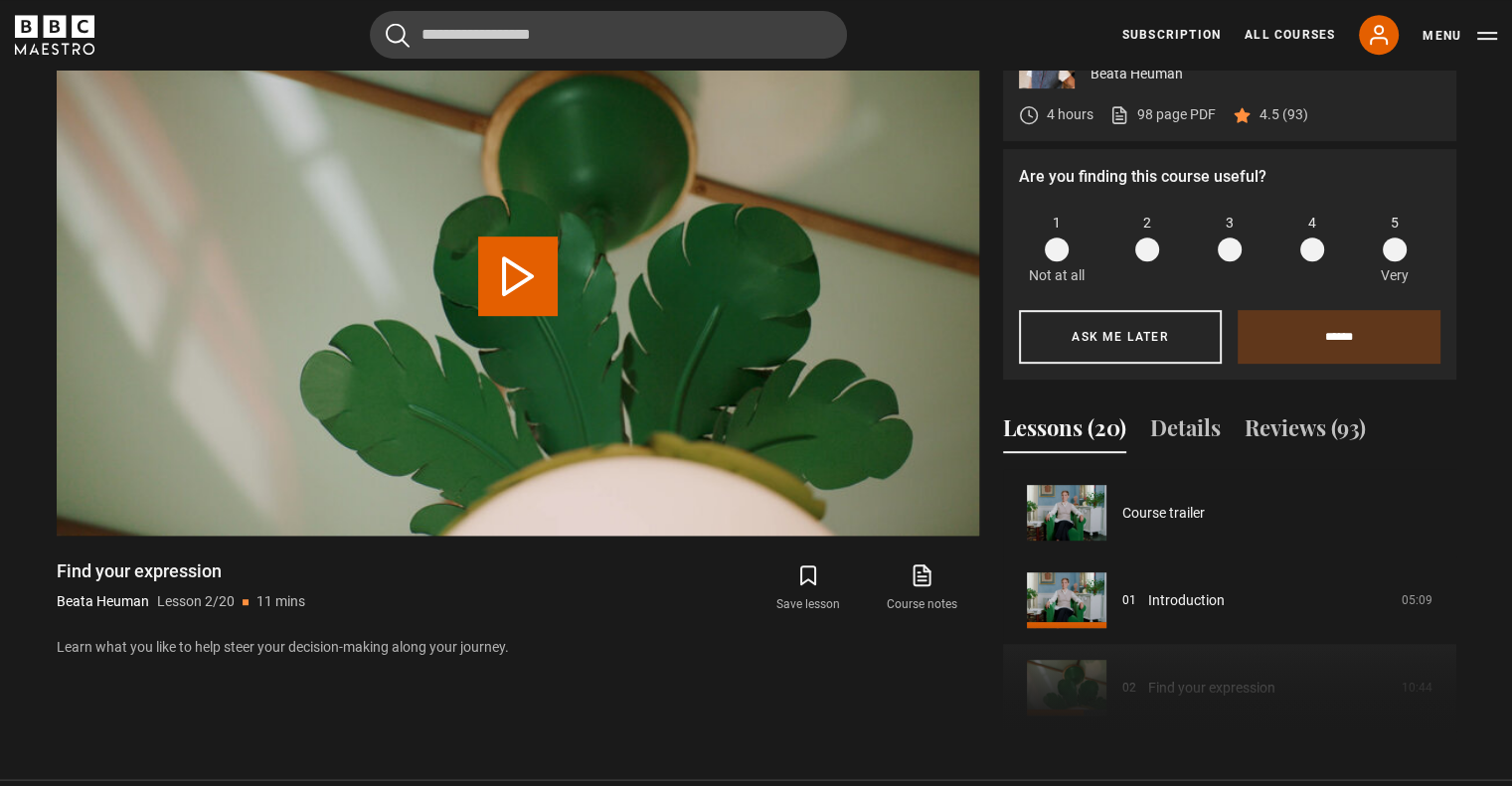 click at bounding box center [518, 276] 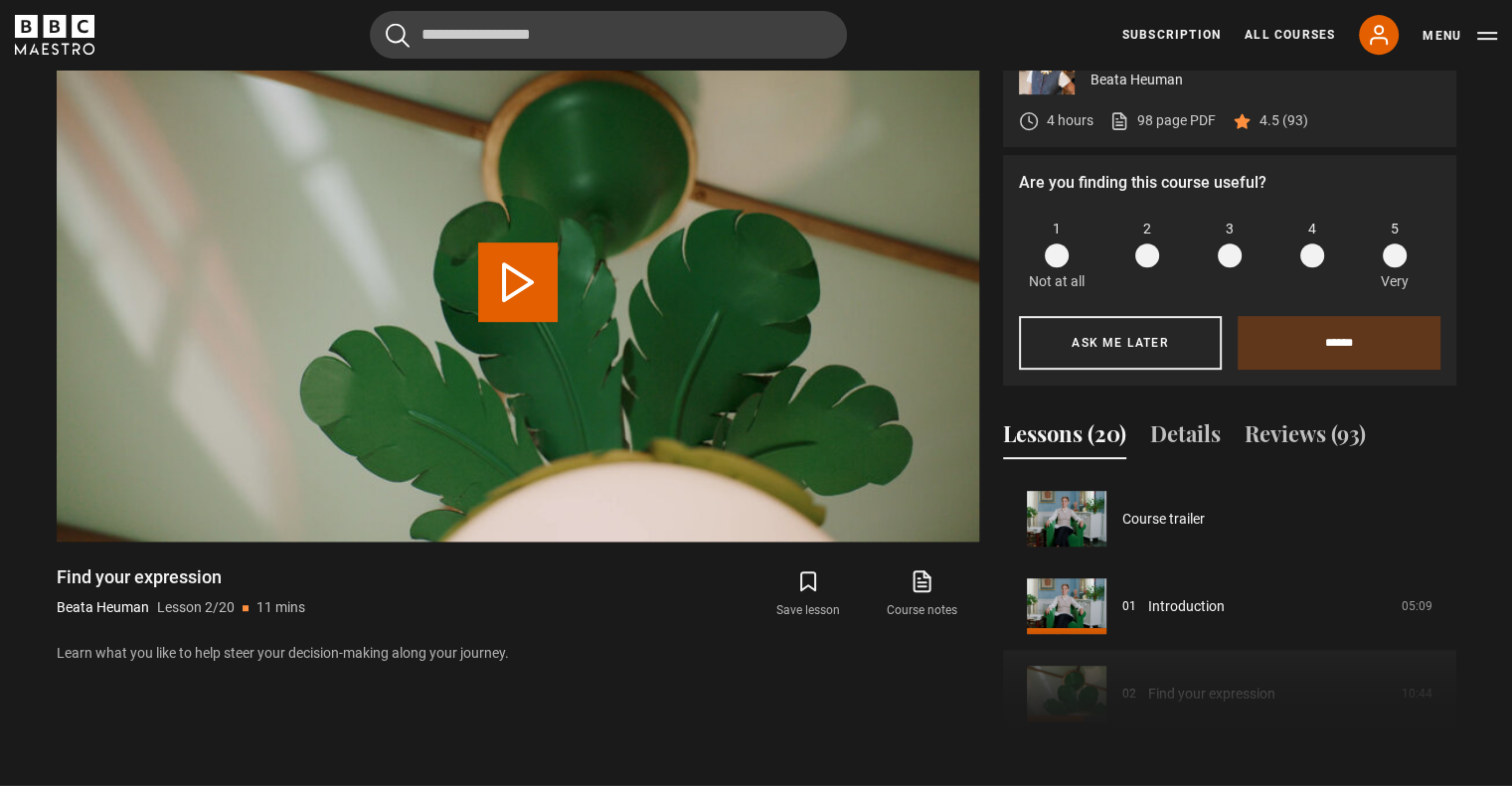 scroll, scrollTop: 933, scrollLeft: 0, axis: vertical 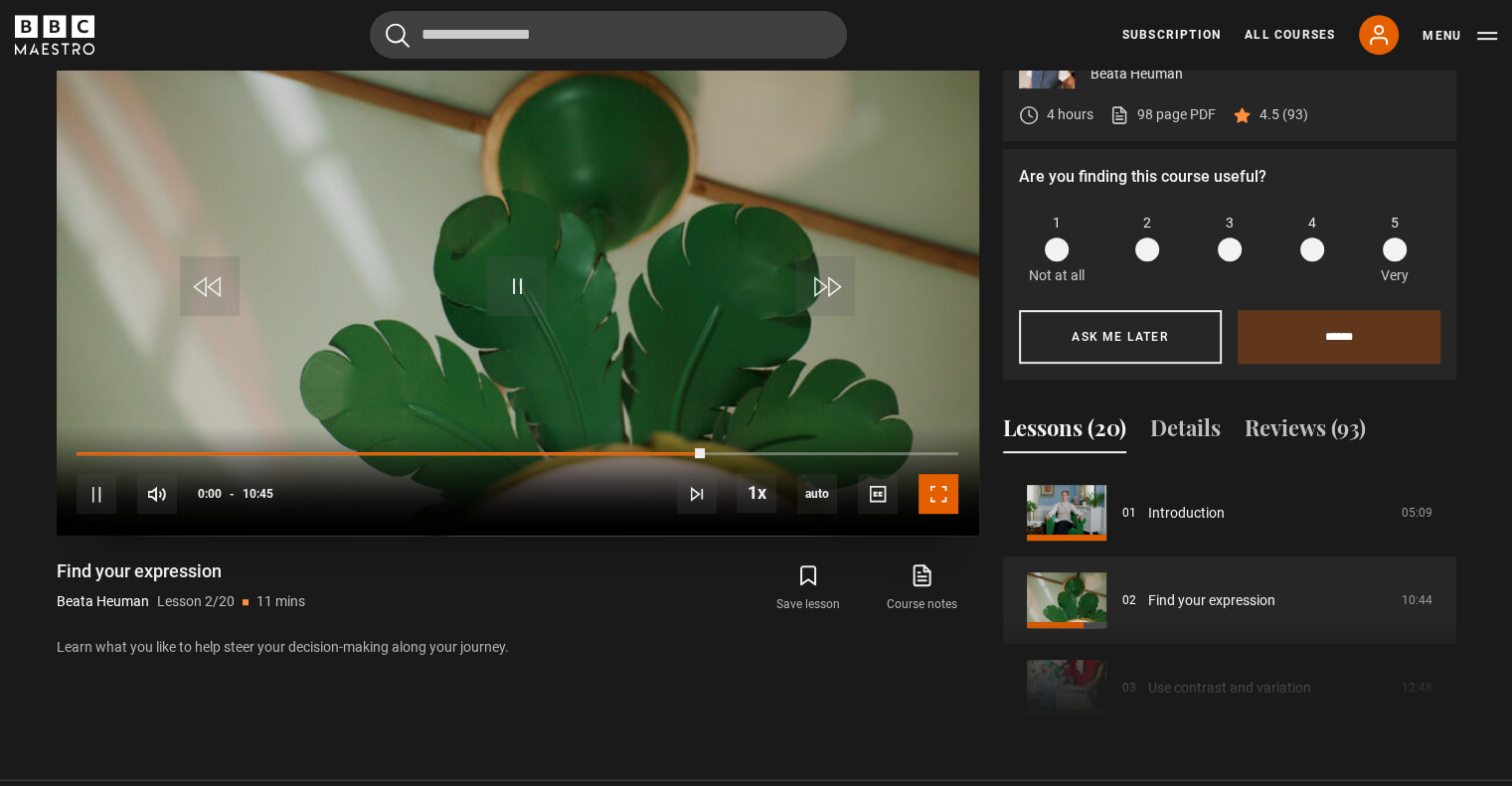 click at bounding box center (938, 494) 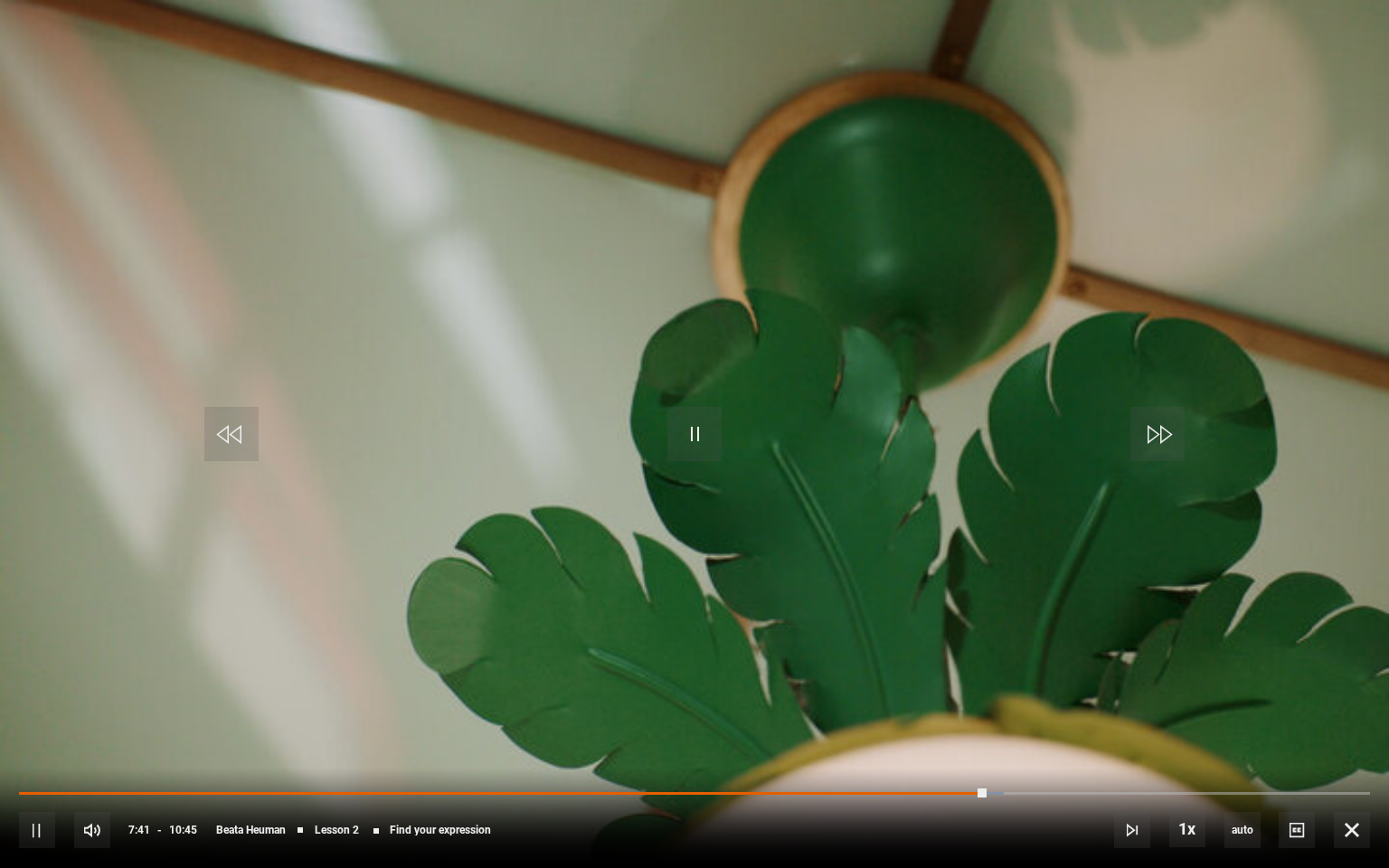 click on "10s Skip Back 10 seconds Pause 10s Skip Forward 10 seconds Loaded :  72.87% 07:42 Pause Mute Current Time  7:41 - Duration  10:45
Beata Heuman
Lesson 2
Find your expression
1x Playback Rate 2x 1.5x 1x , selected 0.5x auto Quality 360p 720p 1080p 2160p Auto , selected Captions captions off , selected English  Captions" at bounding box center [694, 817] 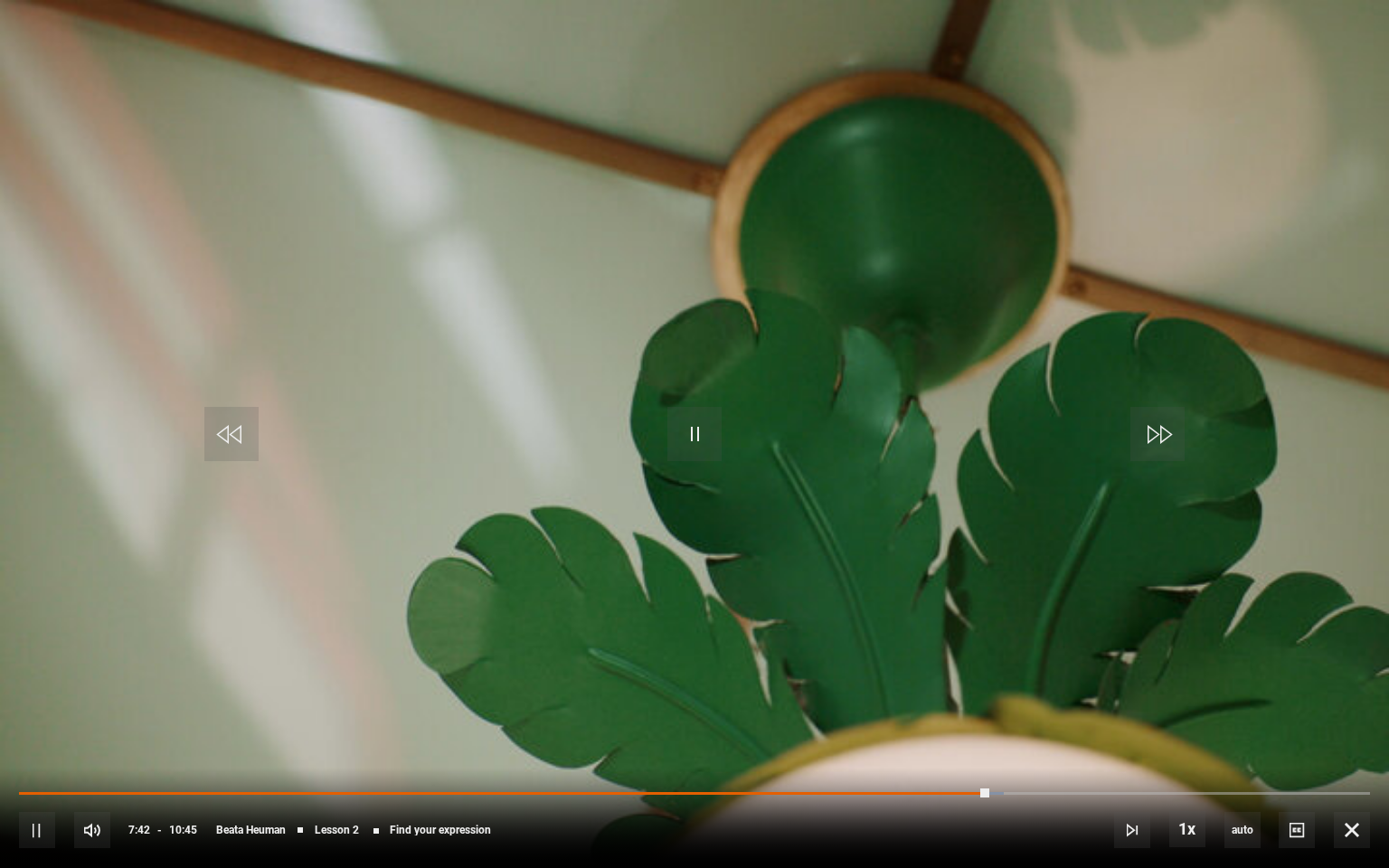 click on "10s Skip Back 10 seconds Pause 10s Skip Forward 10 seconds Loaded :  72.87% 00:03 07:43 Pause Mute Current Time  7:42 - Duration  10:45
Beata Heuman
Lesson 2
Find your expression
1x Playback Rate 2x 1.5x 1x , selected 0.5x auto Quality 360p 720p 1080p 2160p Auto , selected Captions captions off , selected English  Captions" at bounding box center (694, 817) 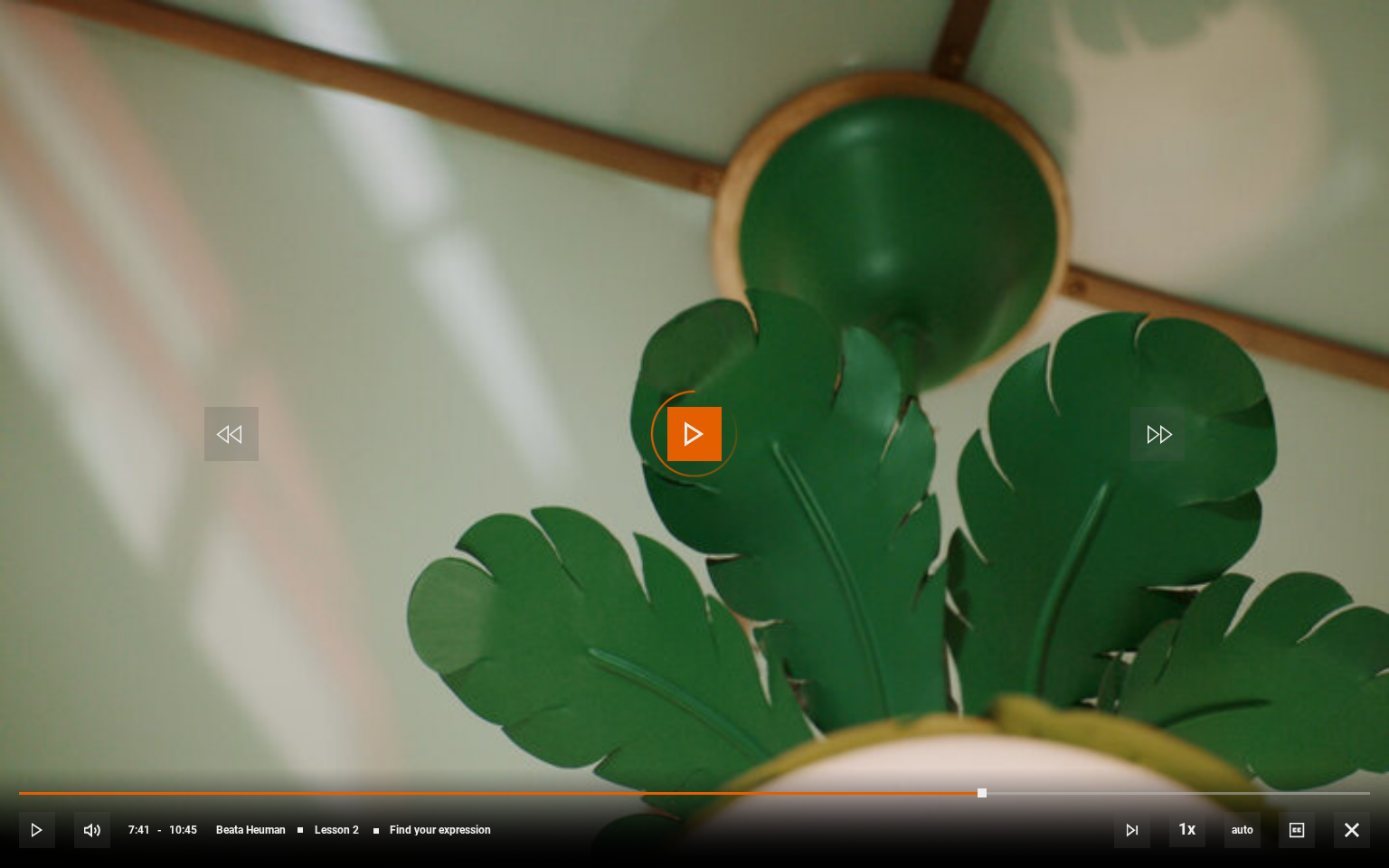 drag, startPoint x: 986, startPoint y: 792, endPoint x: 7, endPoint y: 773, distance: 979.1844 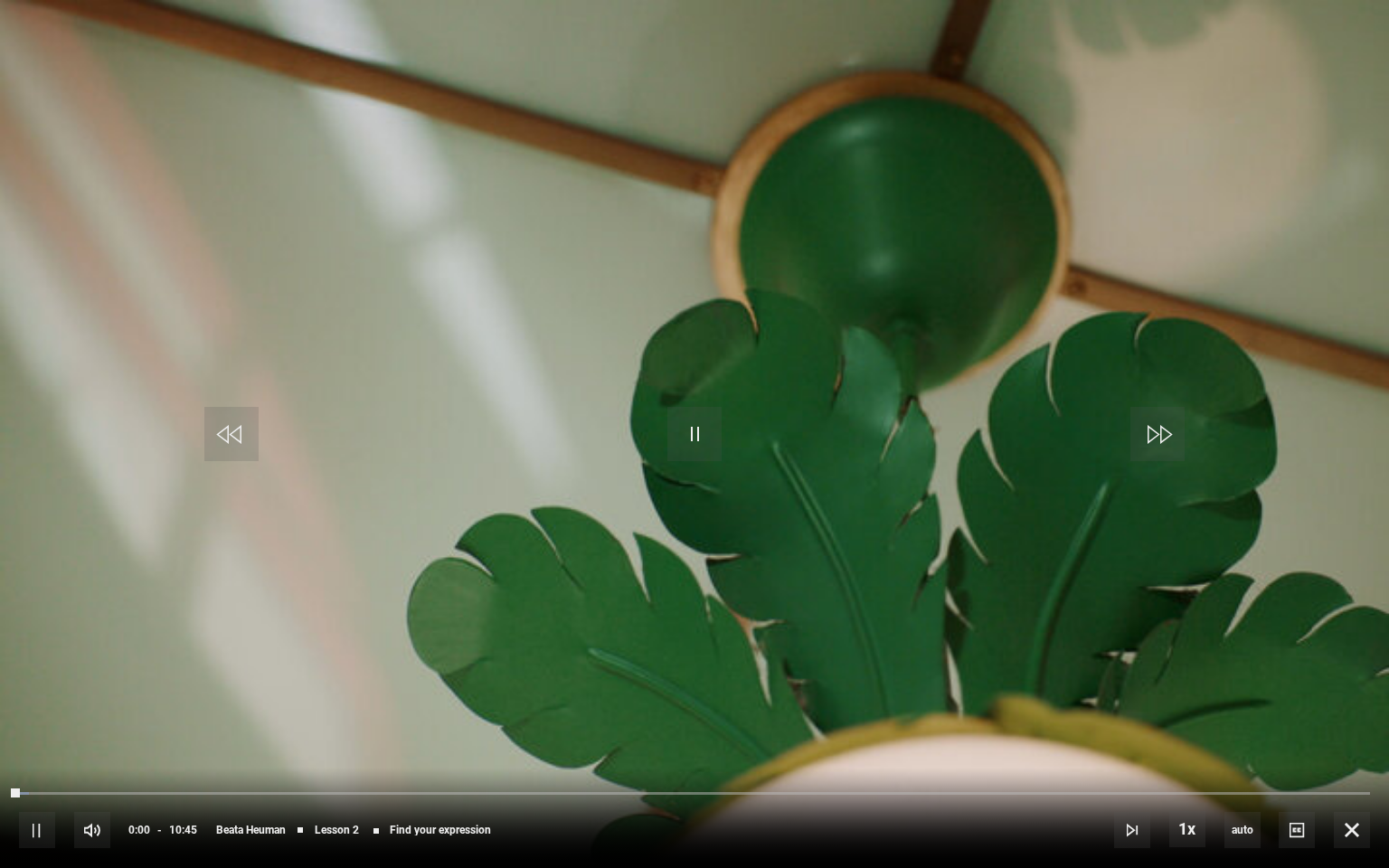 click on "10s Skip Back 10 seconds Pause 10s Skip Forward 10 seconds Loaded :  0.78% 07:36 00:00 Pause Mute Current Time  0:00 - Duration  10:45
Beata Heuman
Lesson 2
Find your expression
1x Playback Rate 2x 1.5x 1x , selected 0.5x auto Quality 360p 720p 1080p 2160p Auto , selected Captions captions off , selected English  Captions" at bounding box center (694, 817) 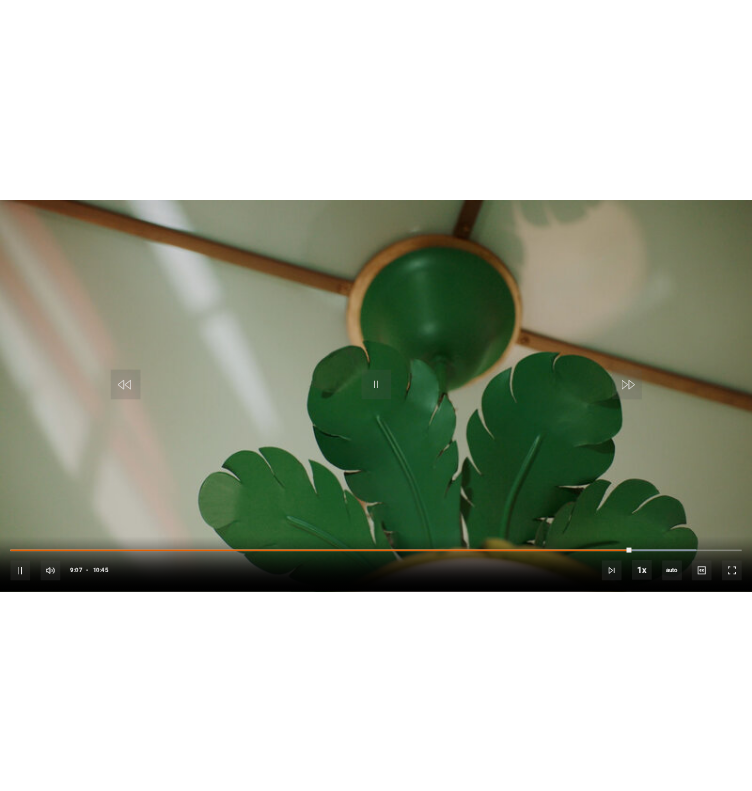 scroll, scrollTop: 0, scrollLeft: 0, axis: both 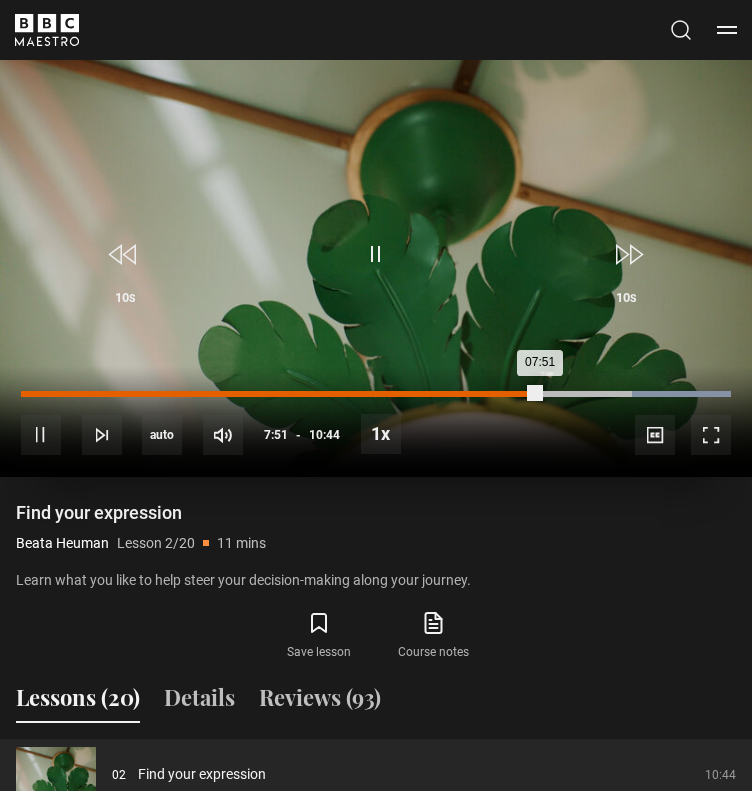 click on "Loaded :  100.00% 07:51 07:51" at bounding box center [376, 394] 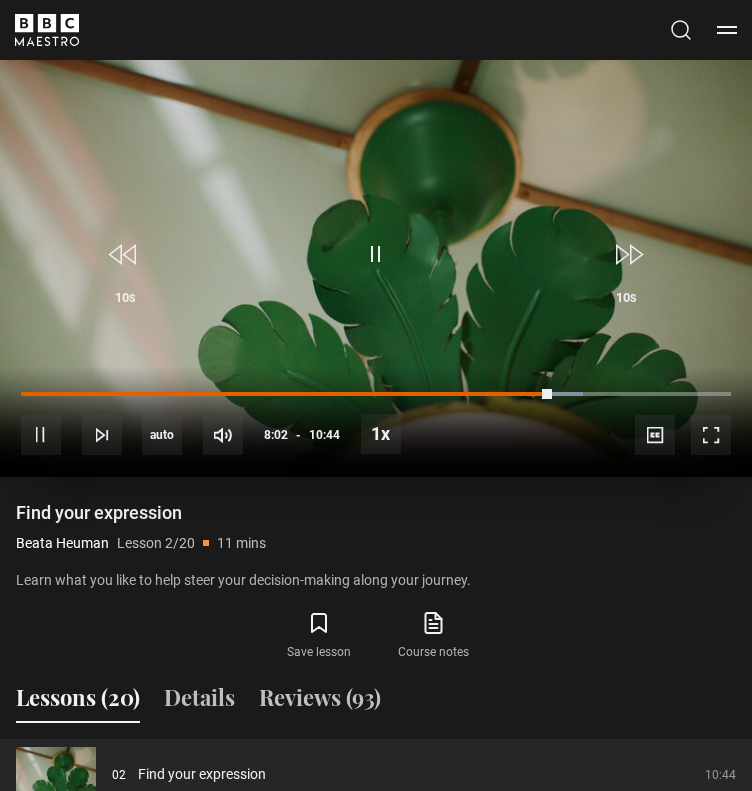drag, startPoint x: 704, startPoint y: 352, endPoint x: 16, endPoint y: 435, distance: 692.98846 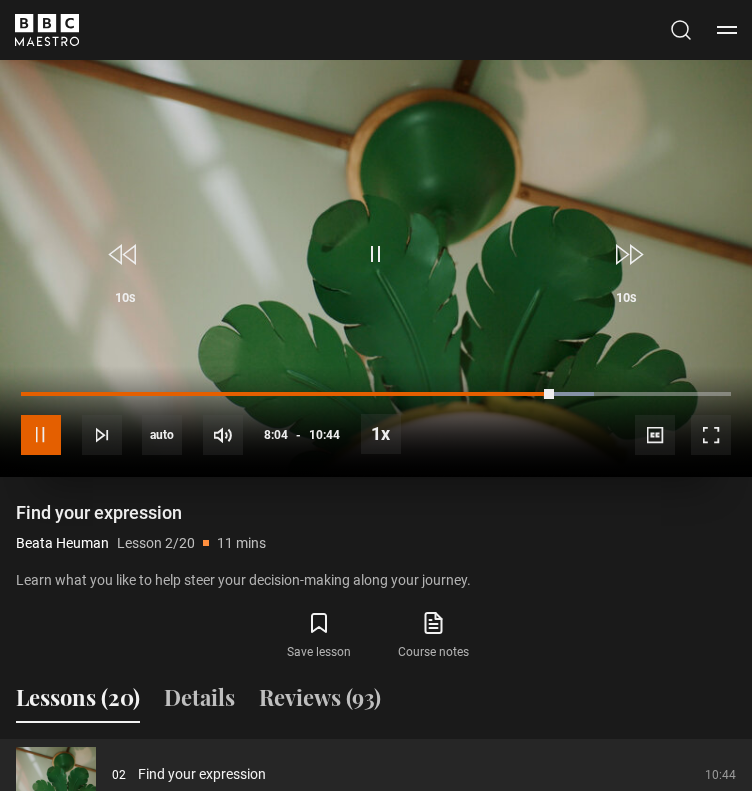 click at bounding box center (41, 435) 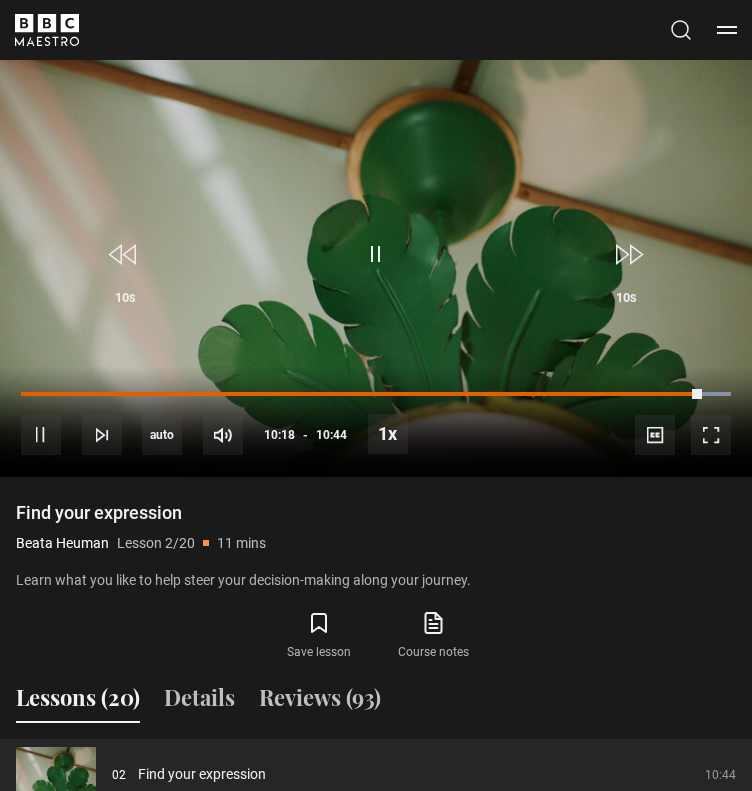 click on "Find your expression" at bounding box center (376, 513) 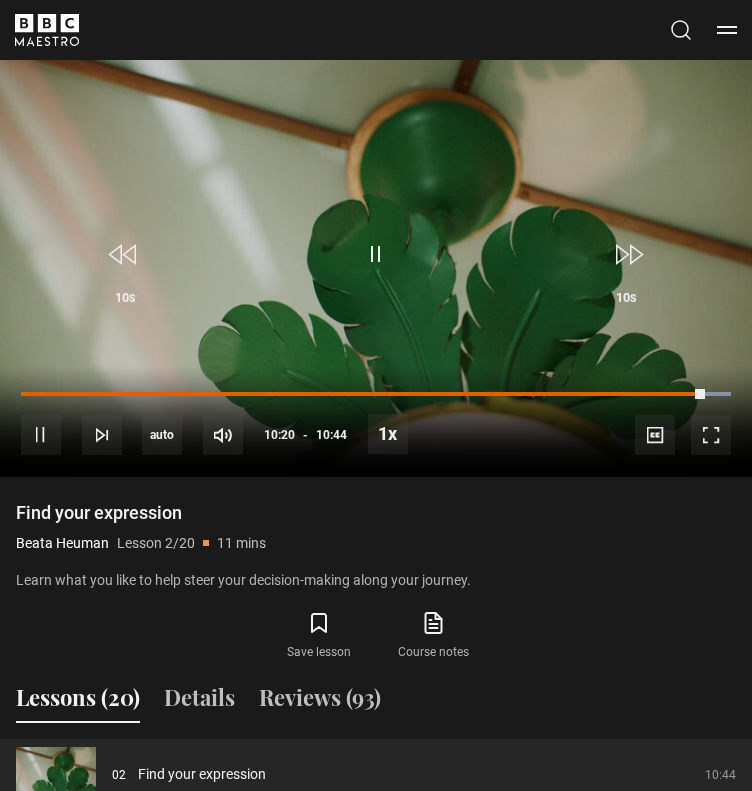 drag, startPoint x: 514, startPoint y: 308, endPoint x: 624, endPoint y: 522, distance: 240.61588 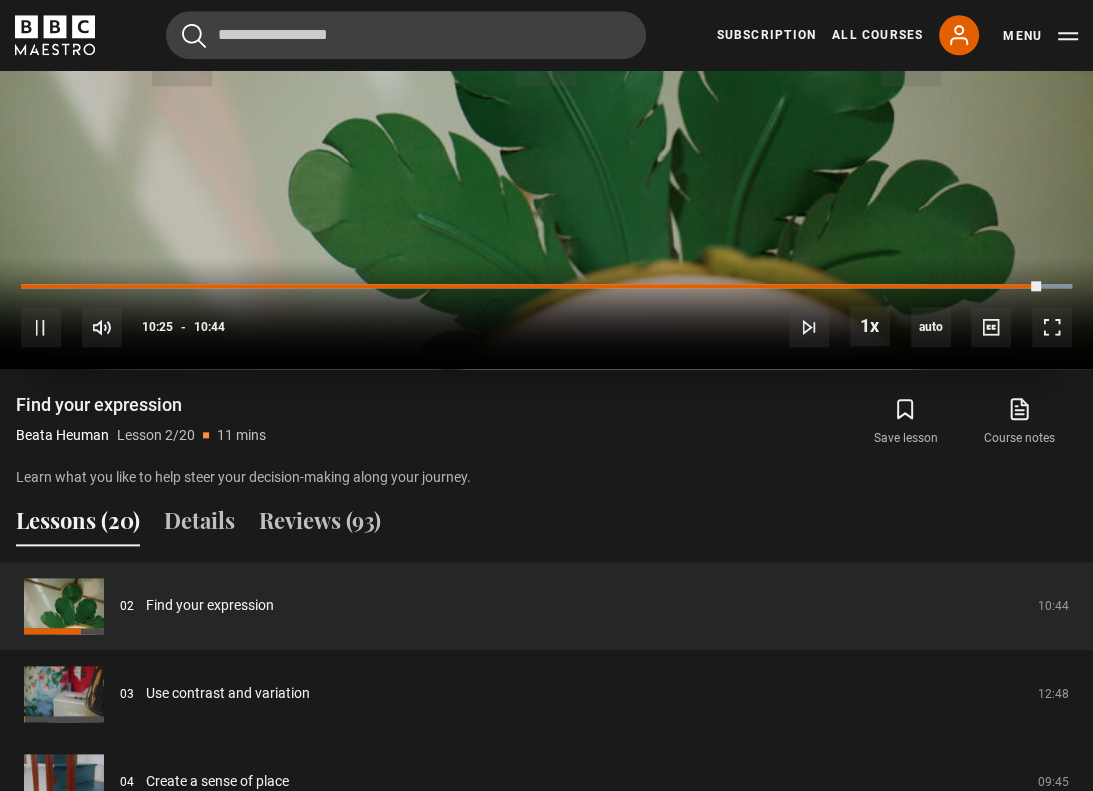 scroll, scrollTop: 1504, scrollLeft: 0, axis: vertical 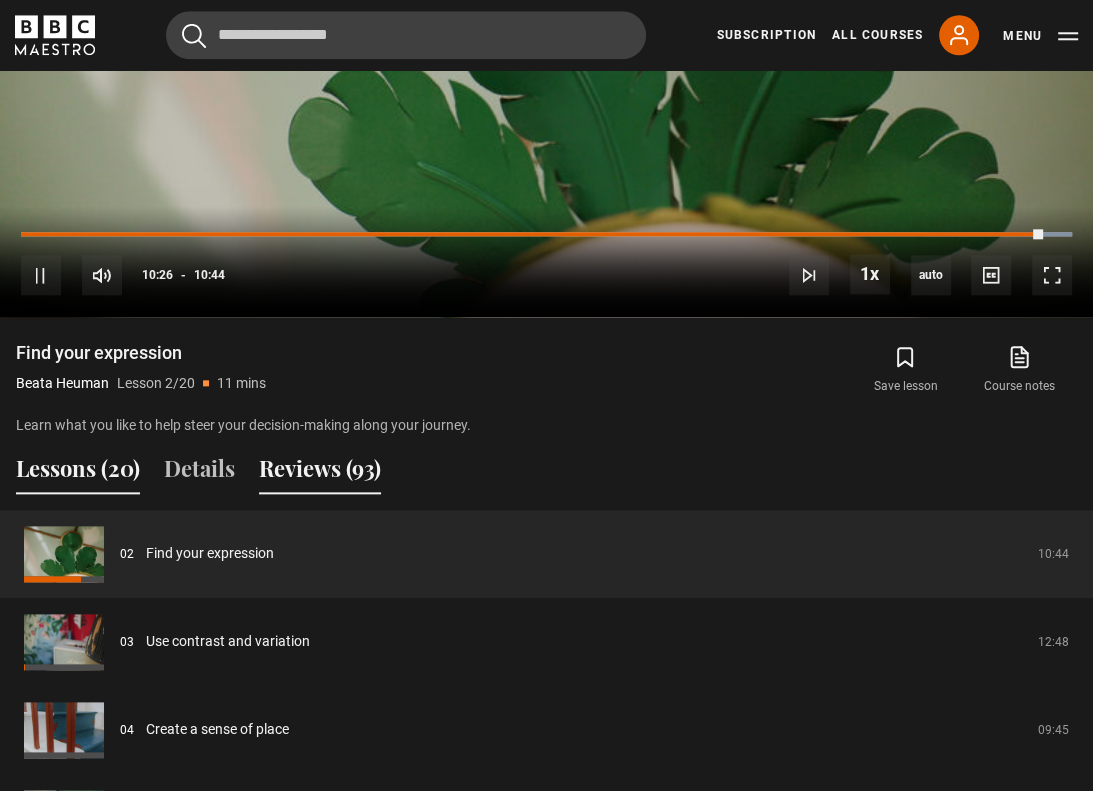 click on "Reviews (93)" at bounding box center (320, 473) 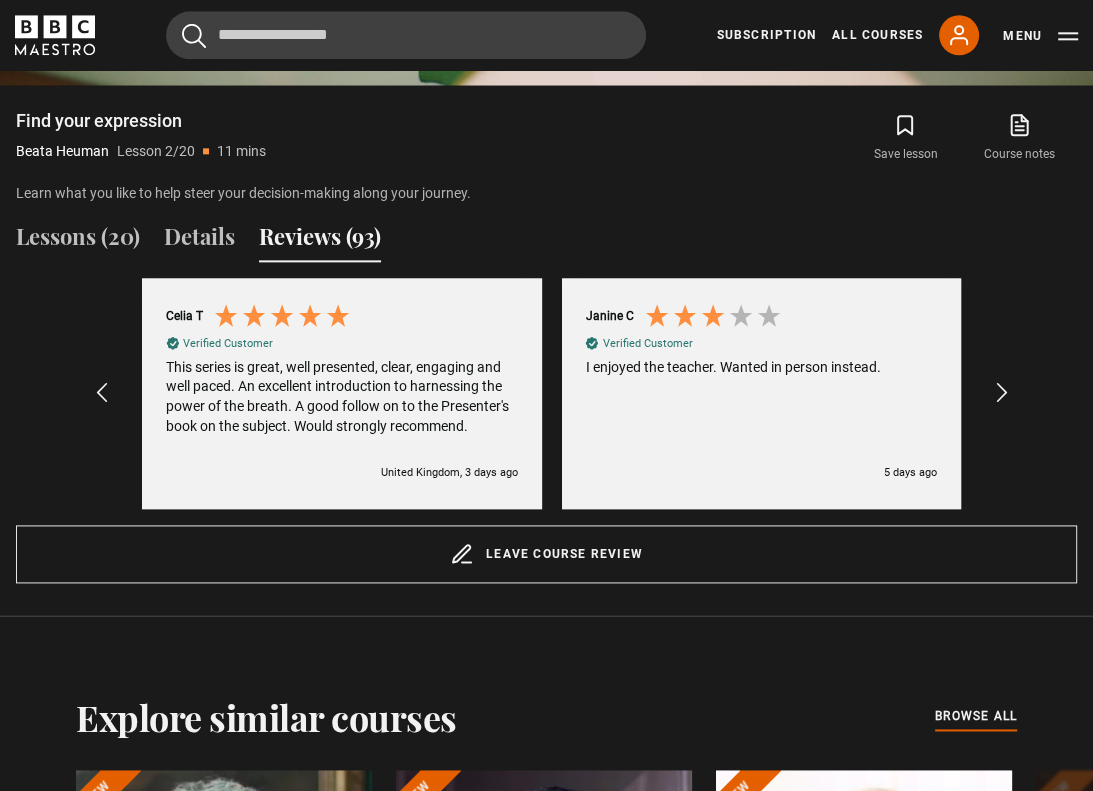 scroll, scrollTop: 1736, scrollLeft: 0, axis: vertical 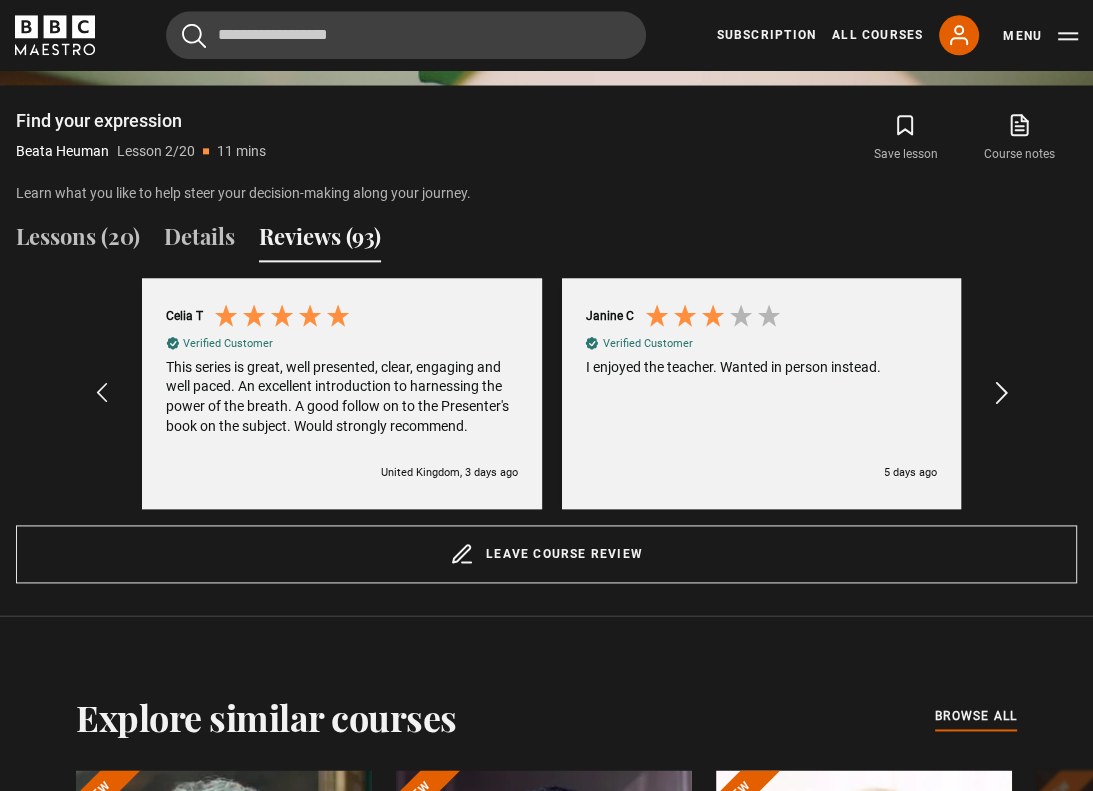 click at bounding box center (1002, 394) 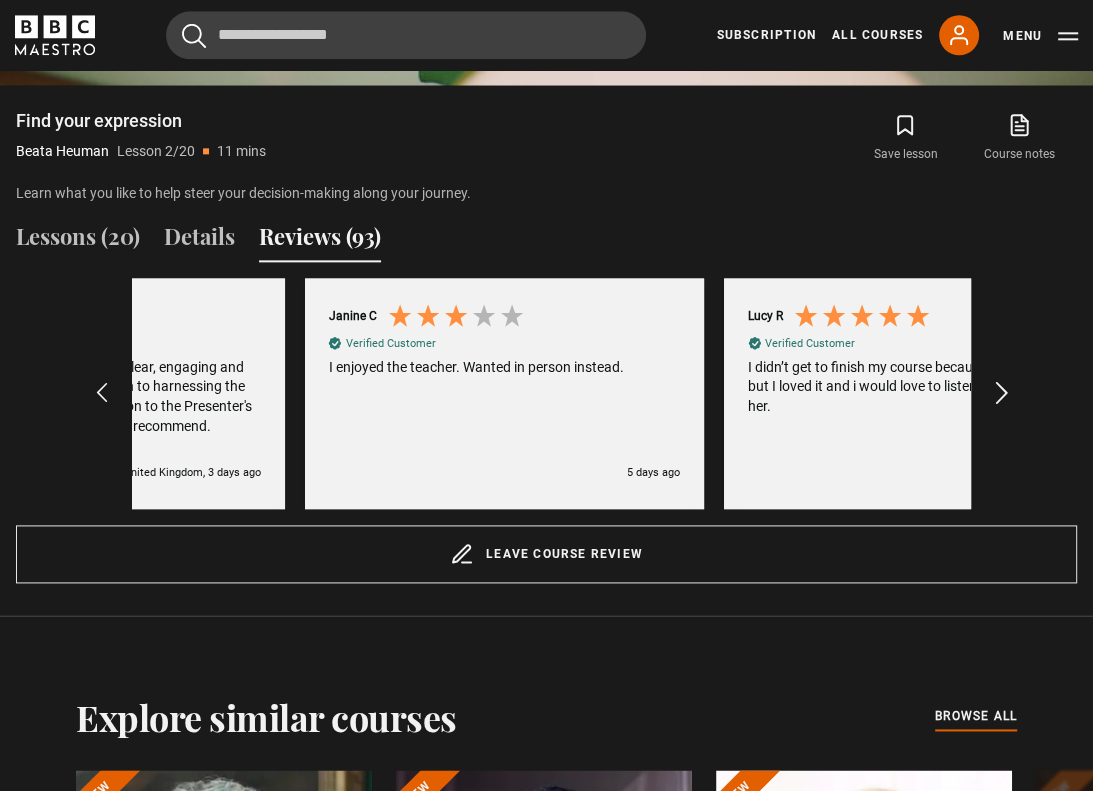 scroll, scrollTop: 0, scrollLeft: 419, axis: horizontal 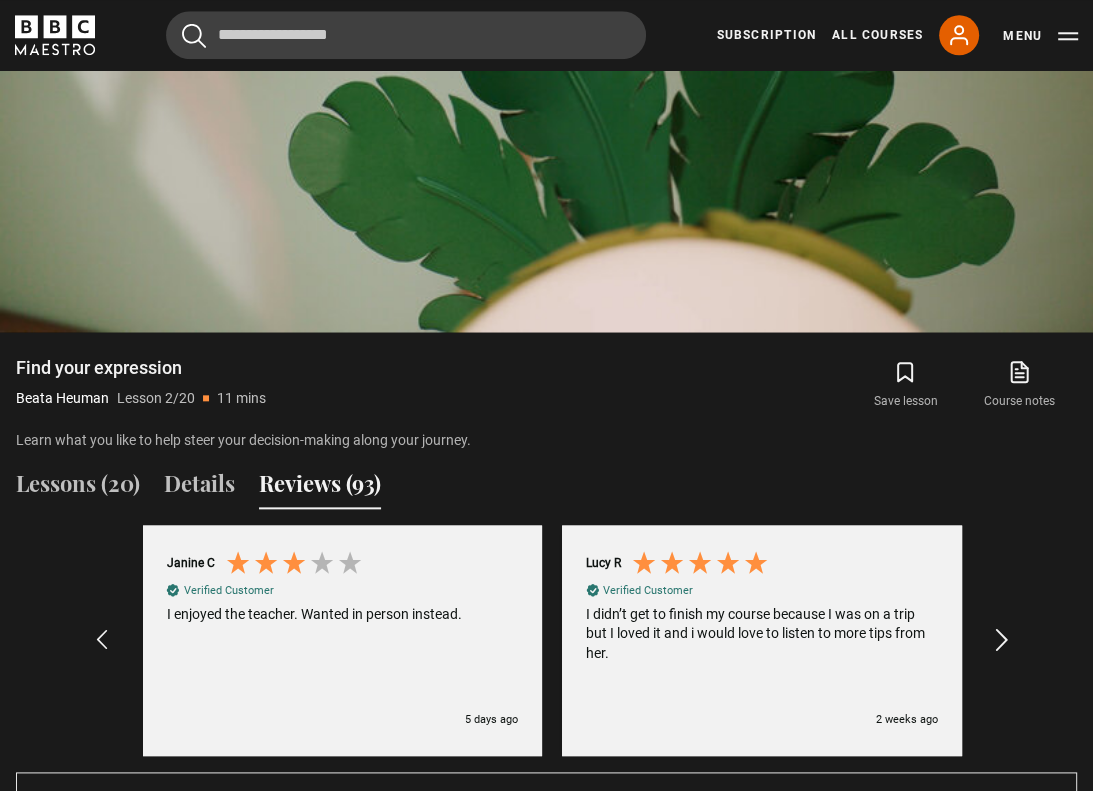 click at bounding box center (1002, 641) 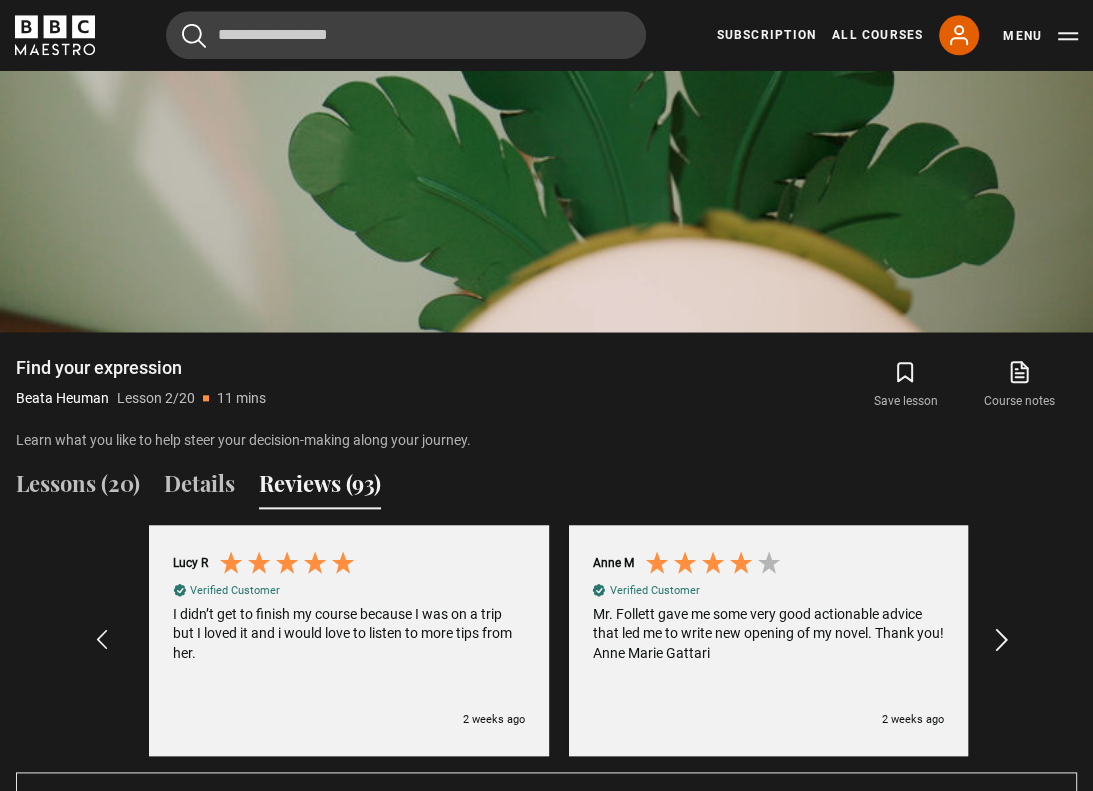 scroll, scrollTop: 0, scrollLeft: 839, axis: horizontal 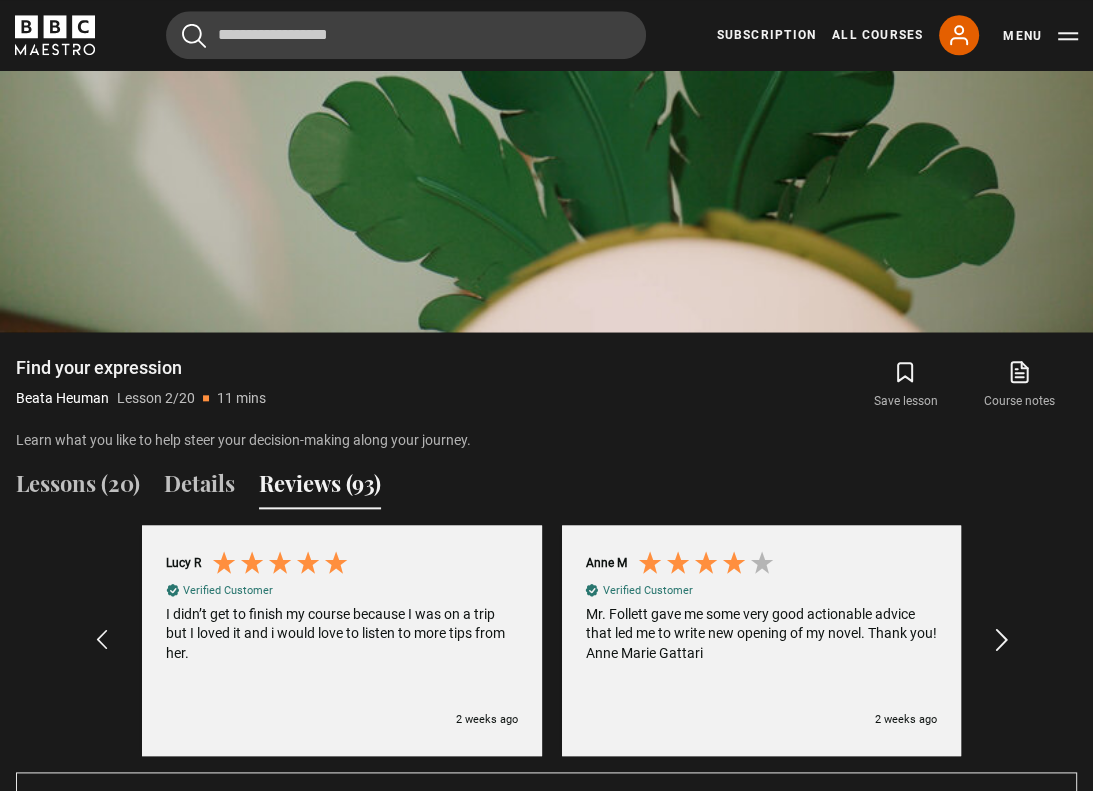 click at bounding box center (1002, 641) 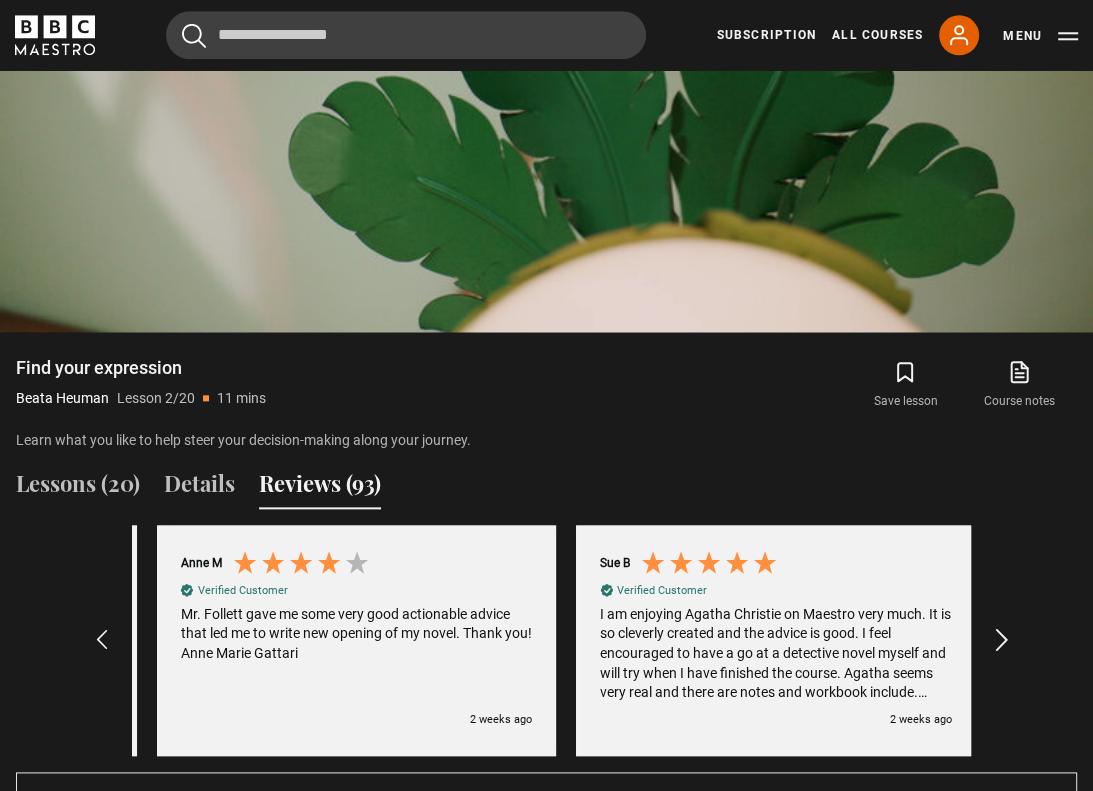 scroll, scrollTop: 0, scrollLeft: 1258, axis: horizontal 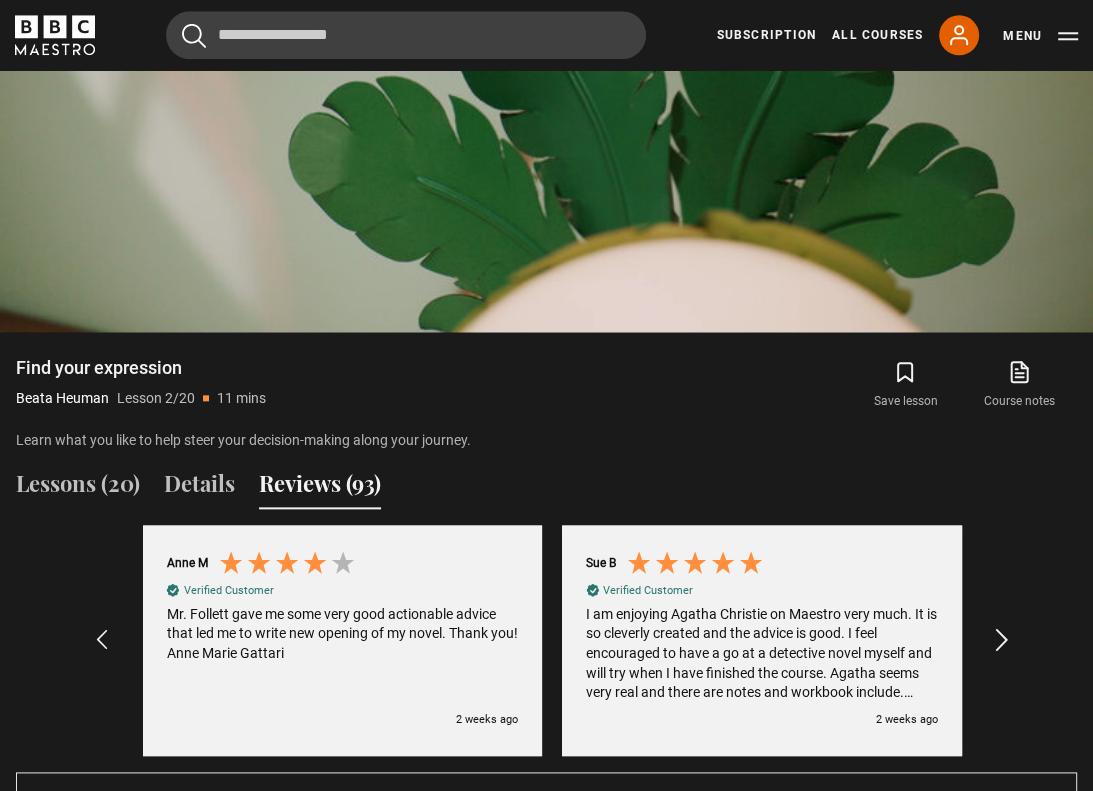 click at bounding box center (1002, 641) 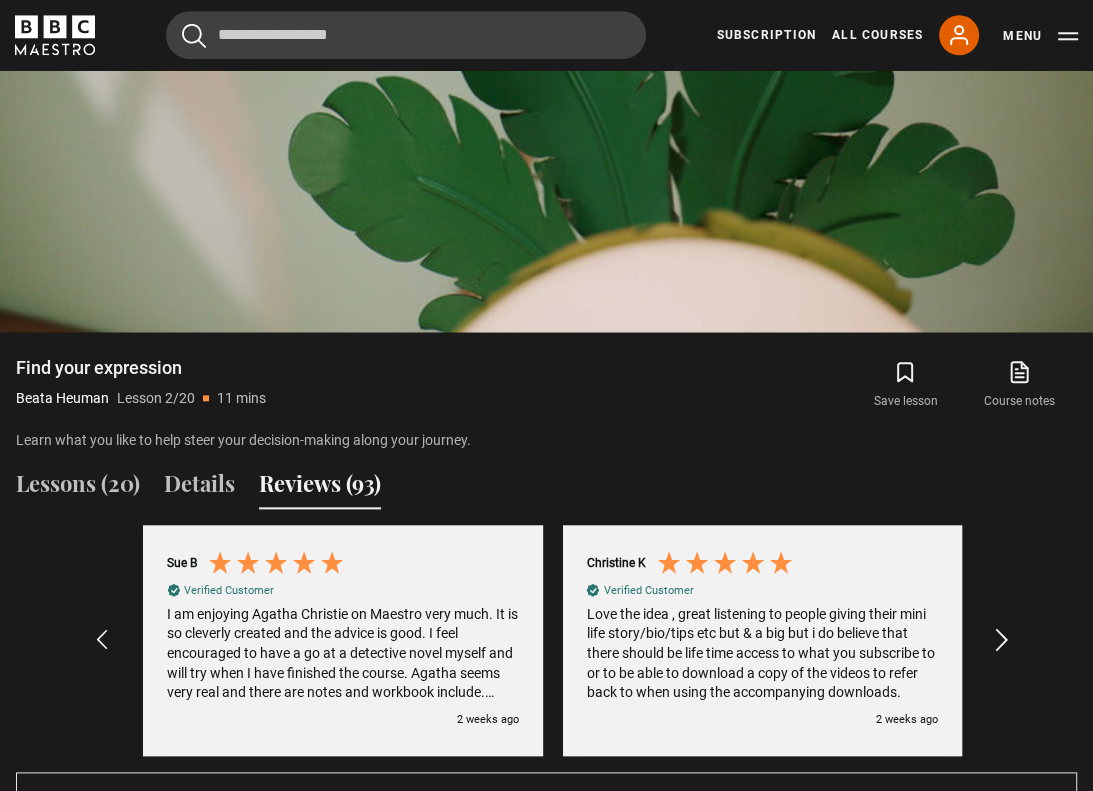 click at bounding box center [1002, 641] 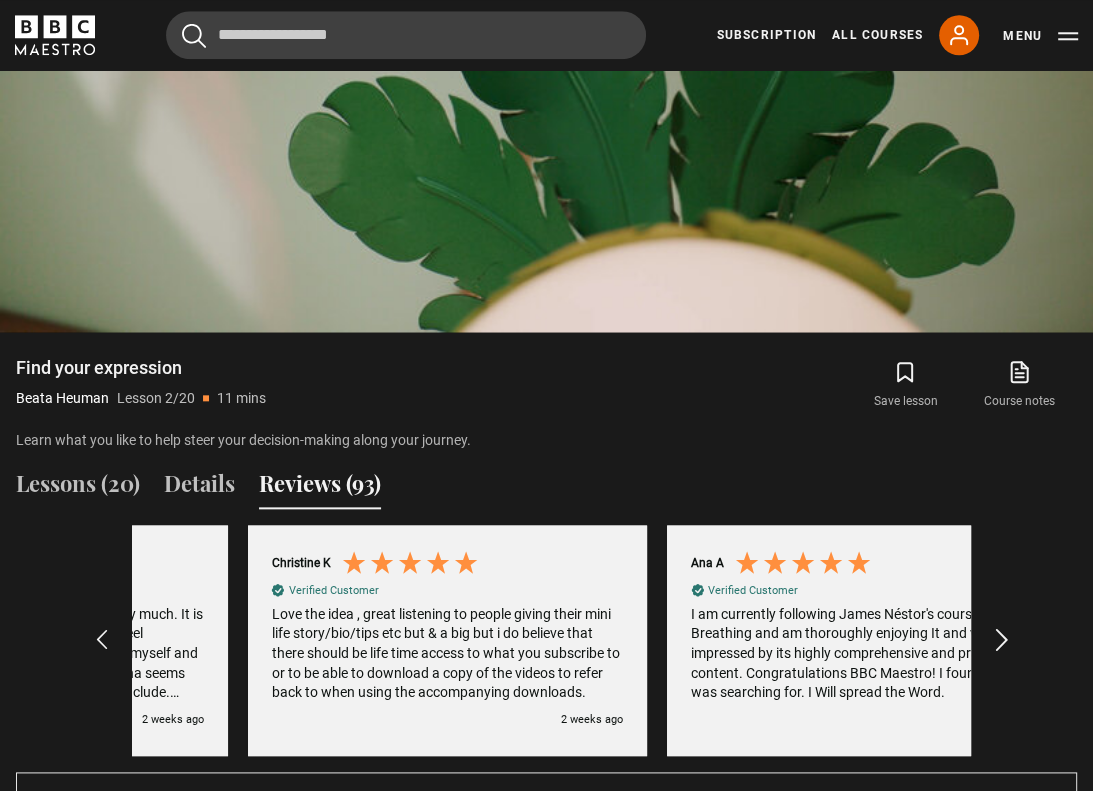 scroll, scrollTop: 0, scrollLeft: 2096, axis: horizontal 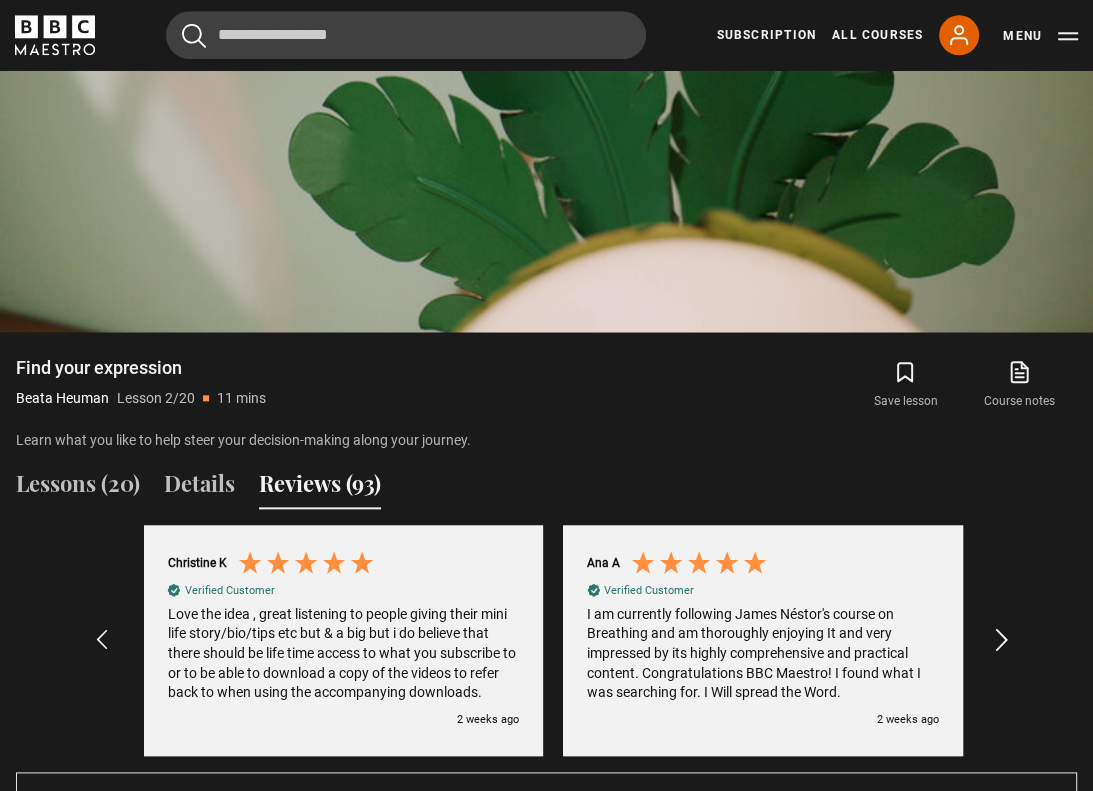 click at bounding box center [1002, 641] 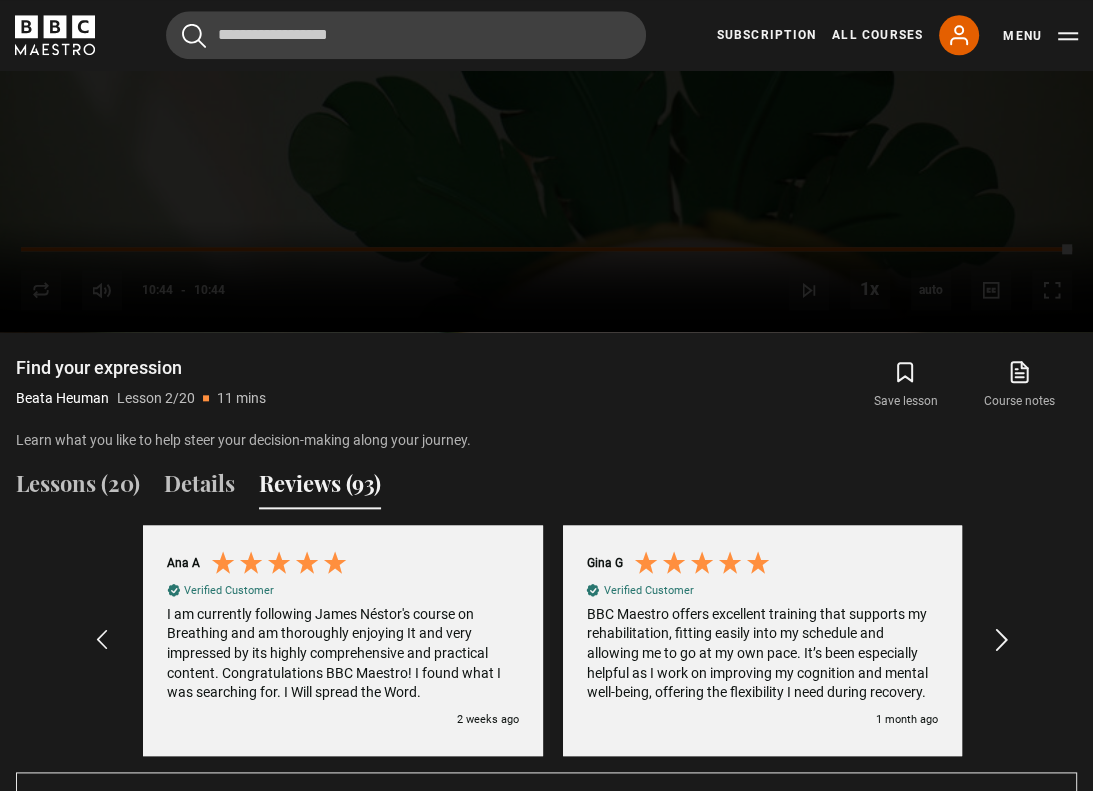 click at bounding box center (1002, 641) 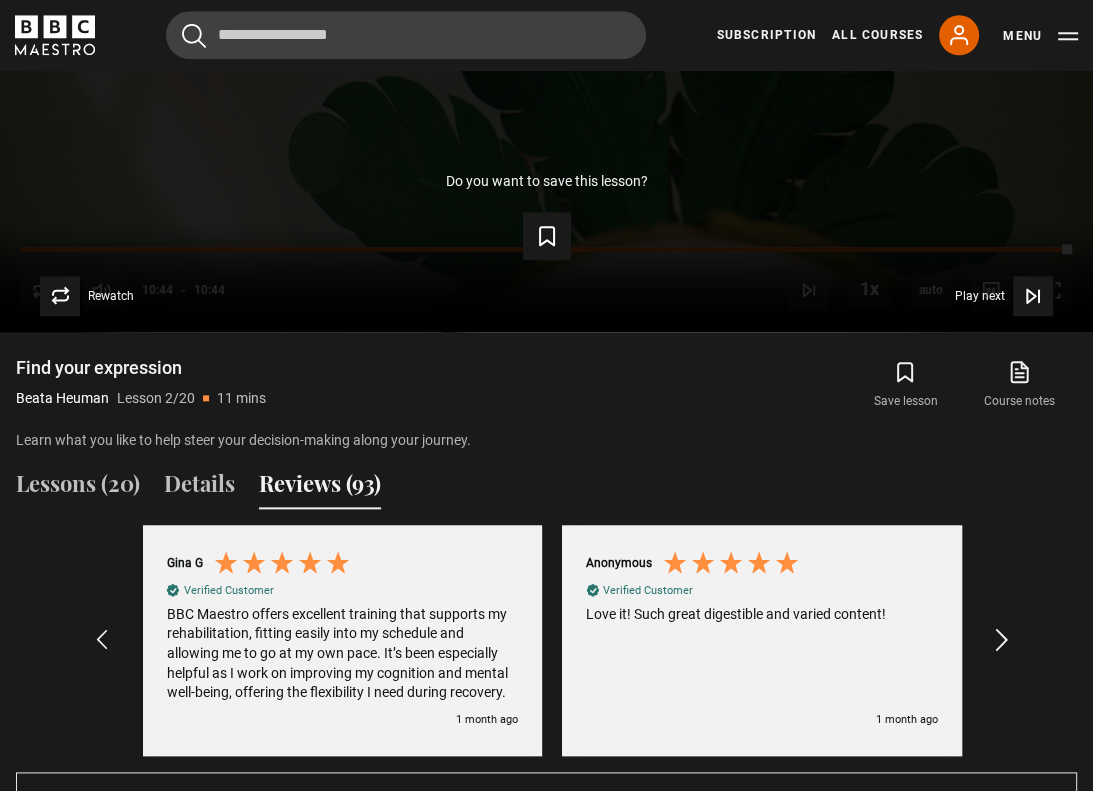 click at bounding box center [1002, 641] 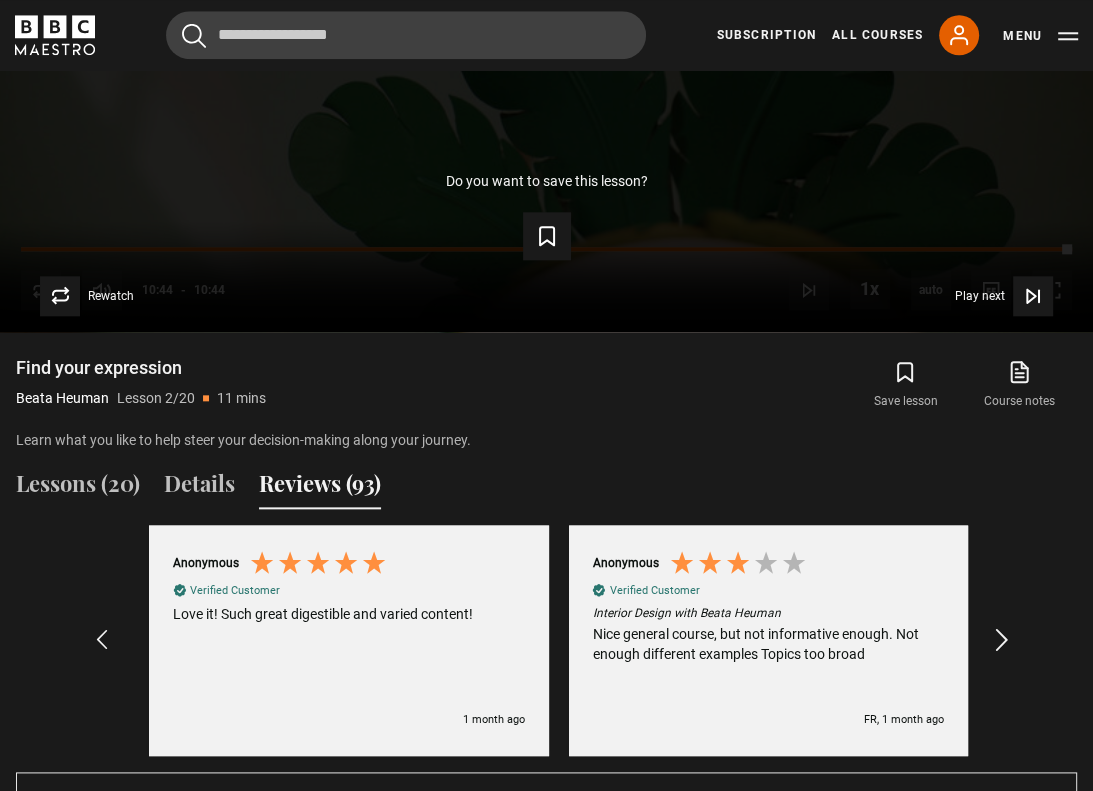 scroll, scrollTop: 0, scrollLeft: 3355, axis: horizontal 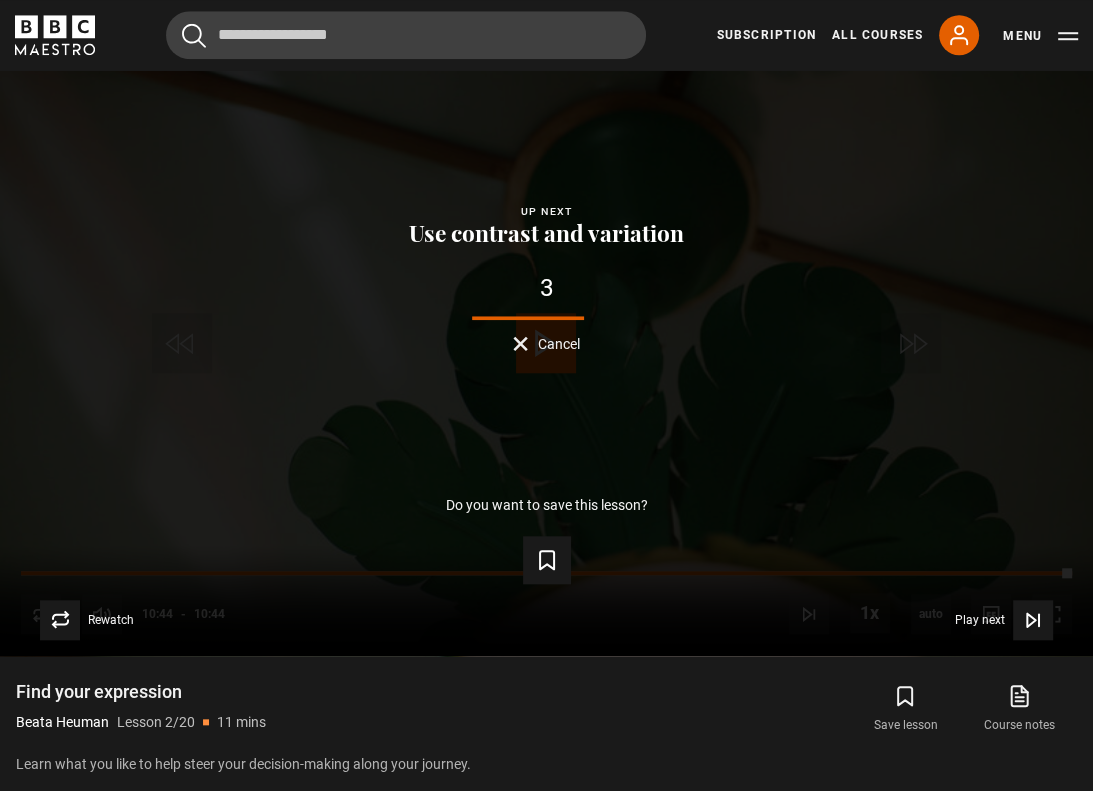 click on "Lesson Completed
Up next
Use contrast and variation
3
Cancel
Do you want to save this lesson?
Save lesson
Rewatch
Rewatch
Play next
Play next" at bounding box center [546, 348] 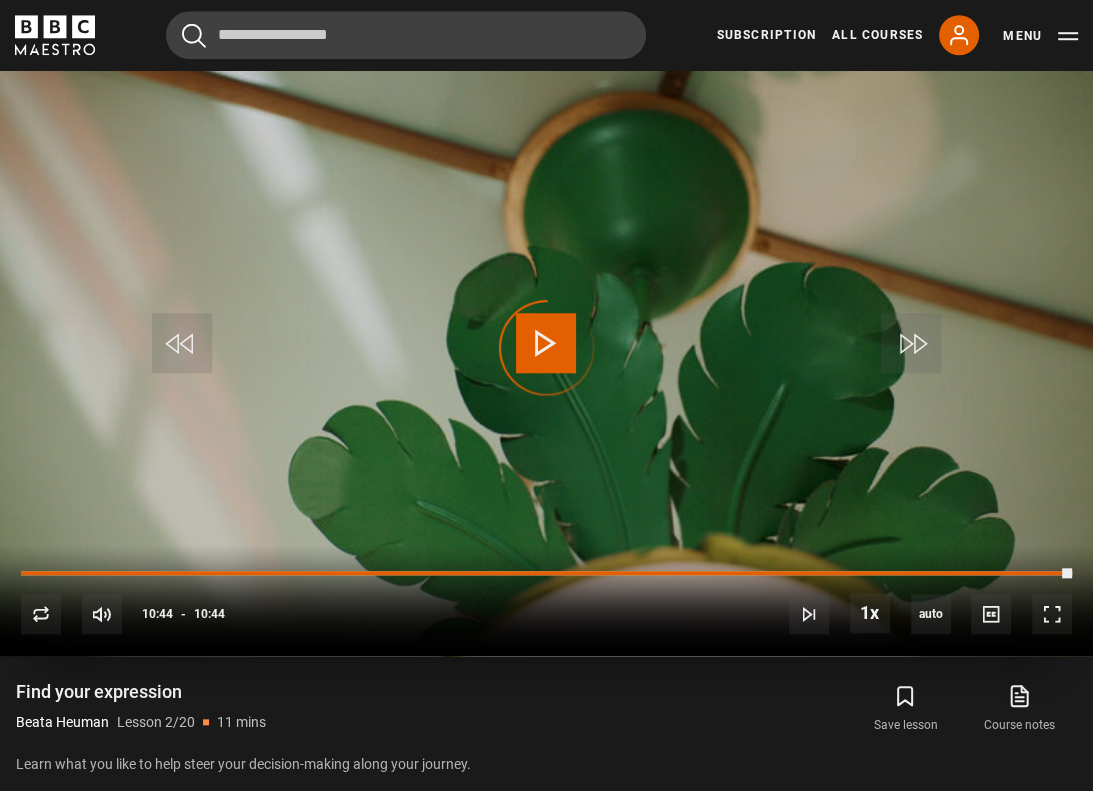 scroll, scrollTop: 0, scrollLeft: 4194, axis: horizontal 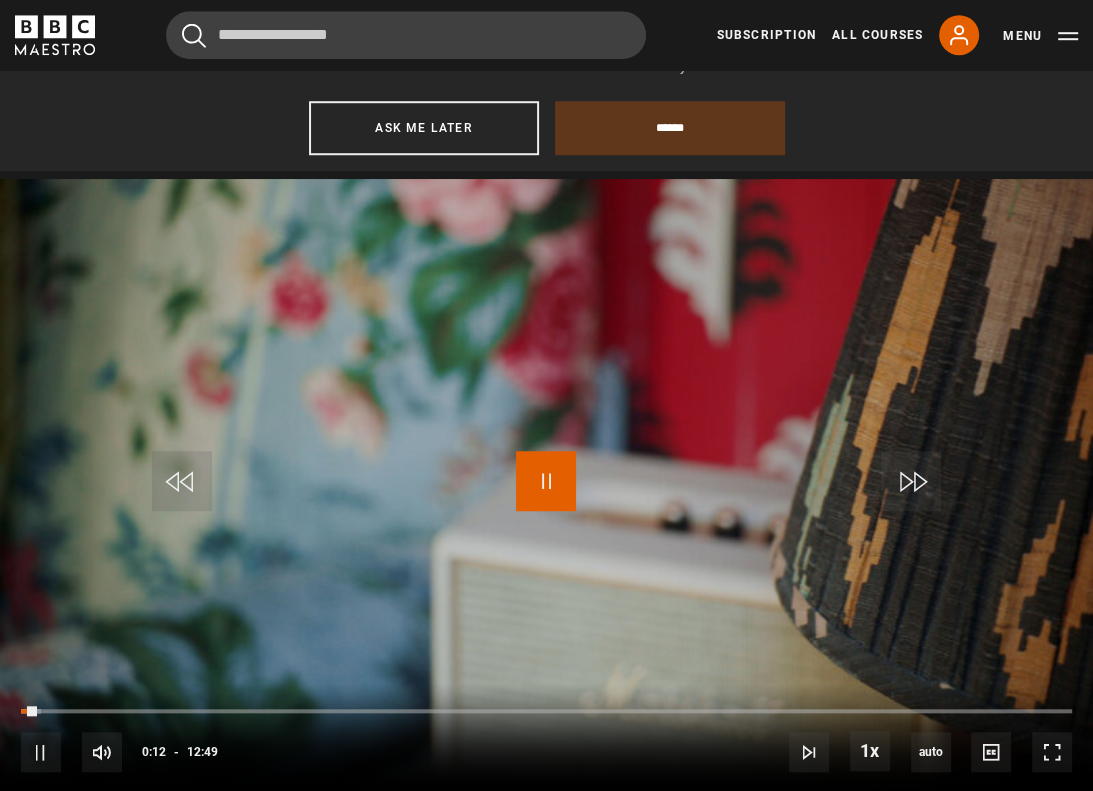 click at bounding box center (546, 481) 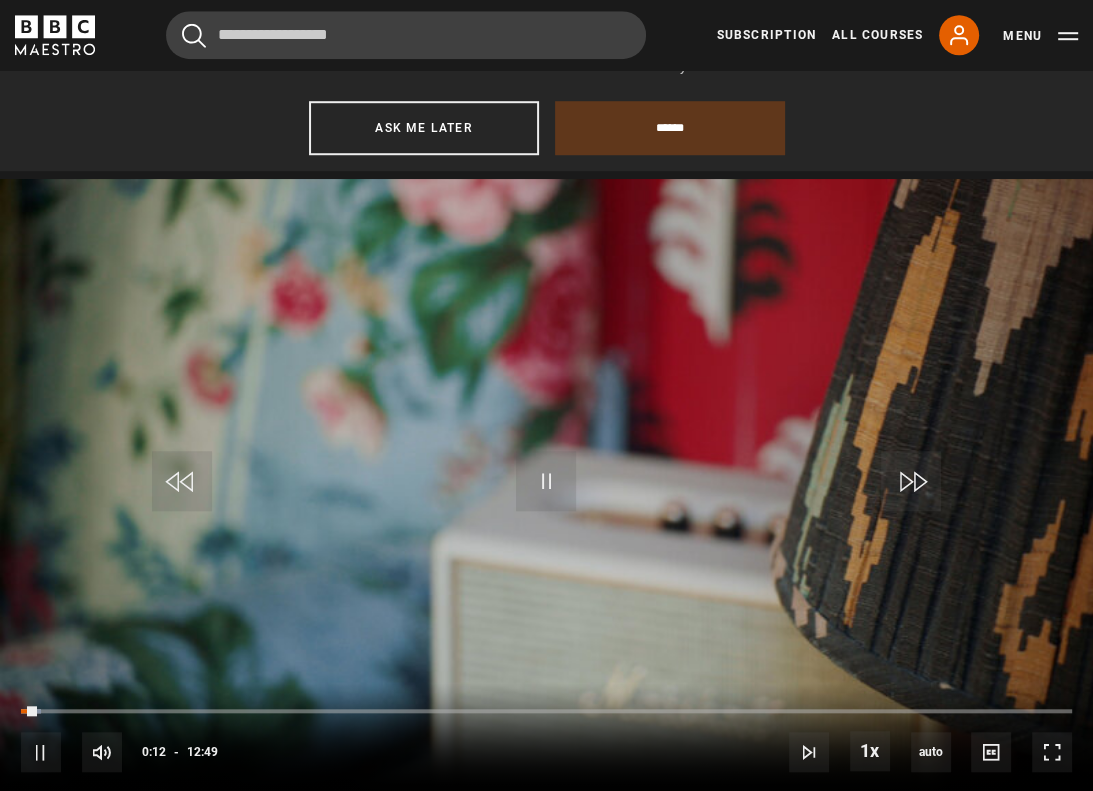 scroll, scrollTop: 1028, scrollLeft: 0, axis: vertical 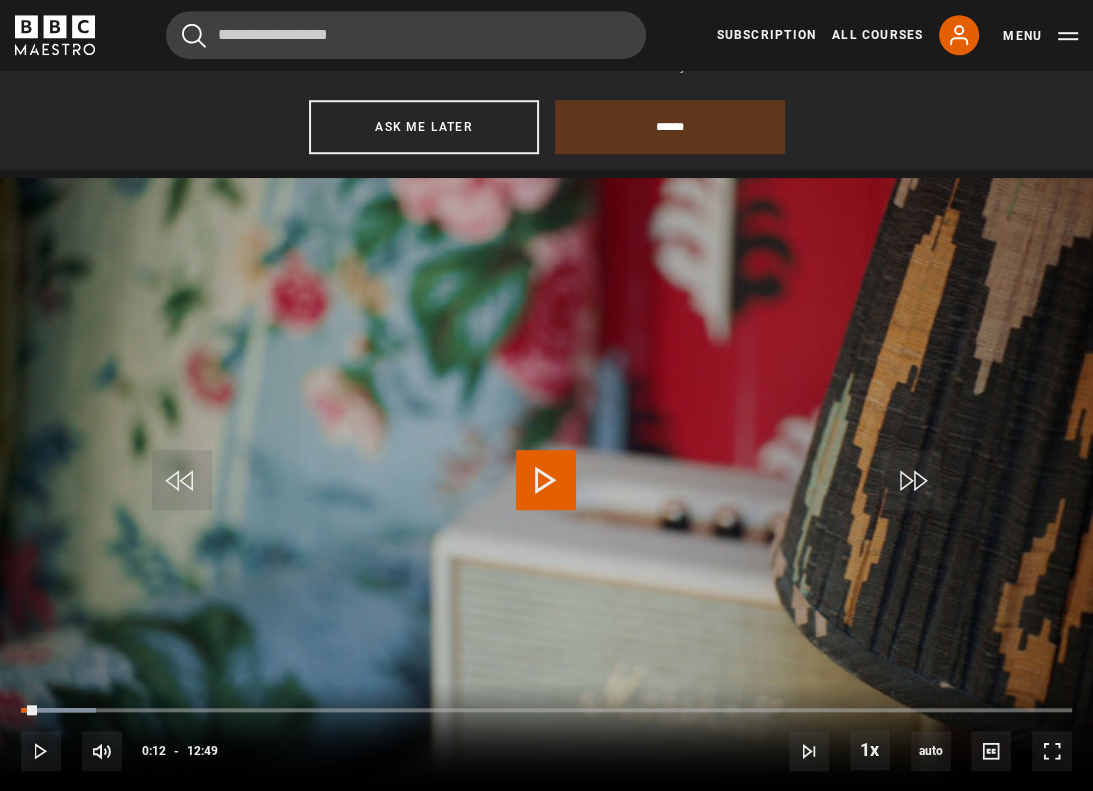 click at bounding box center (546, 480) 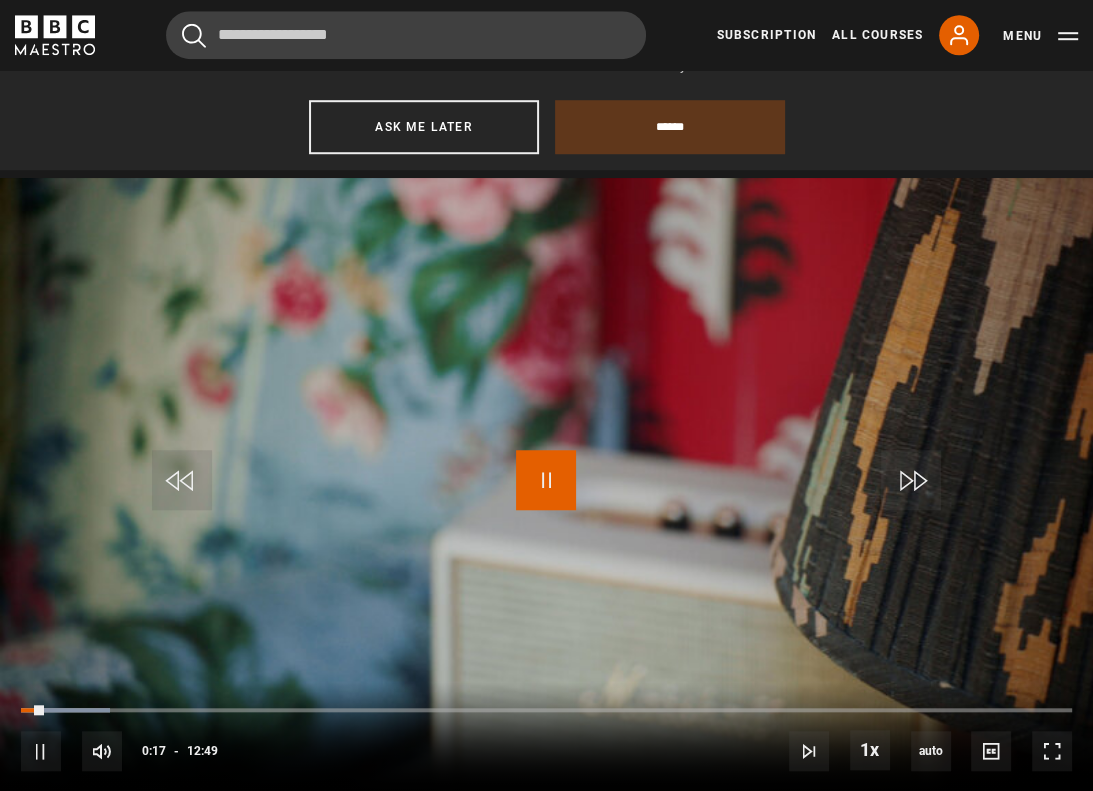 drag, startPoint x: 556, startPoint y: 487, endPoint x: 545, endPoint y: 479, distance: 13.601471 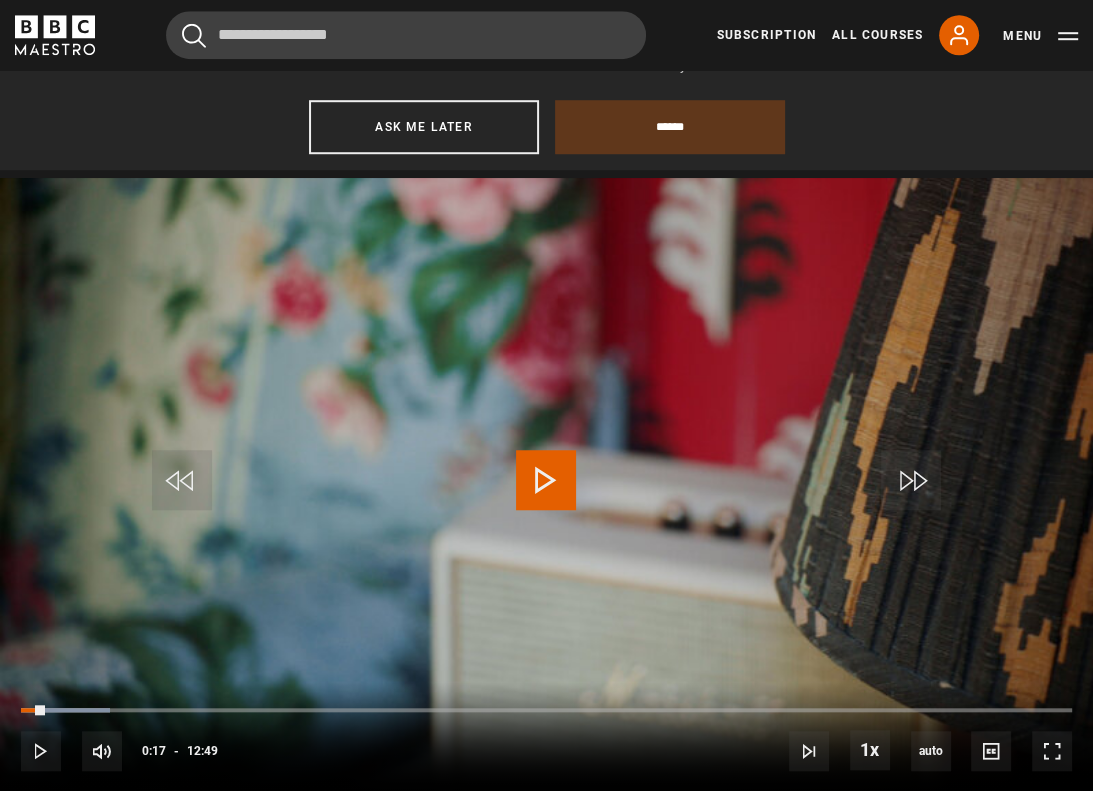 click at bounding box center (546, 480) 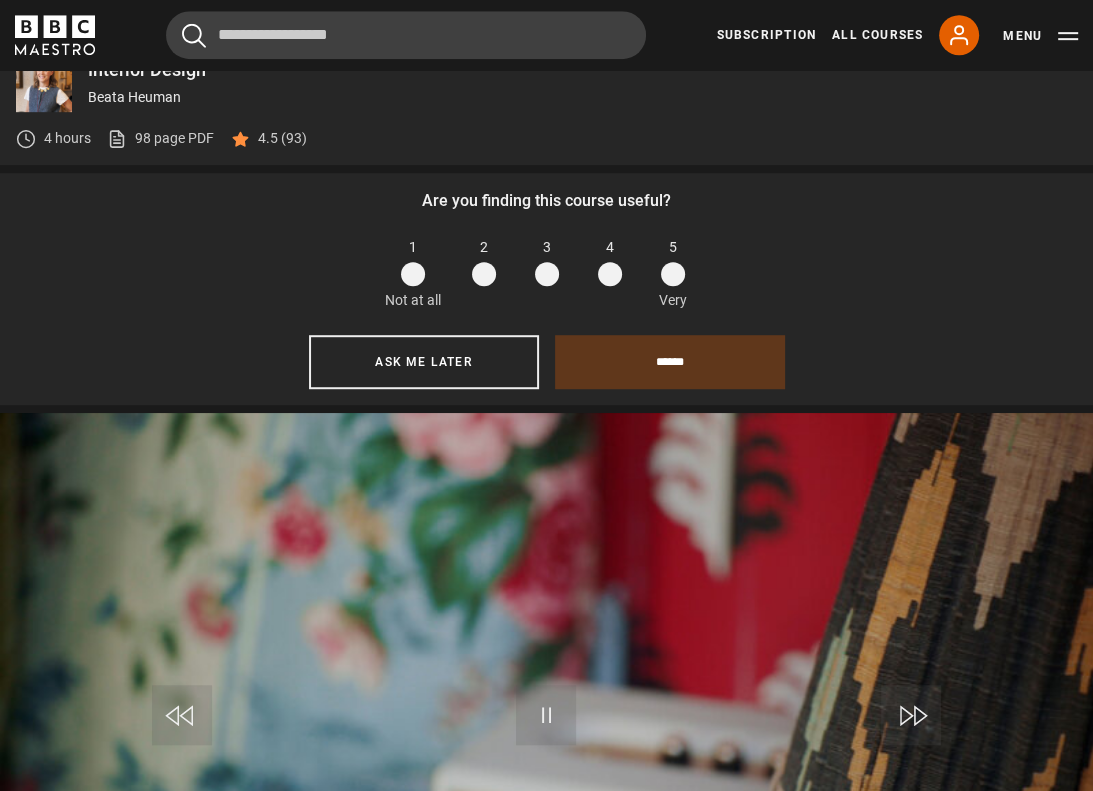 scroll, scrollTop: 788, scrollLeft: 0, axis: vertical 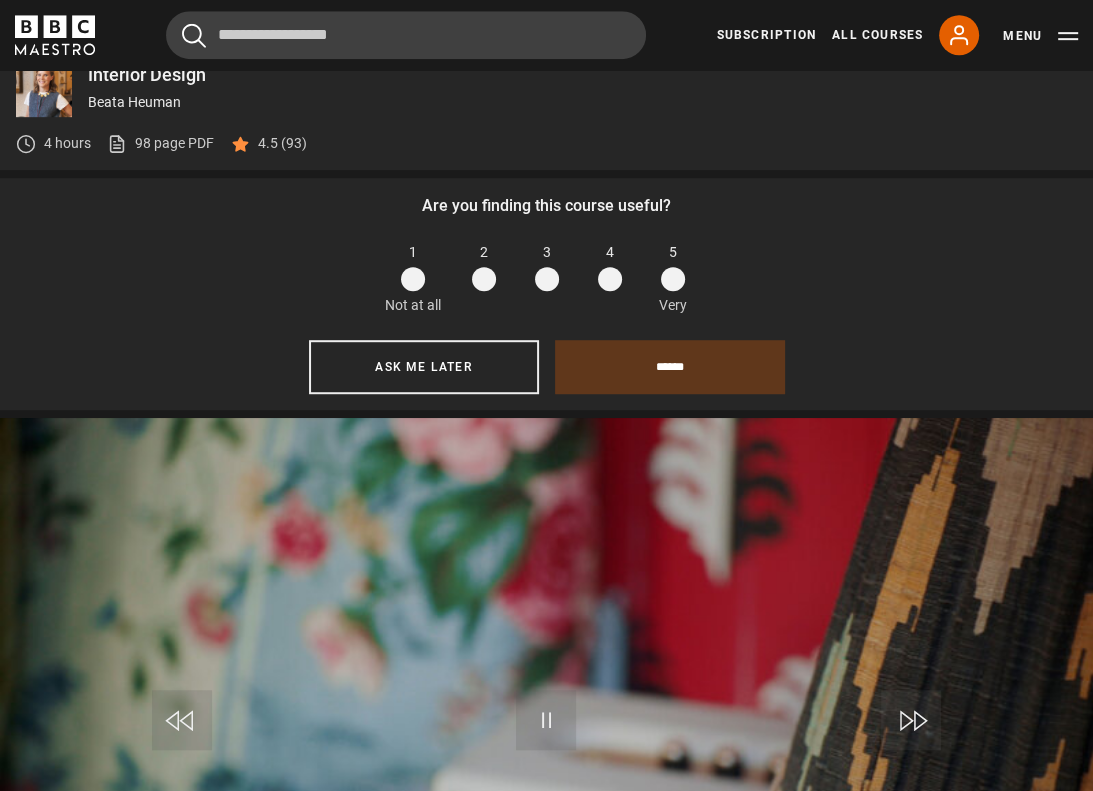click at bounding box center [673, 279] 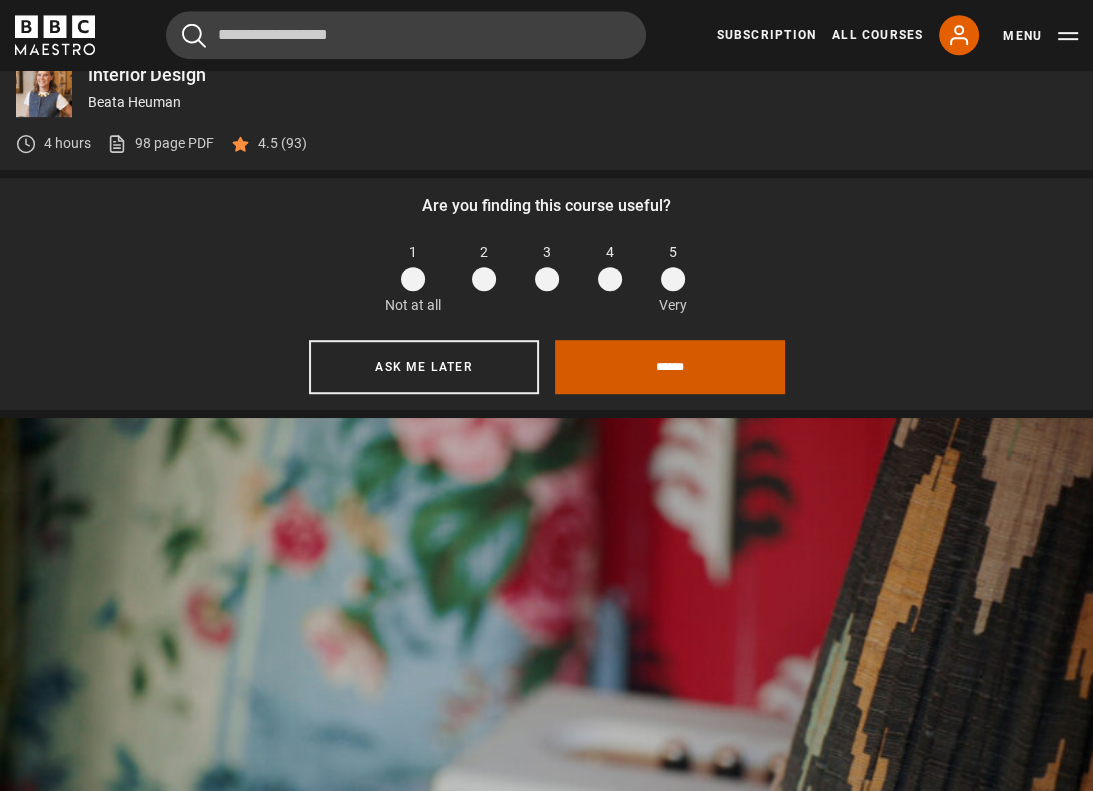 click on "******" at bounding box center [670, 367] 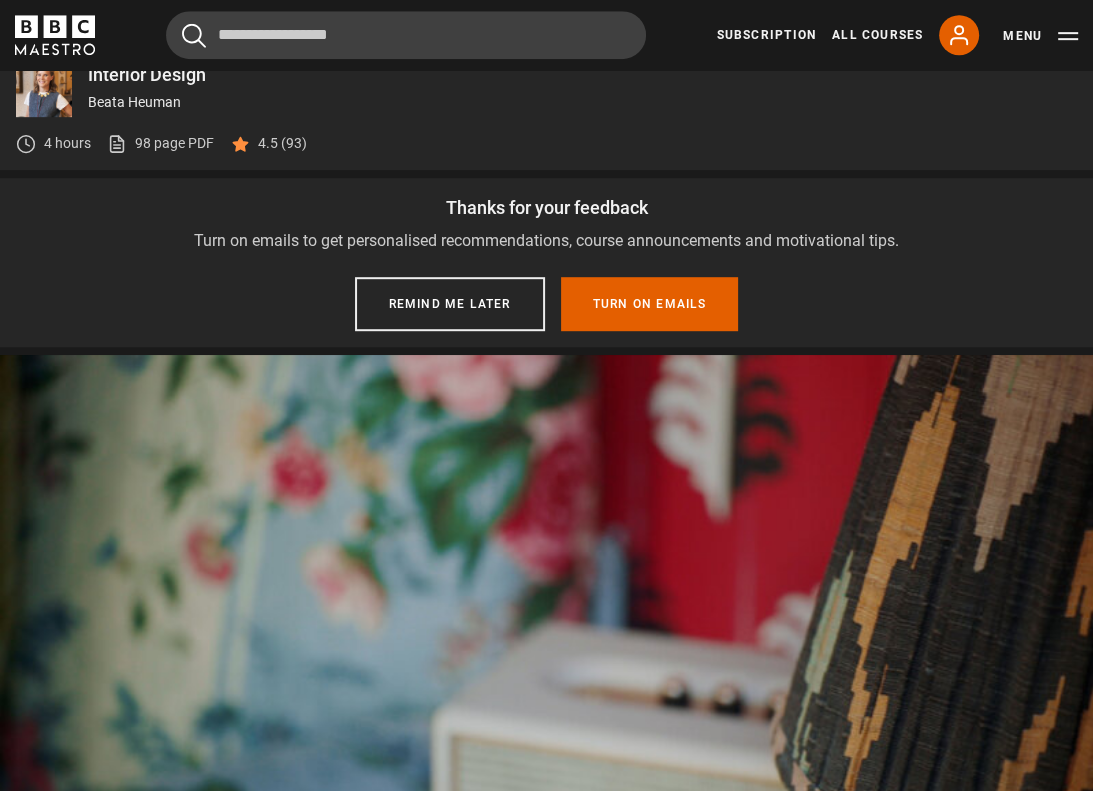 scroll, scrollTop: 816, scrollLeft: 0, axis: vertical 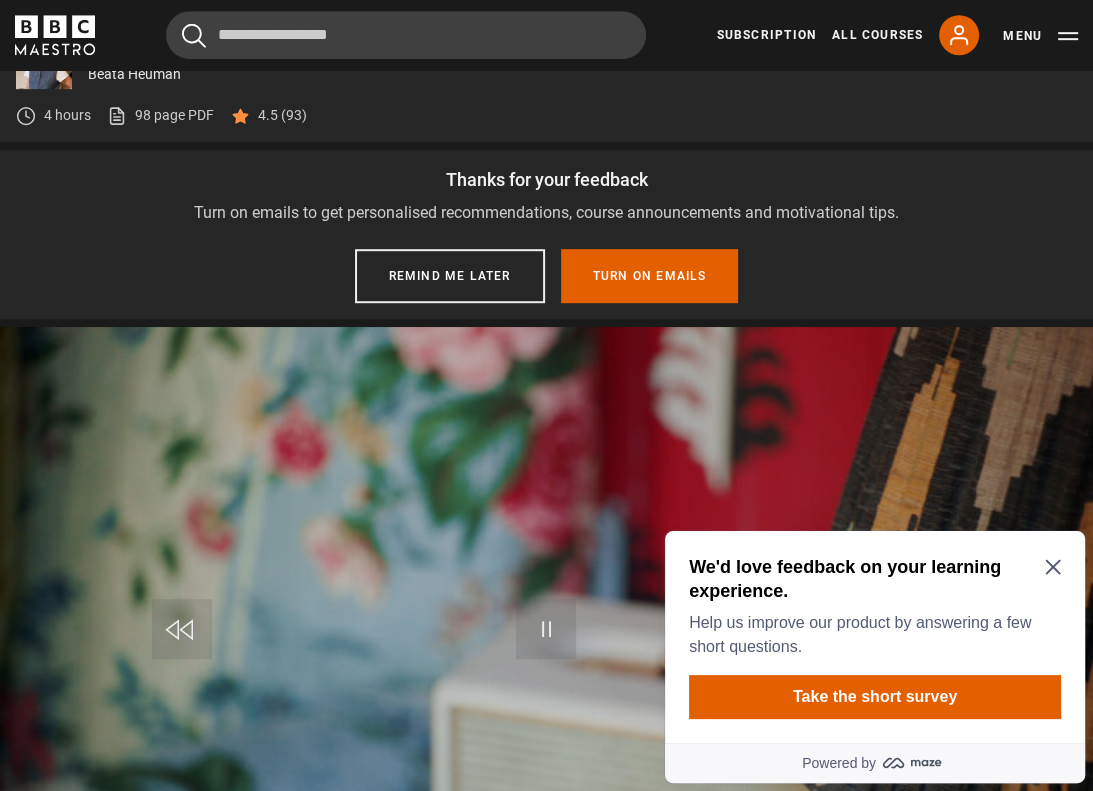 click 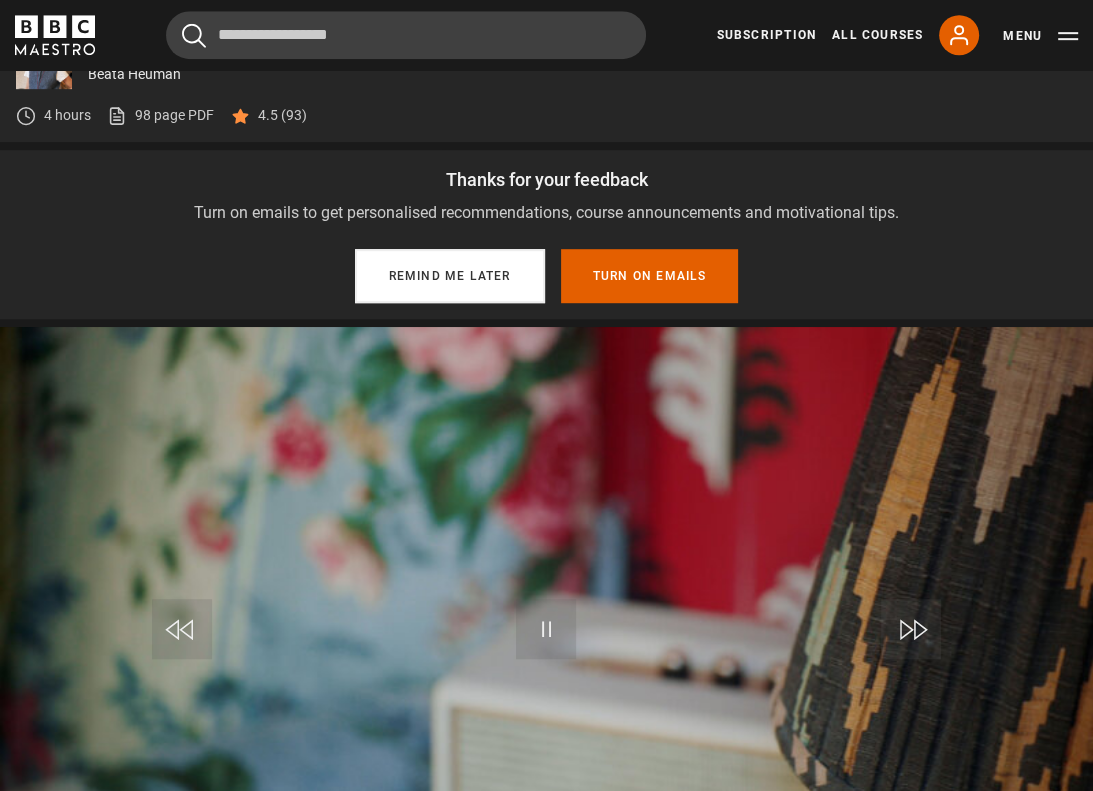 click on "Remind me later" at bounding box center (450, 276) 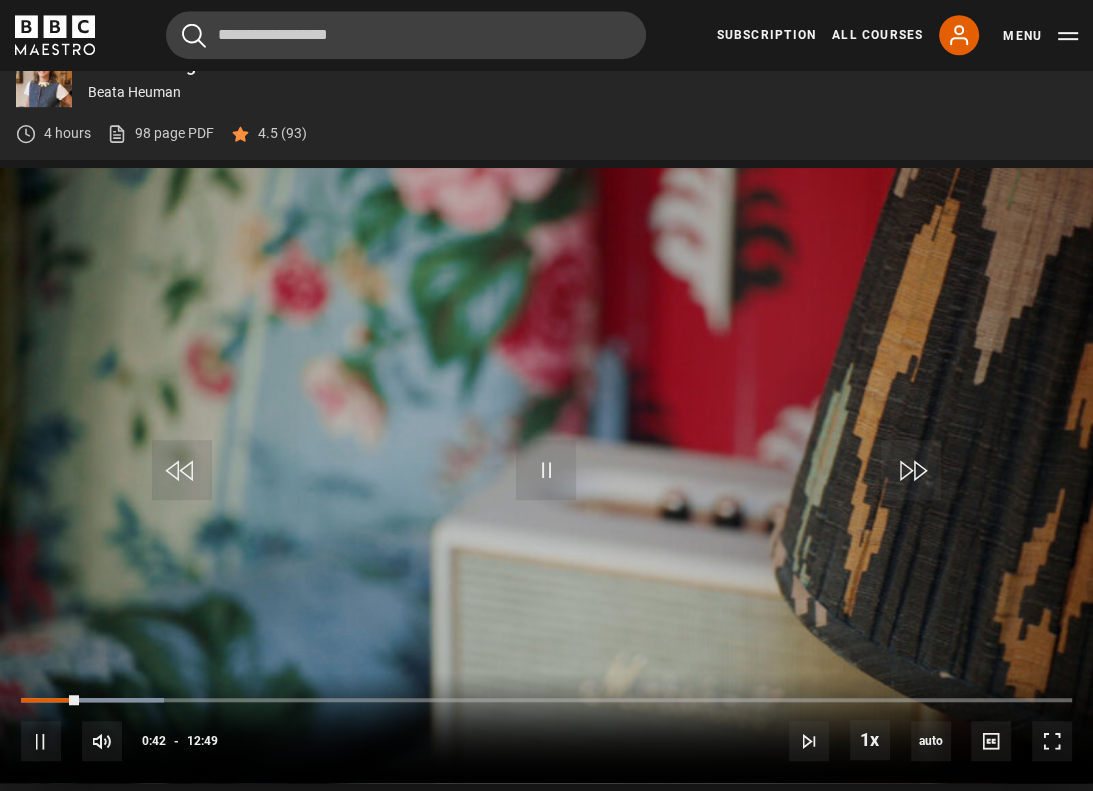 scroll, scrollTop: 796, scrollLeft: 0, axis: vertical 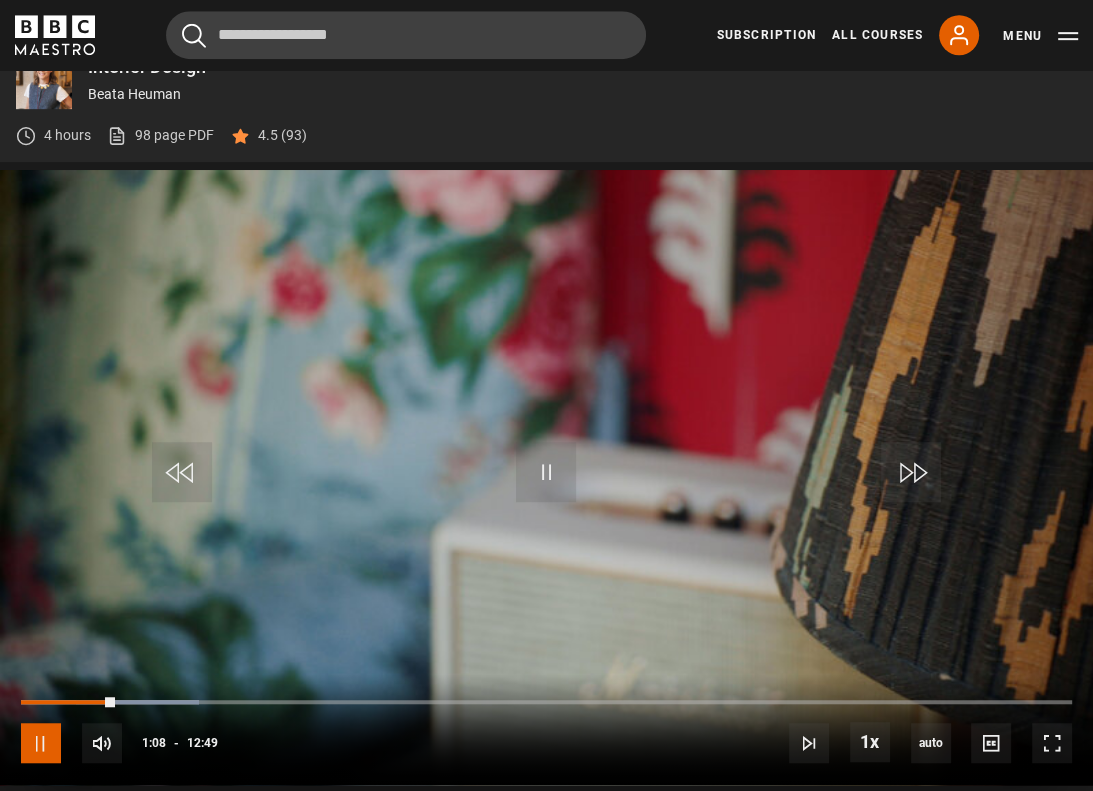 click at bounding box center [41, 743] 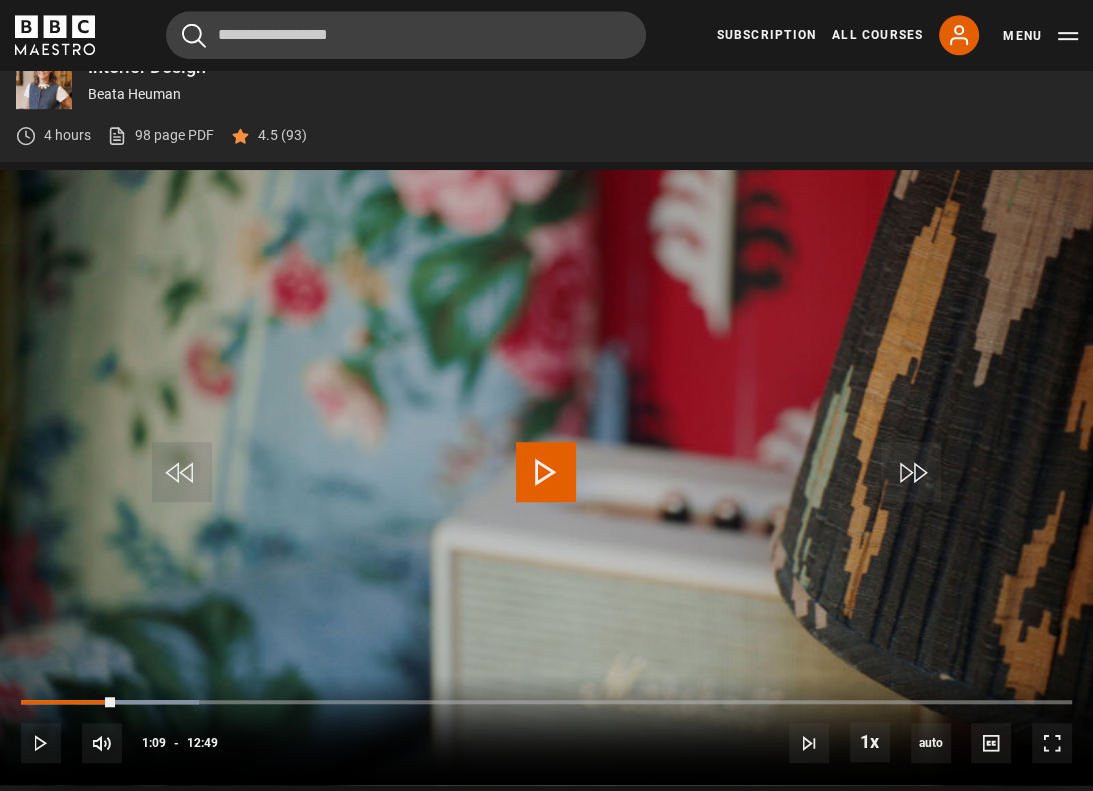 click at bounding box center (546, 472) 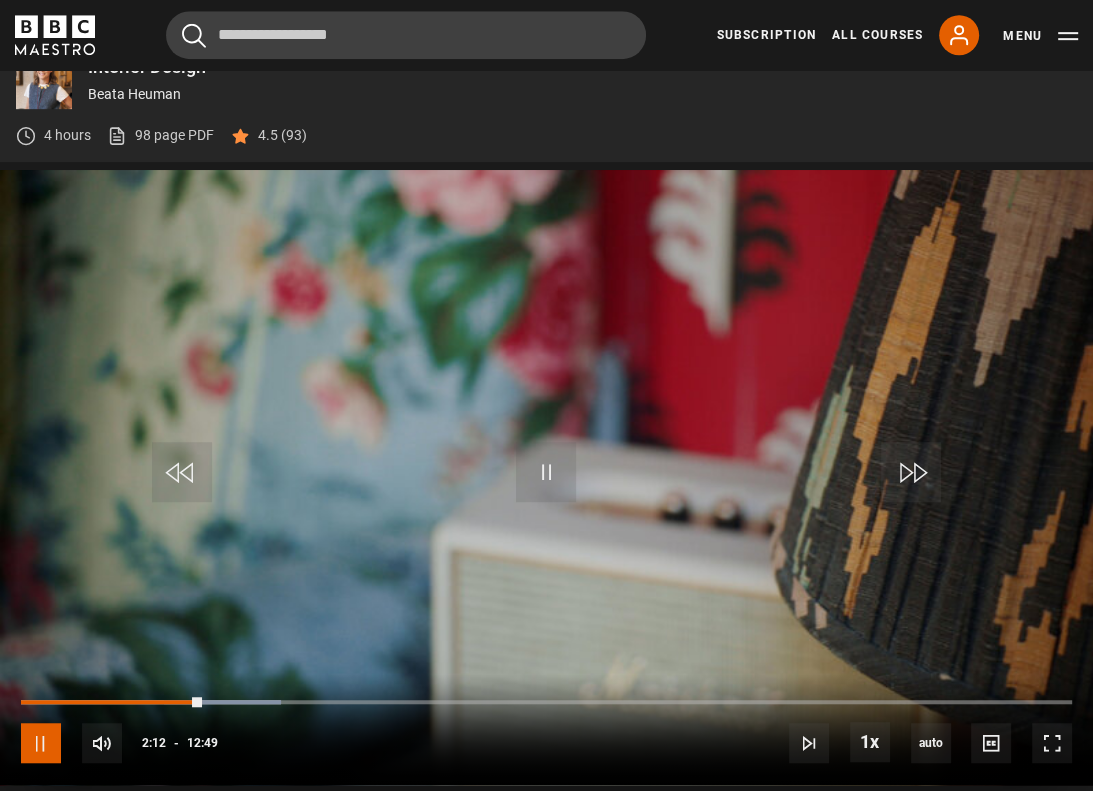 click at bounding box center (41, 743) 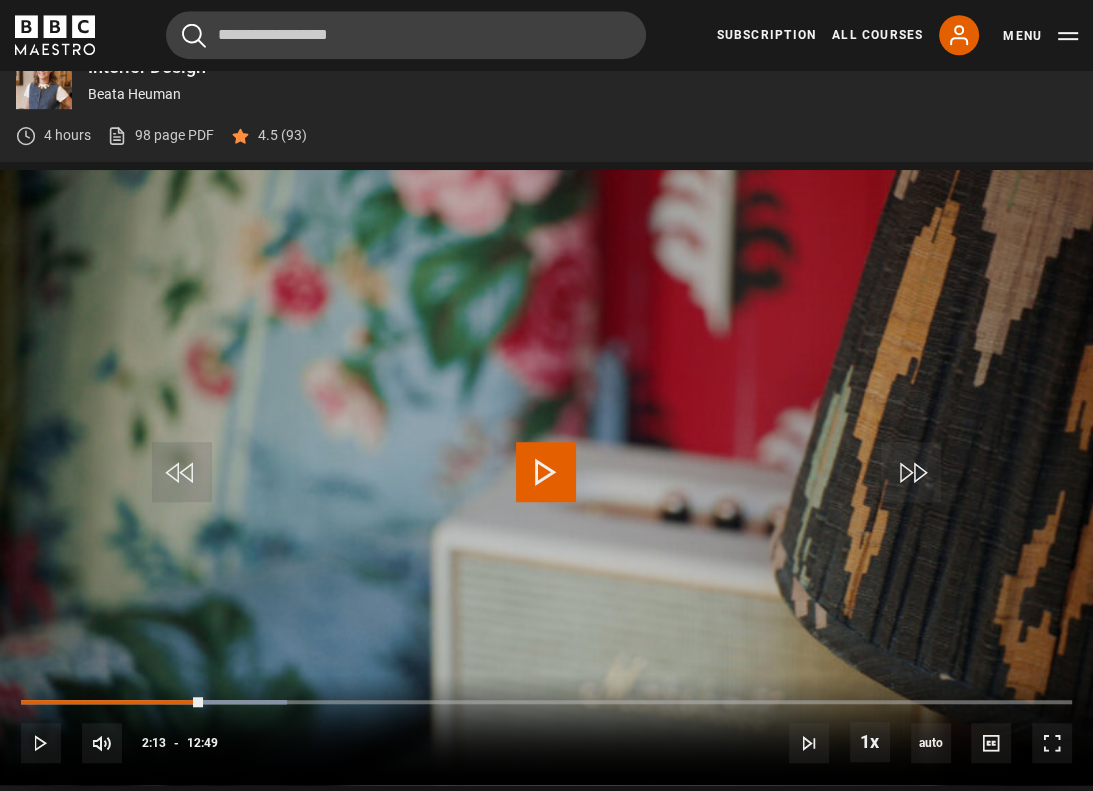 click at bounding box center [546, 472] 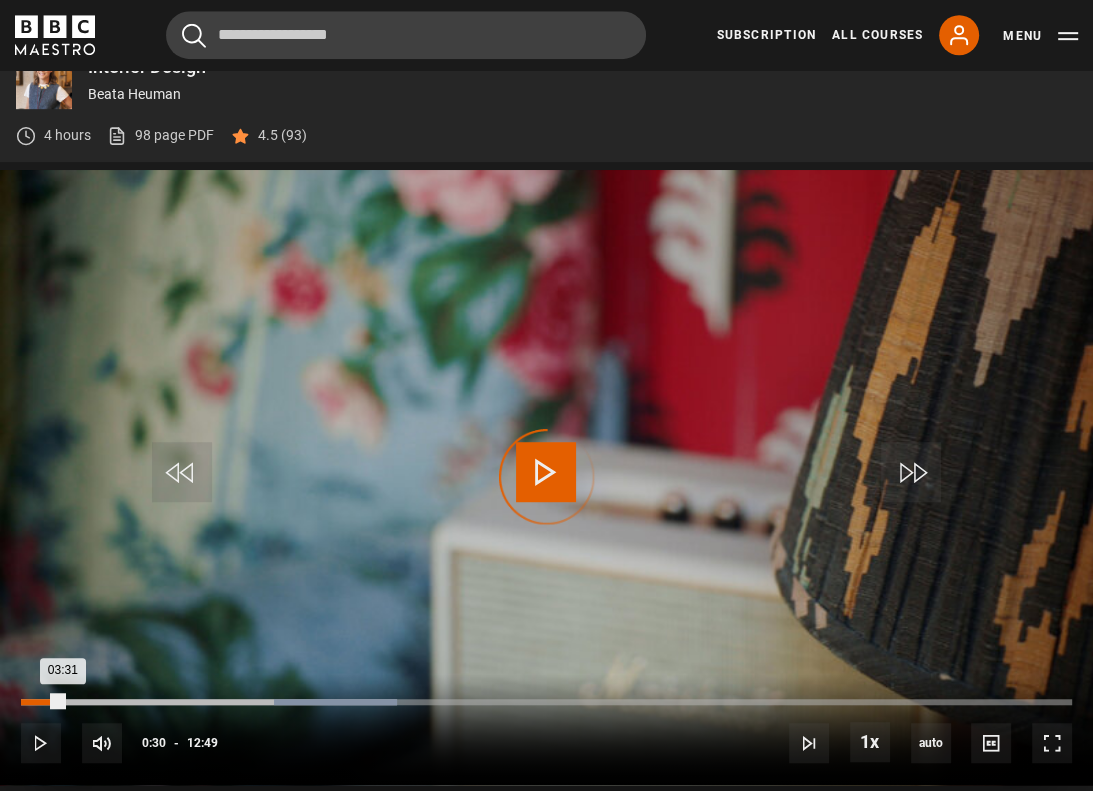 click on "Loaded :  35.76% 00:30 03:31" at bounding box center (546, 702) 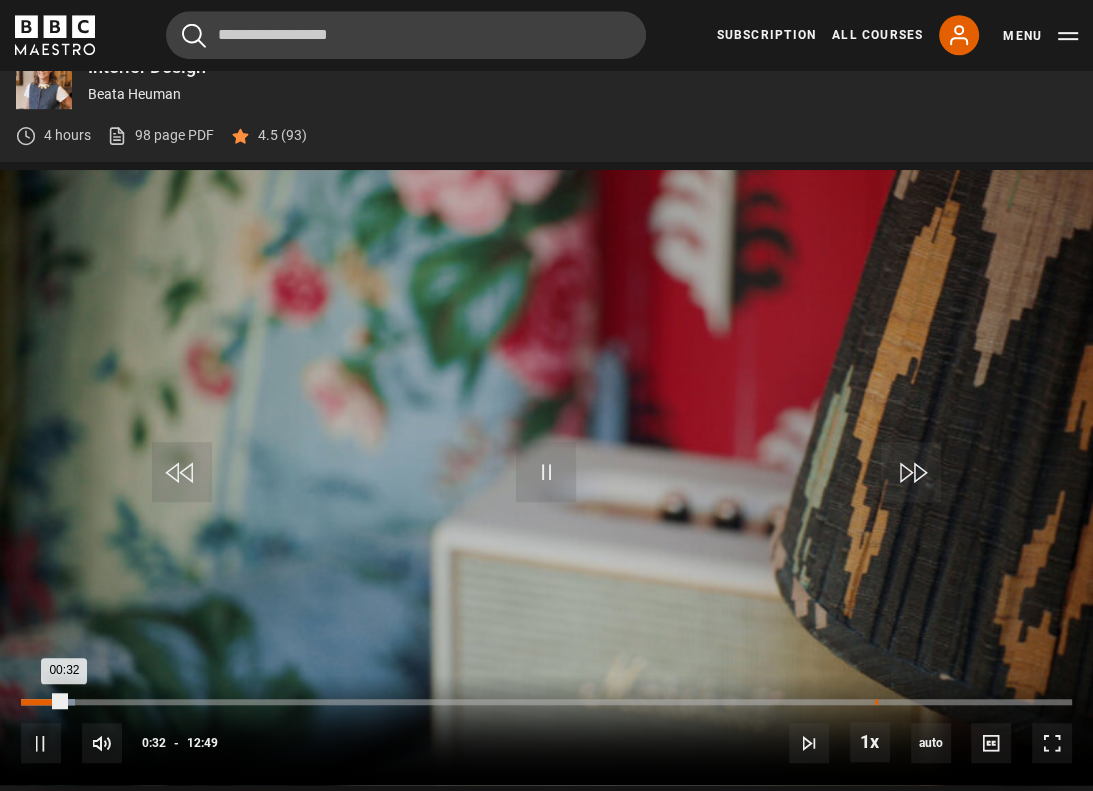 click on "Loaded :  5.20% 10:24 00:32" at bounding box center [546, 702] 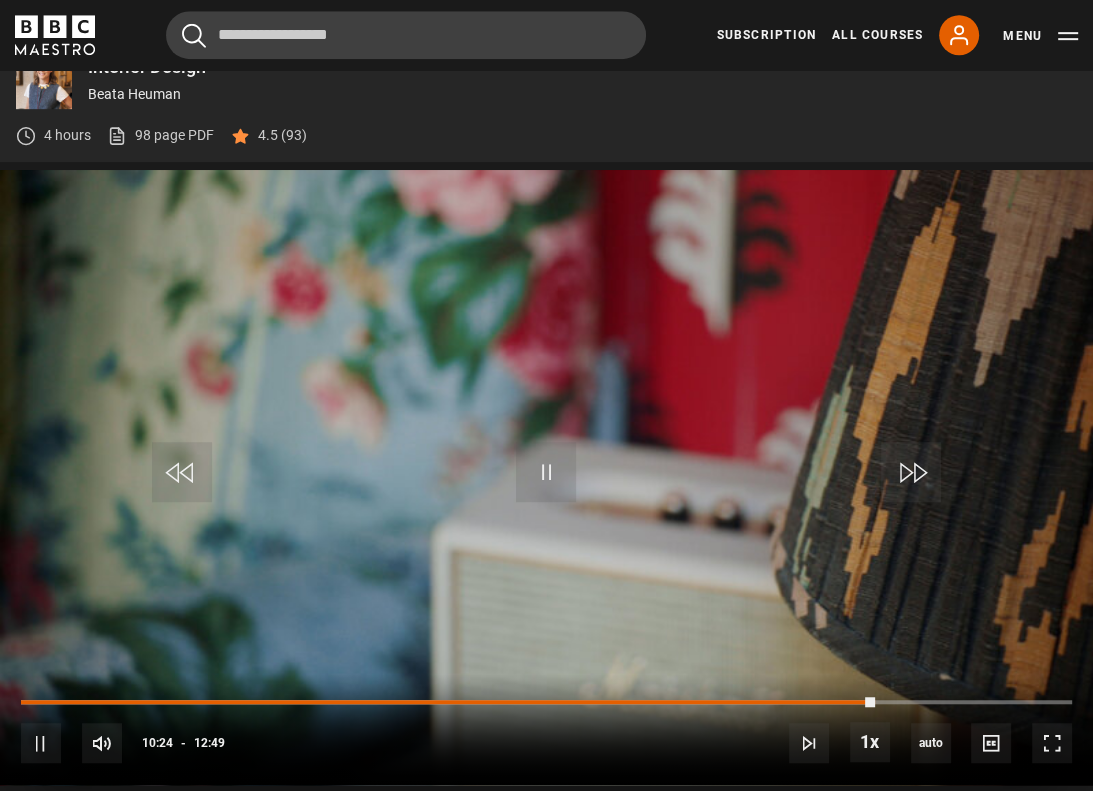 click on "10s Skip Back 10 seconds Pause 10s Skip Forward 10 seconds Loaded :  81.27% 10:37 10:24 Pause Mute Current Time  10:24 - Duration  12:49
Beata Heuman
Lesson 3
Use contrast and variation
1x Playback Rate 2x 1.5x 1x , selected 0.5x auto Quality 360p 720p 1080p 2160p Auto , selected Captions captions off , selected English  Captions" at bounding box center (546, 729) 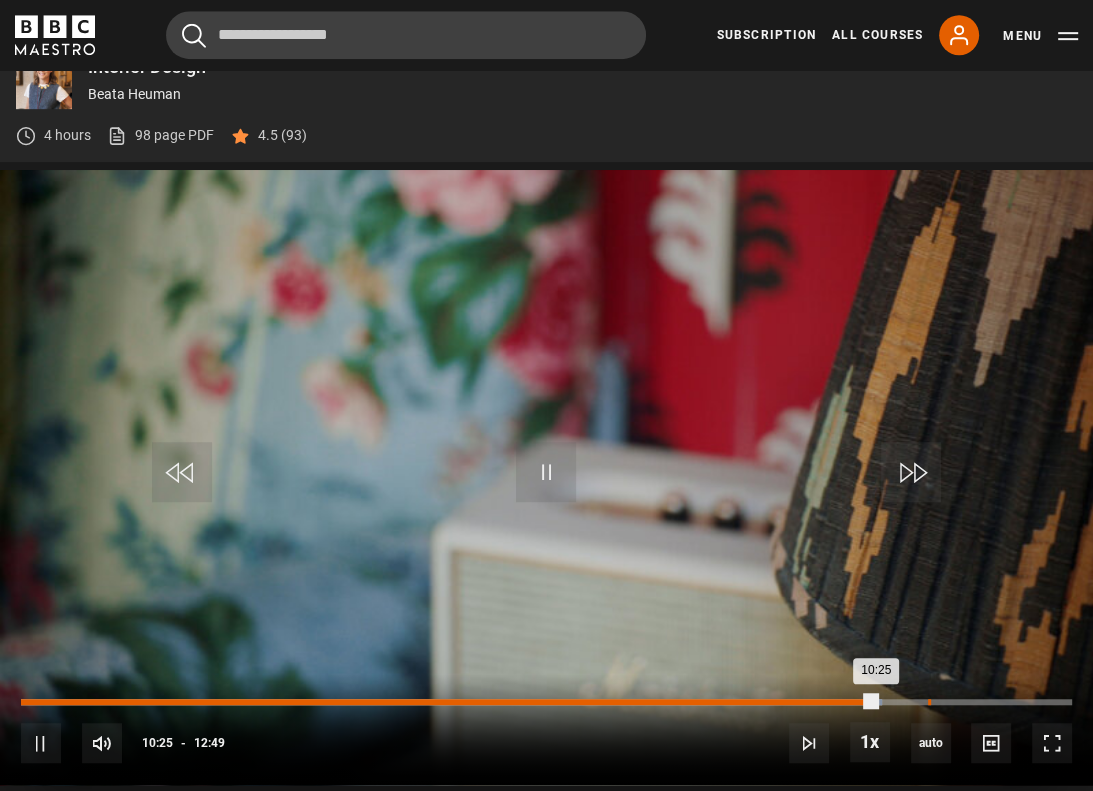 click on "11:03" at bounding box center [929, 702] 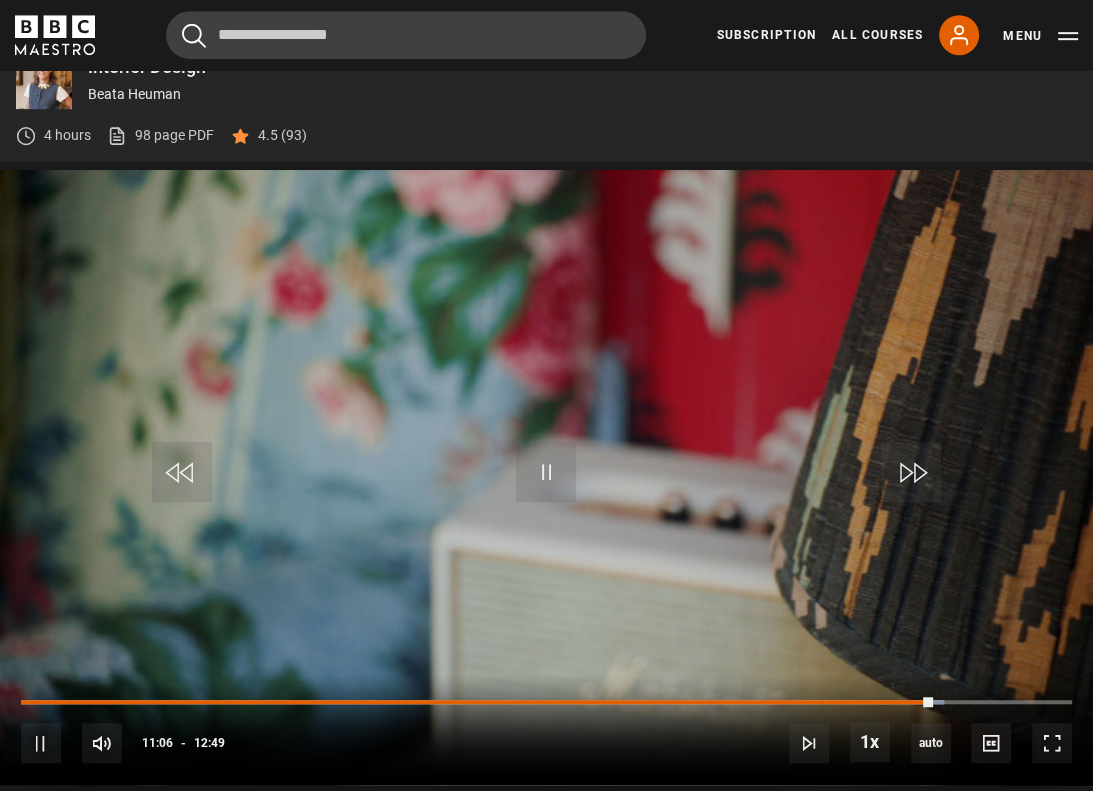 click on "10s Skip Back 10 seconds Pause 10s Skip Forward 10 seconds Loaded :  87.78% 11:40 11:06 Pause Mute Current Time  11:06 - Duration  12:49
Beata Heuman
Lesson 3
Use contrast and variation
1x Playback Rate 2x 1.5x 1x , selected 0.5x auto Quality 360p 720p 1080p 2160p Auto , selected Captions captions off , selected English  Captions" at bounding box center [546, 729] 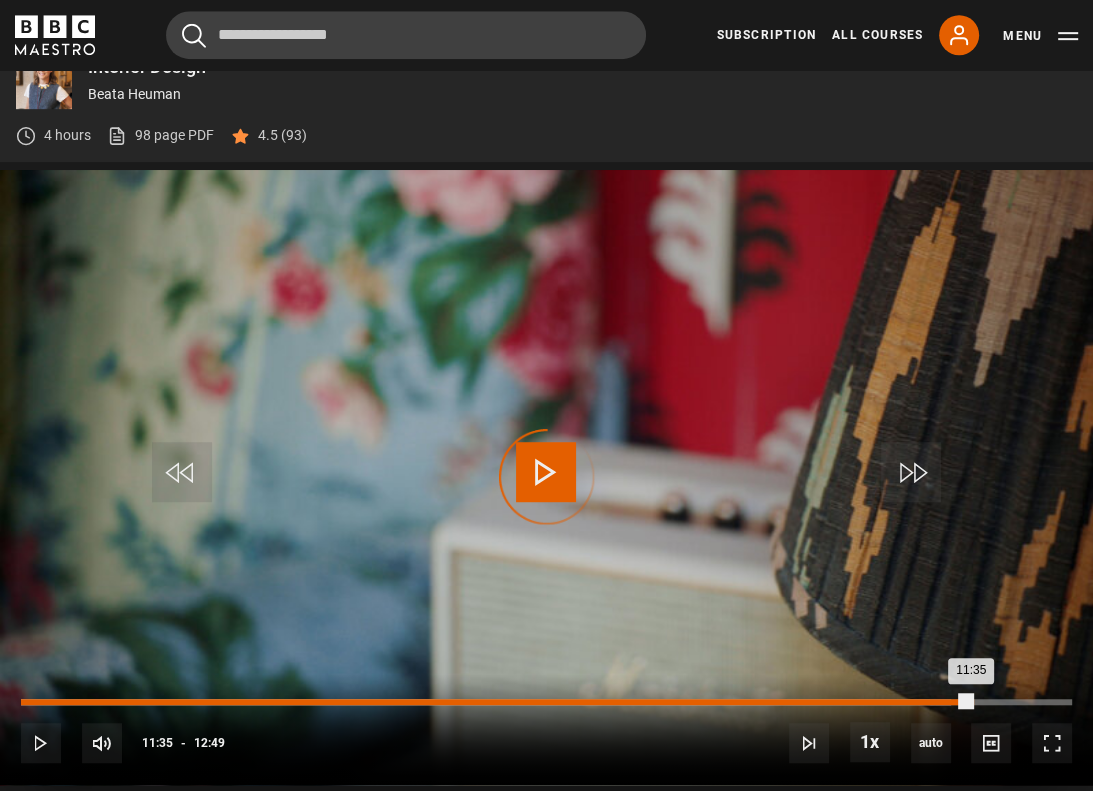 click on "Loaded :  88.43% 11:35 11:35" at bounding box center [546, 702] 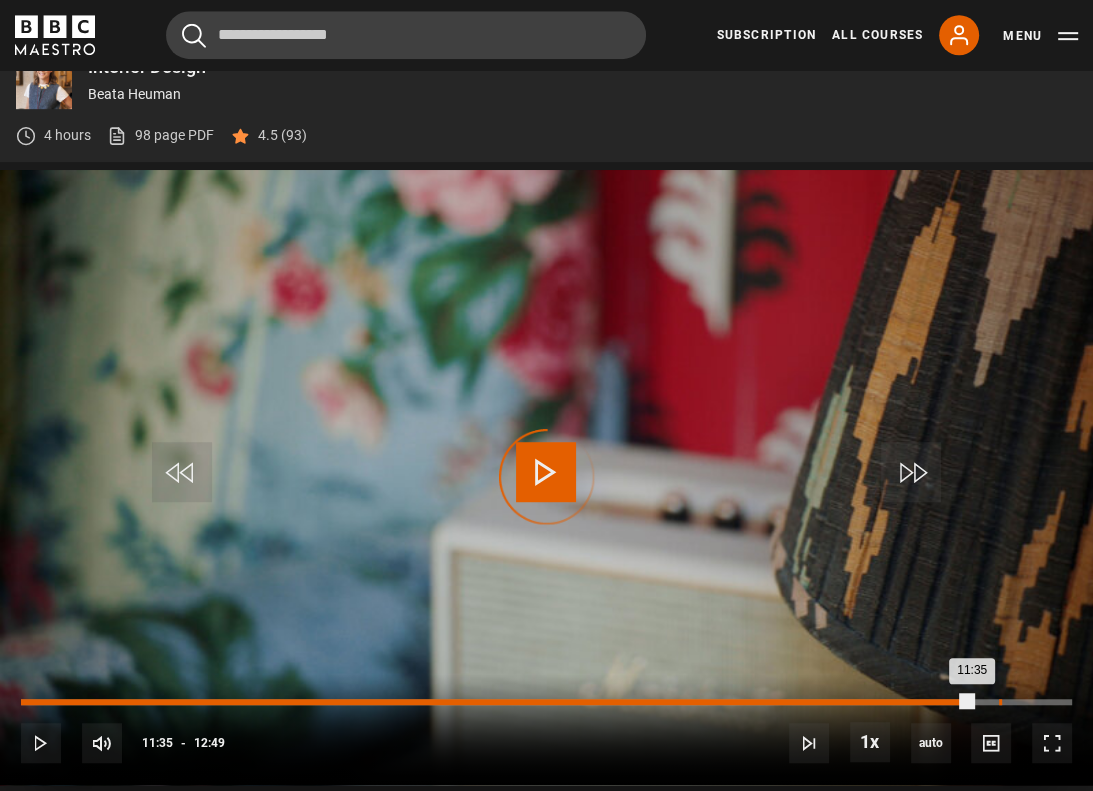 drag, startPoint x: 972, startPoint y: 702, endPoint x: 1000, endPoint y: 702, distance: 28 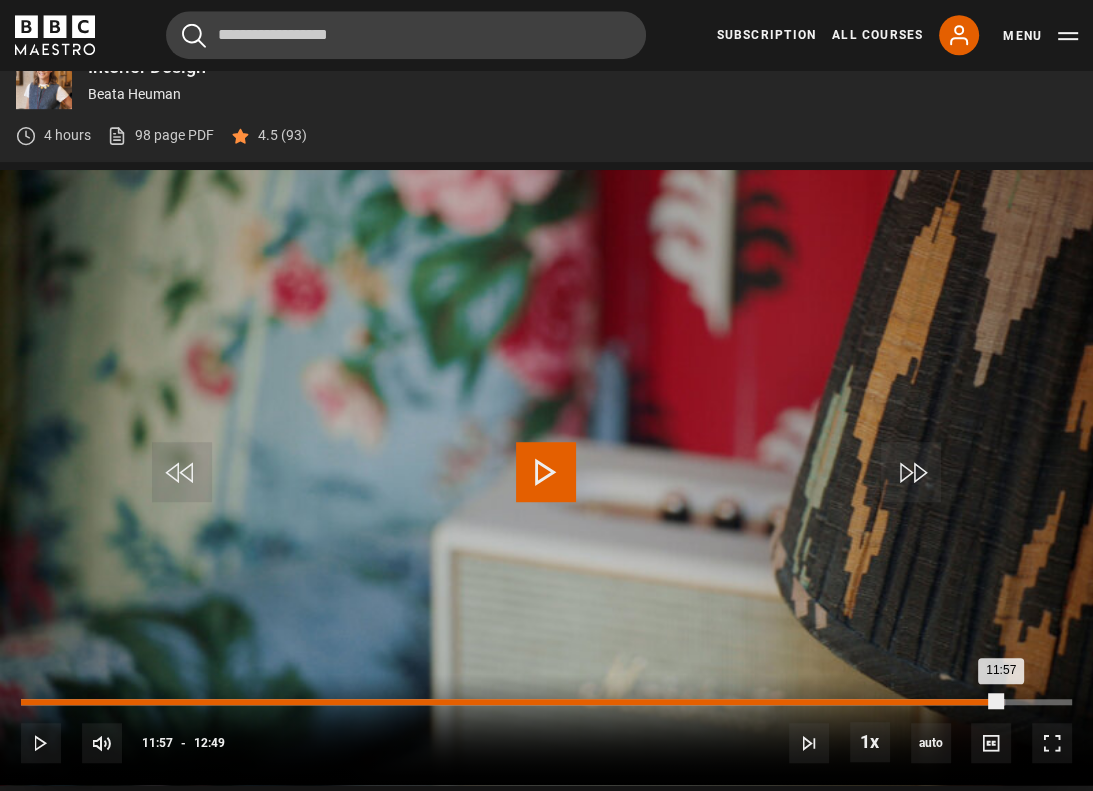 click on "Loaded :  93.63% 11:57 11:57" at bounding box center (546, 702) 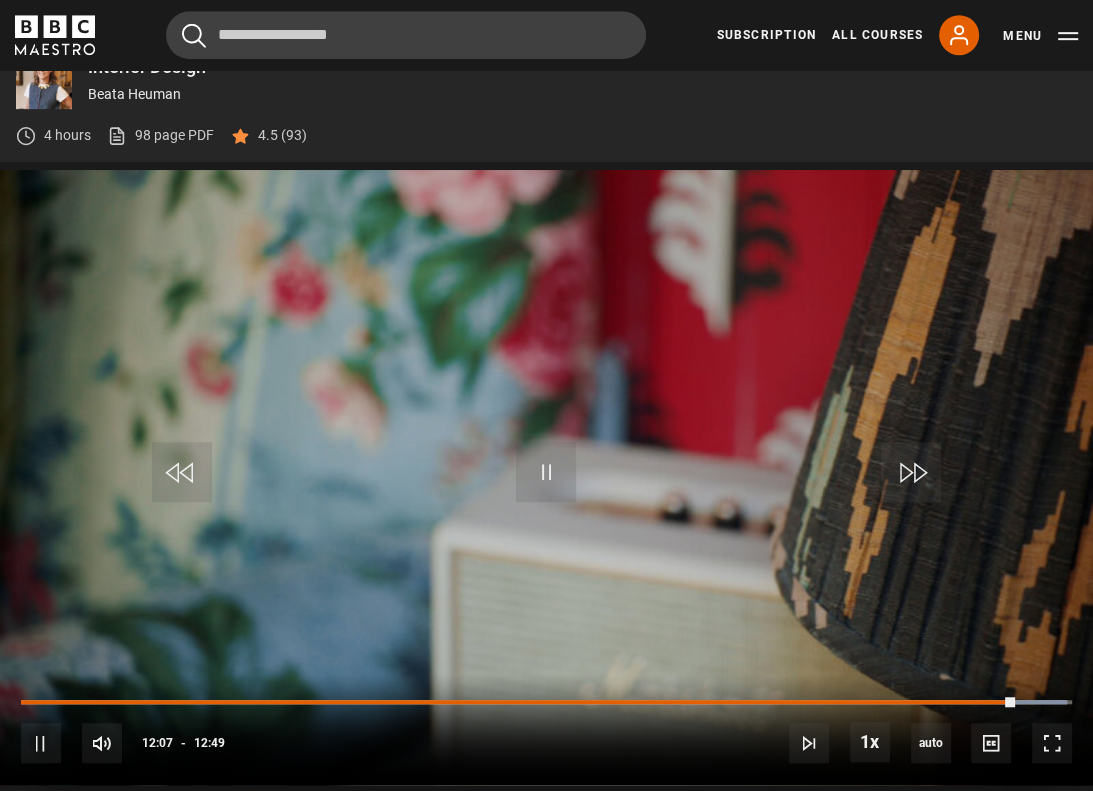 scroll, scrollTop: 796, scrollLeft: 0, axis: vertical 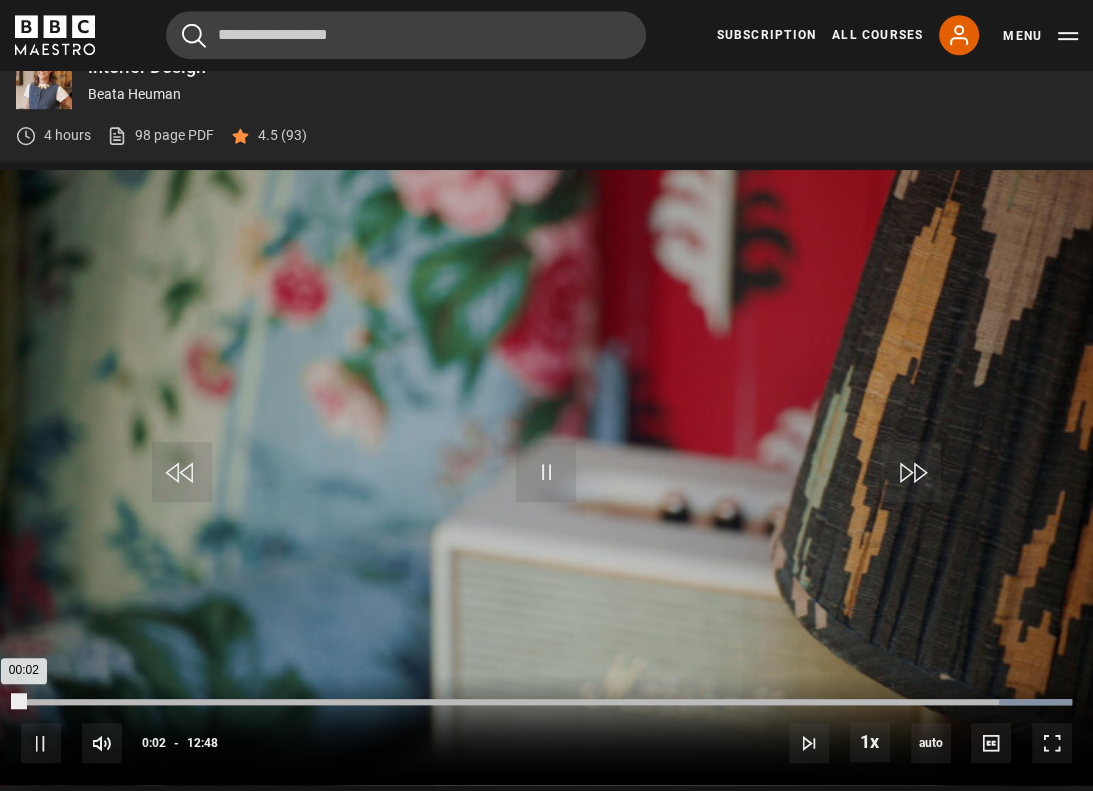 click on "Loaded :  100.00% 00:02 00:02" at bounding box center [546, 702] 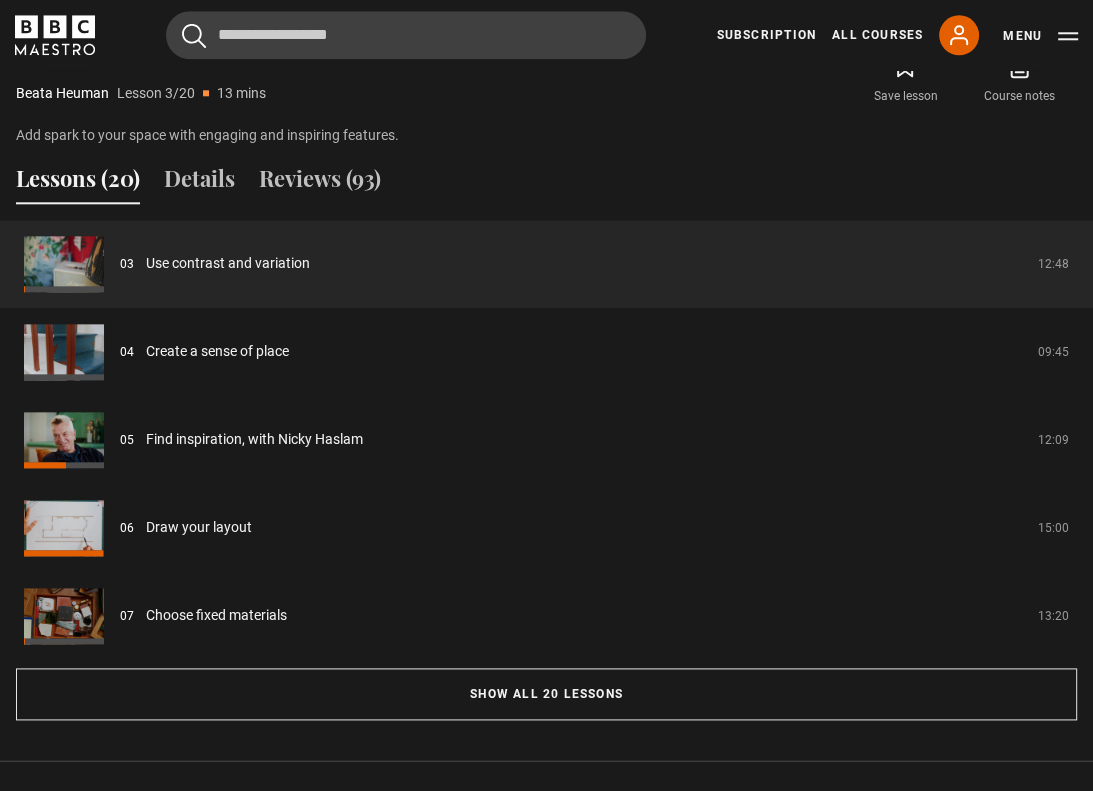 scroll, scrollTop: 1556, scrollLeft: 0, axis: vertical 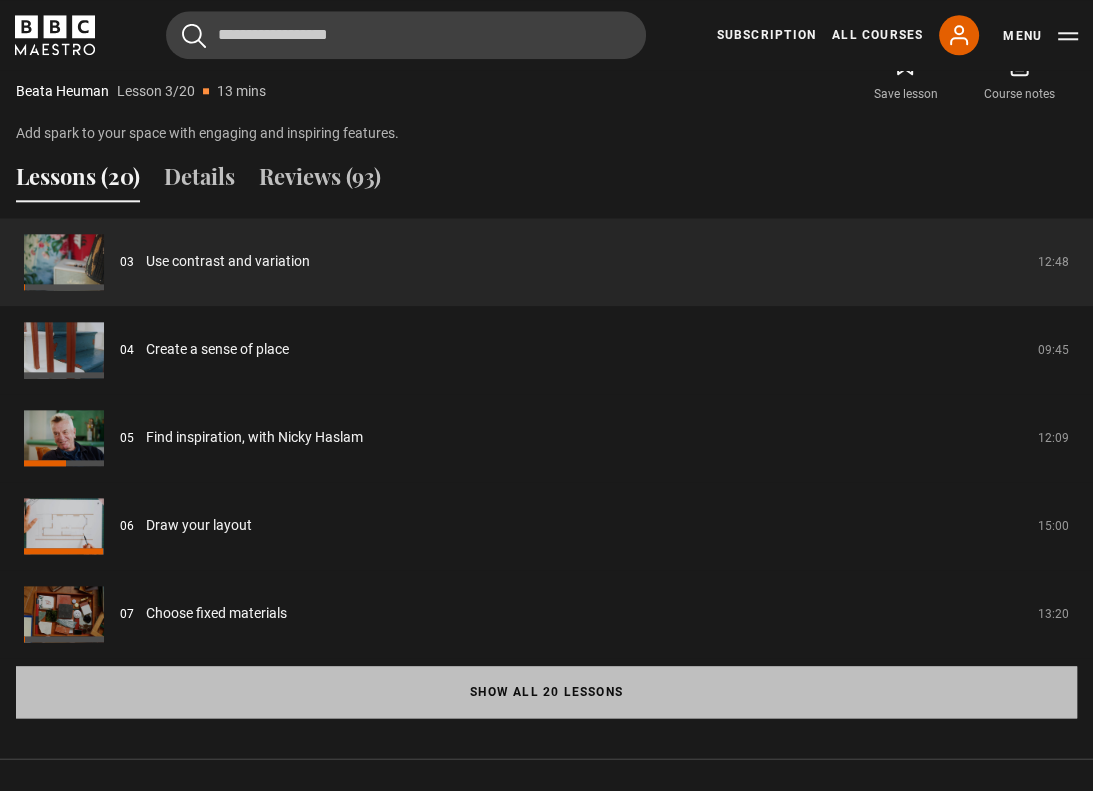 click on "Show all 20 lessons" at bounding box center [546, 692] 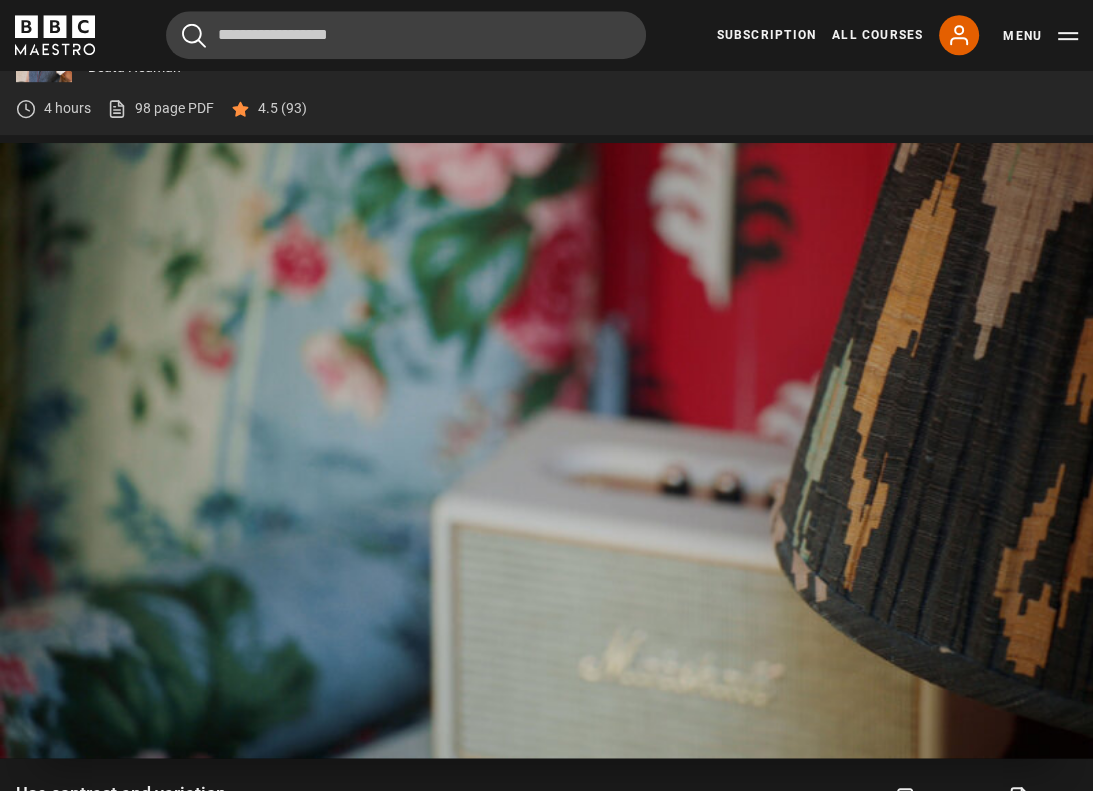click on "Video Player is loading. Play Lesson Use contrast and variation 10s Skip Back 10 seconds Pause 10s Skip Forward 10 seconds Loaded :  8.45% 00:00 00:17 Pause Mute Current Time  0:17 - Duration  12:49
Beata Heuman
Lesson 3
Use contrast and variation
1x Playback Rate 2x 1.5x 1x , selected 0.5x auto Quality 360p 720p 1080p 2160p Auto , selected Captions captions off , selected English  Captions This is a modal window.
Lesson Completed
Up next
Create a sense of place
Cancel
Do you want to save this lesson?
Save lesson" at bounding box center (546, 450) 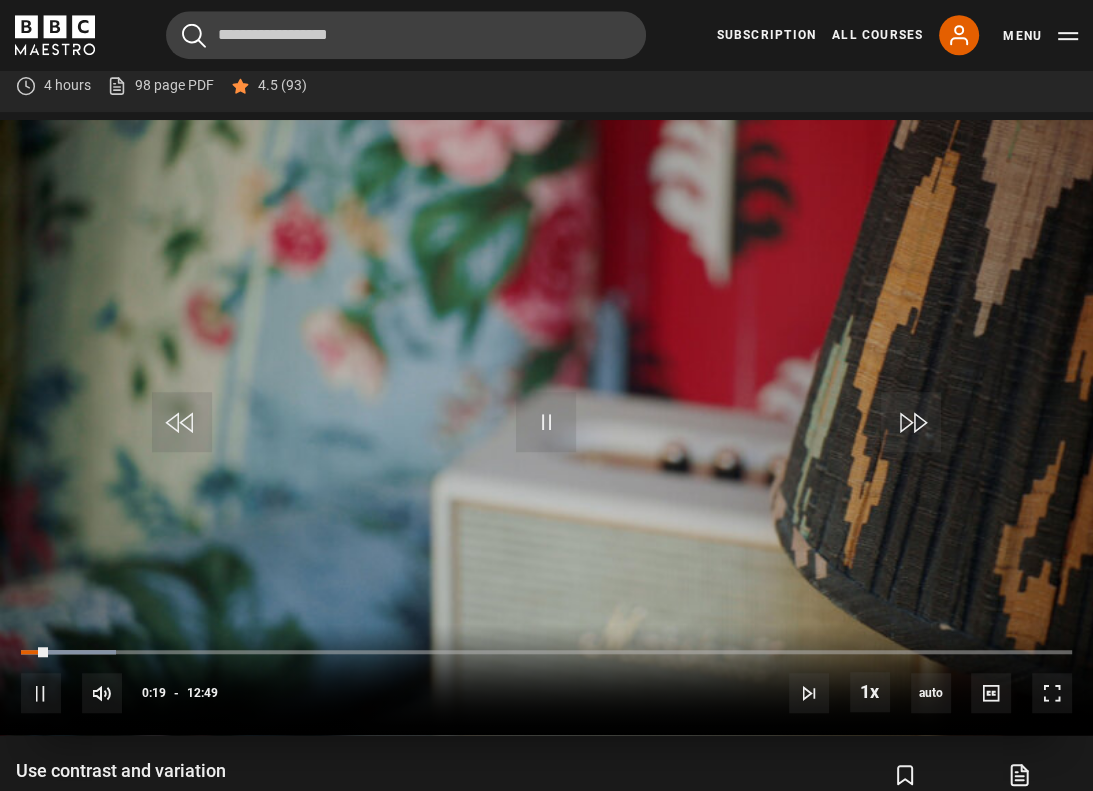 scroll, scrollTop: 844, scrollLeft: 0, axis: vertical 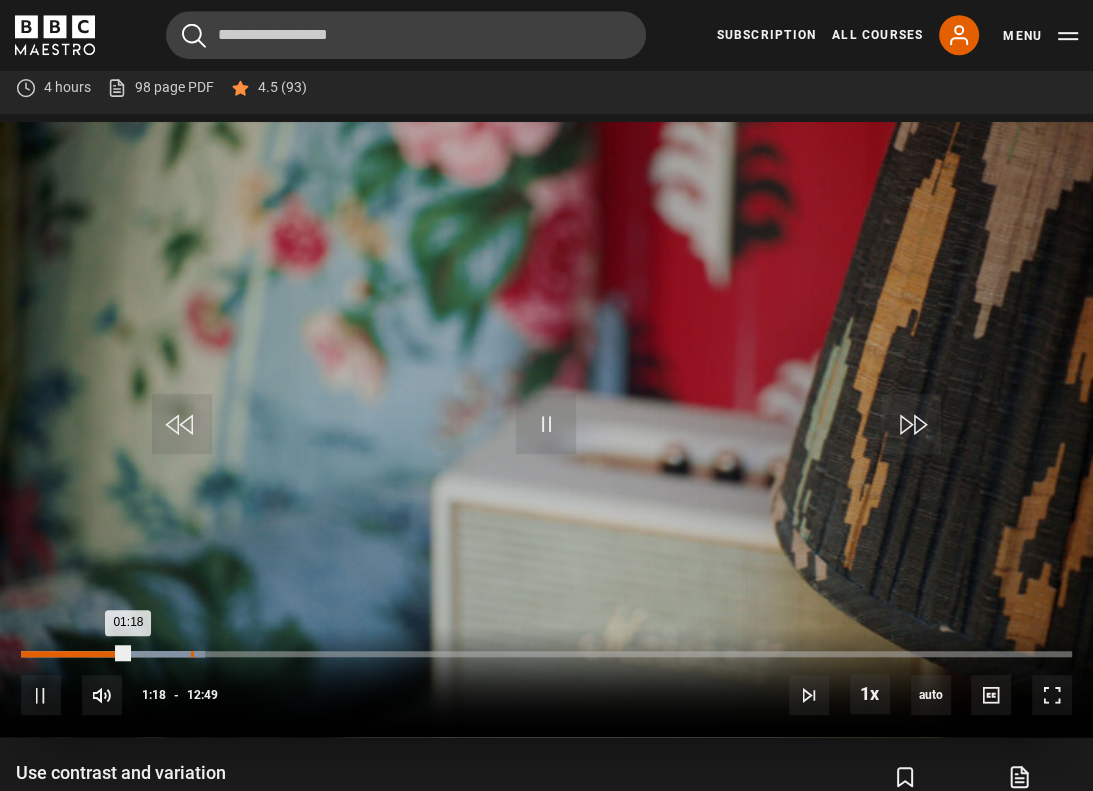 click on "Loaded :  17.56% 02:04 01:18" at bounding box center [546, 654] 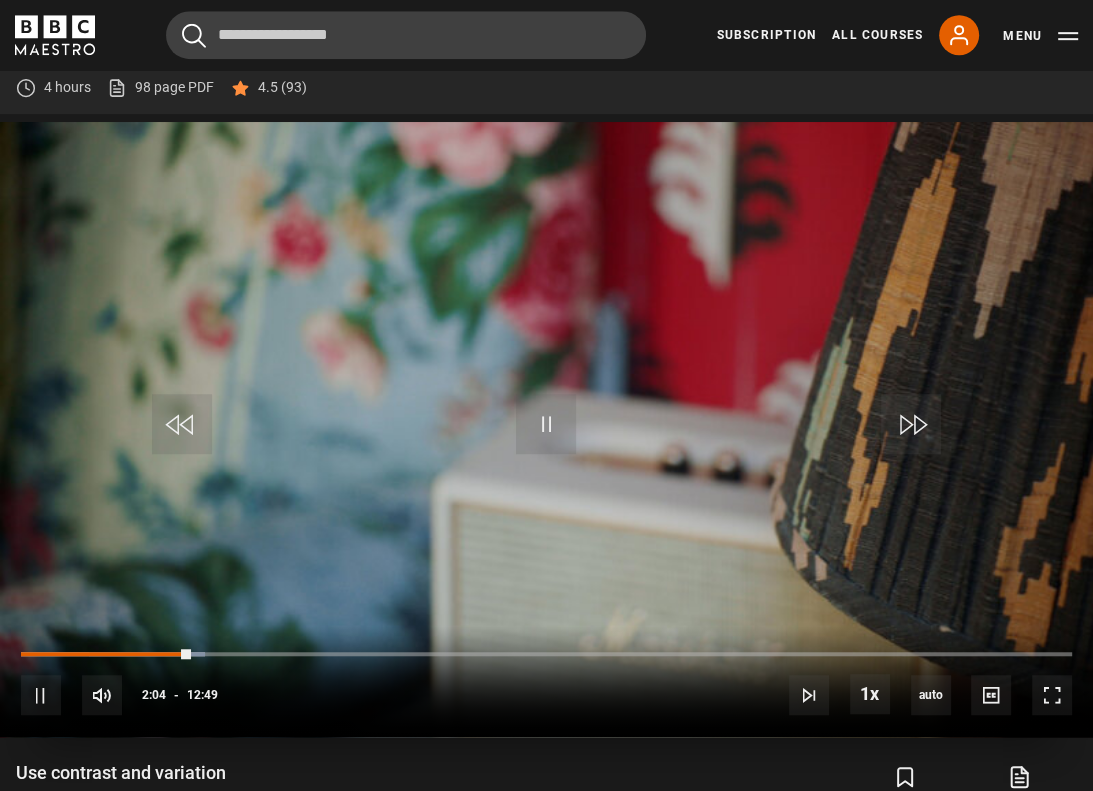 click on "10s Skip Back 10 seconds Pause 10s Skip Forward 10 seconds Loaded :  17.56% 03:53 02:04 Pause Mute Current Time  2:04 - Duration  12:49
Beata Heuman
Lesson 3
Use contrast and variation
1x Playback Rate 2x 1.5x 1x , selected 0.5x auto Quality 360p 720p 1080p 2160p Auto , selected Captions captions off , selected English  Captions" at bounding box center [546, 681] 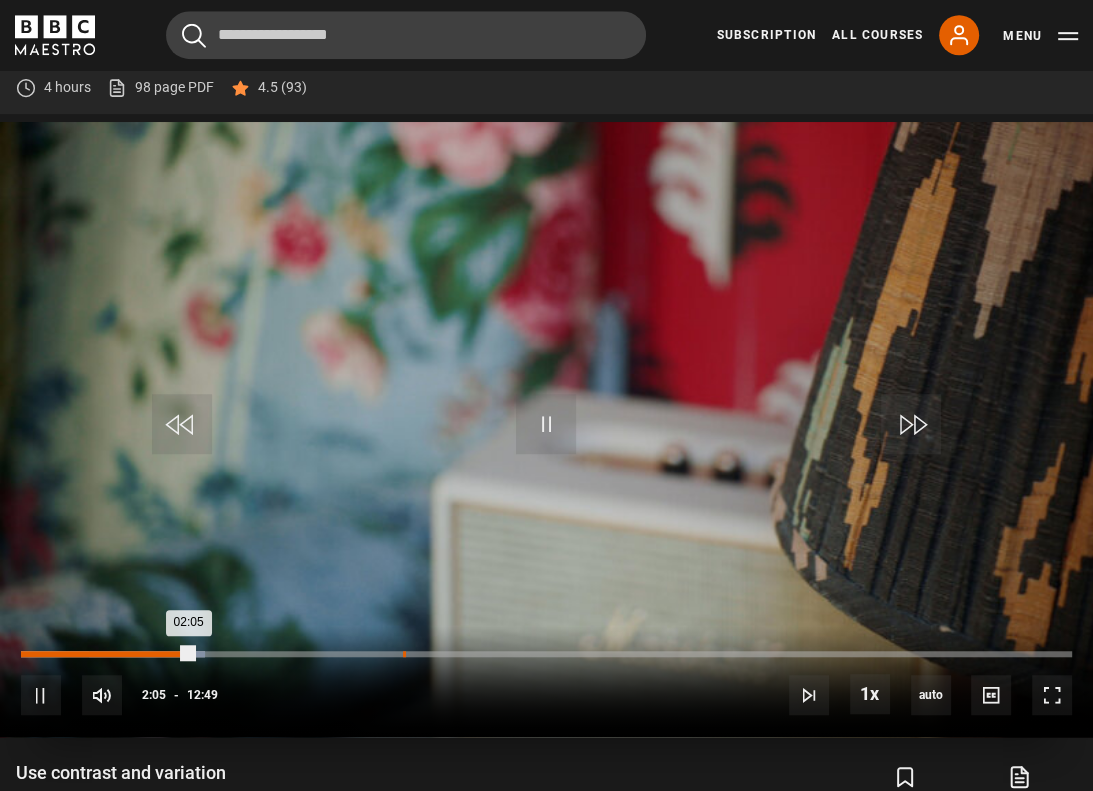 click on "Loaded :  17.56% 04:39 02:05" at bounding box center [546, 654] 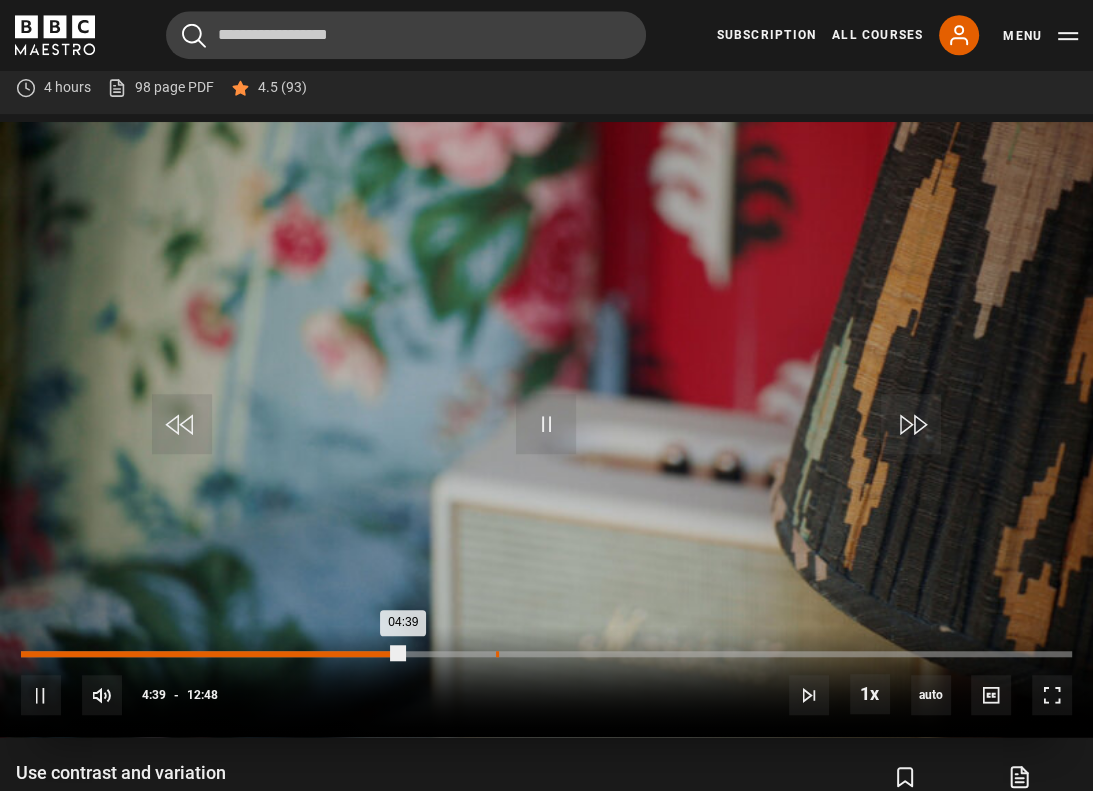 click on "Loaded :  0.00% 05:47 04:39" at bounding box center (546, 654) 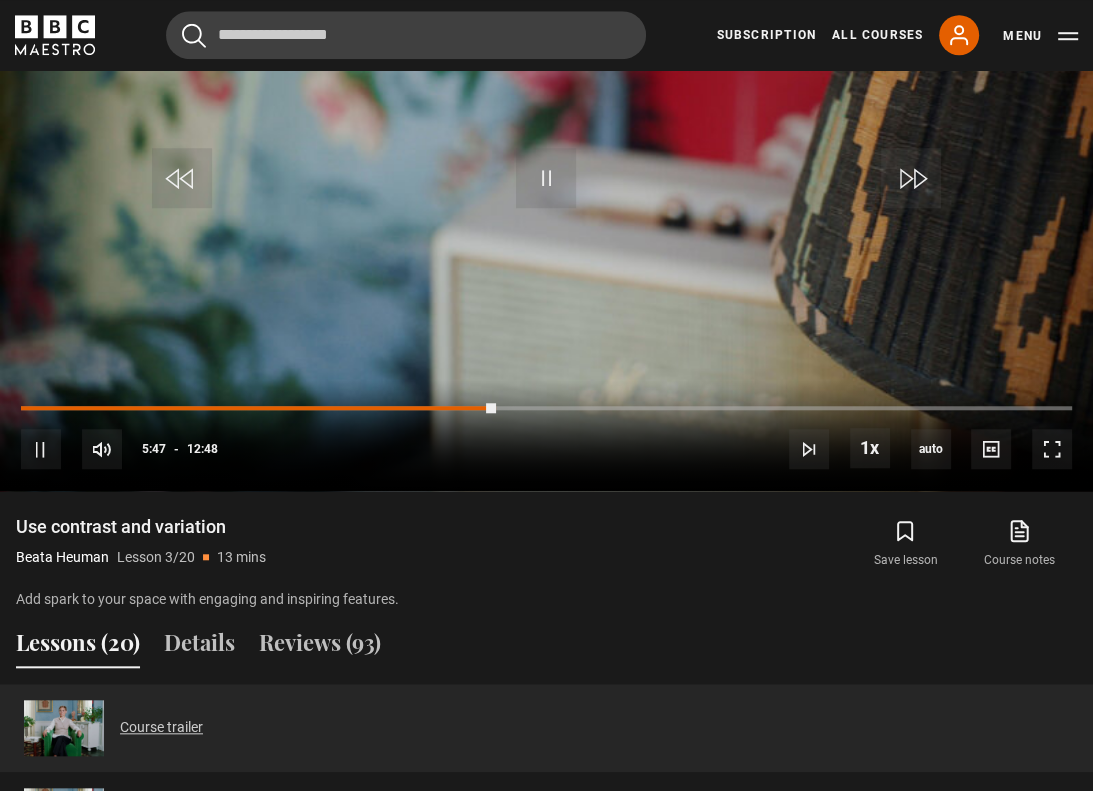 scroll, scrollTop: 1080, scrollLeft: 0, axis: vertical 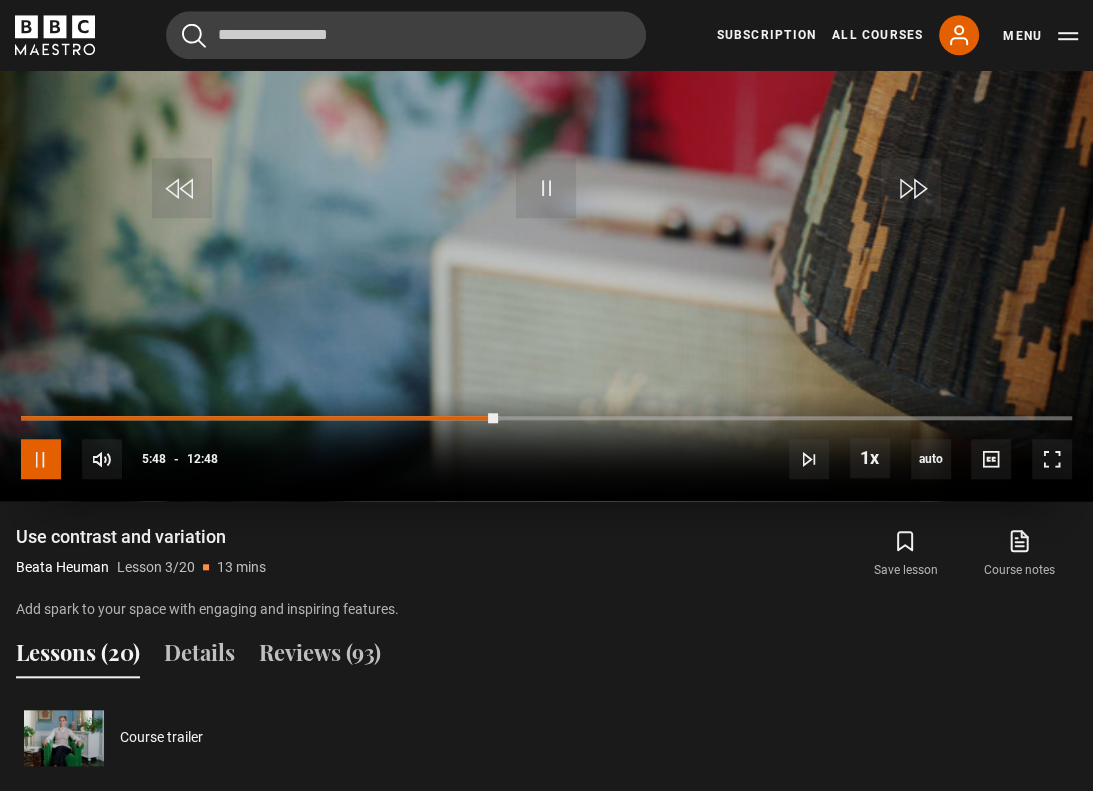 click at bounding box center [41, 459] 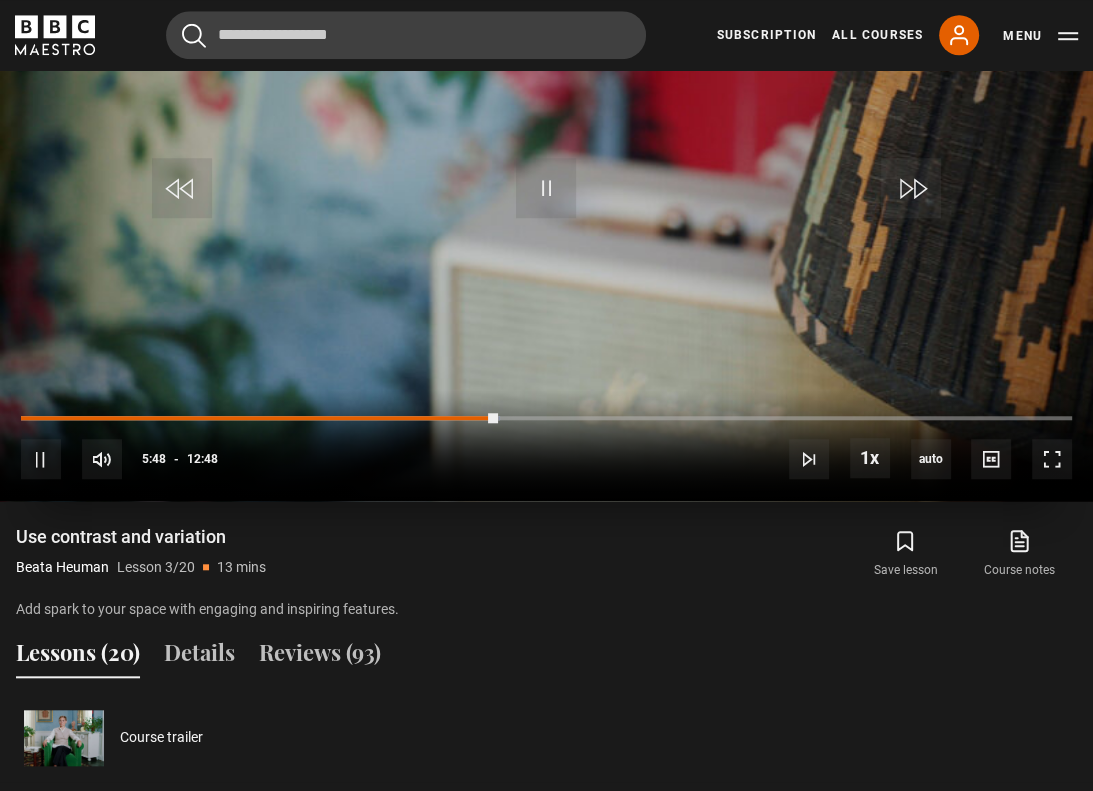 scroll, scrollTop: 966, scrollLeft: 0, axis: vertical 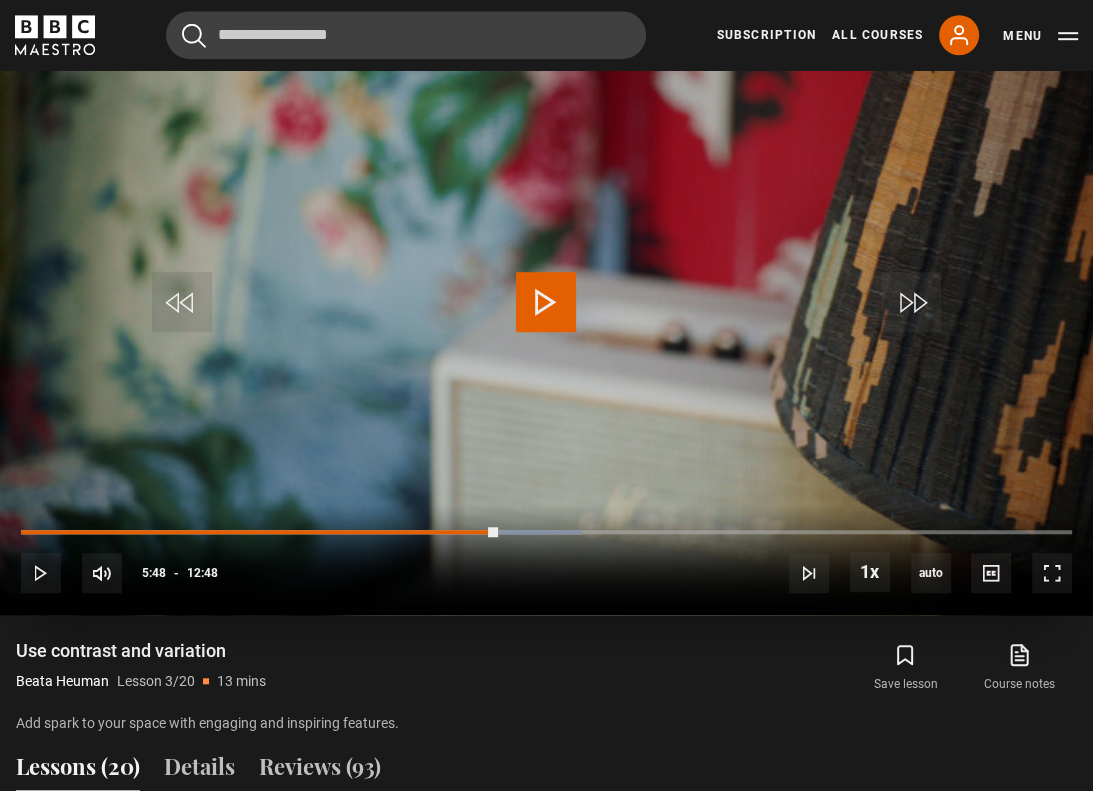 click at bounding box center (546, 302) 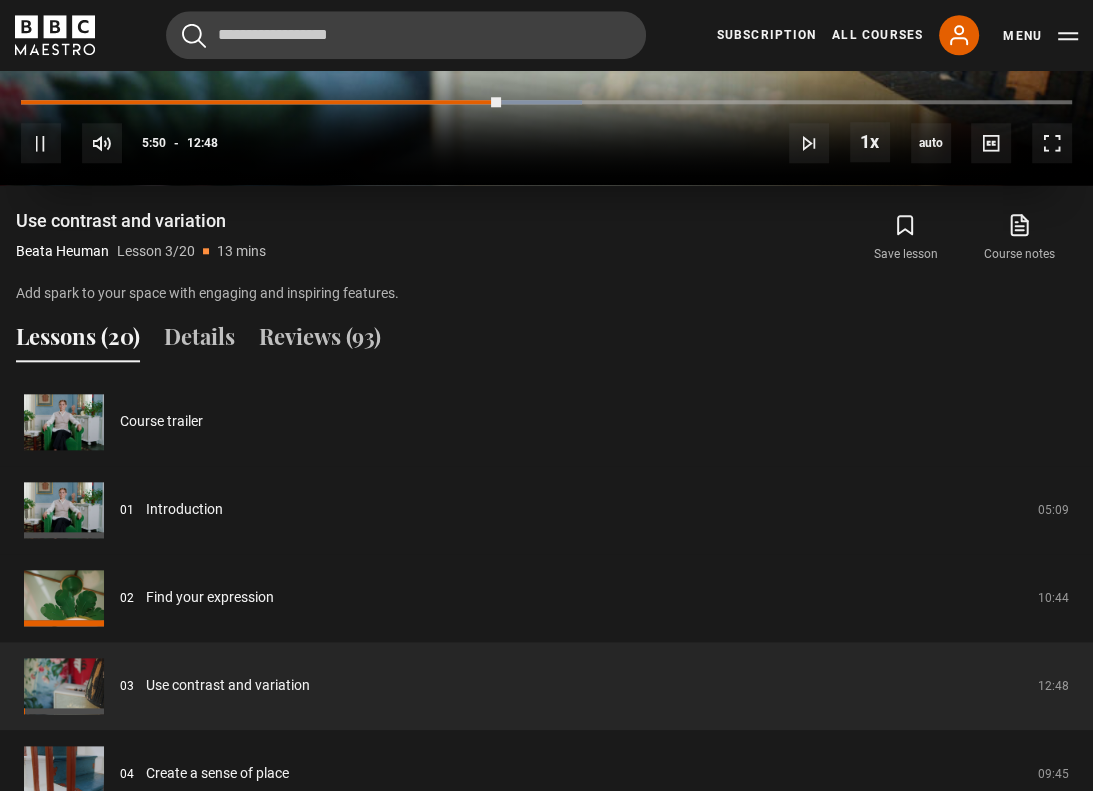 scroll, scrollTop: 1405, scrollLeft: 0, axis: vertical 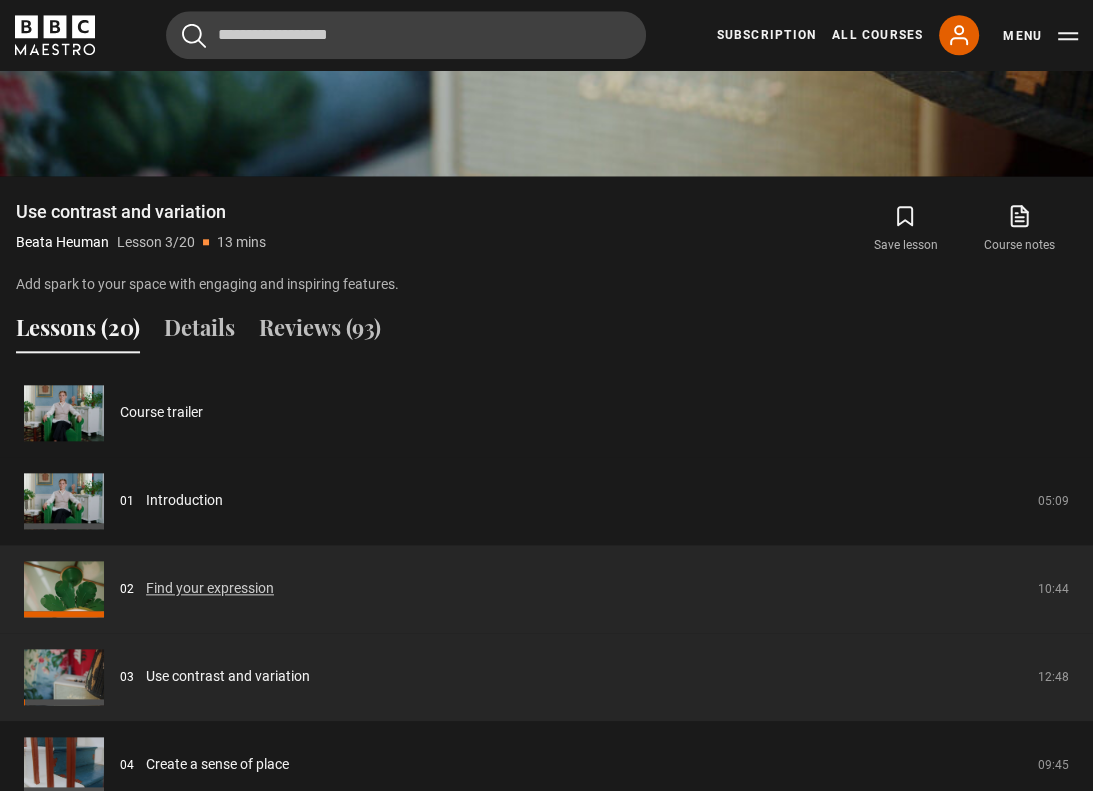 click on "Find your expression" at bounding box center (210, 588) 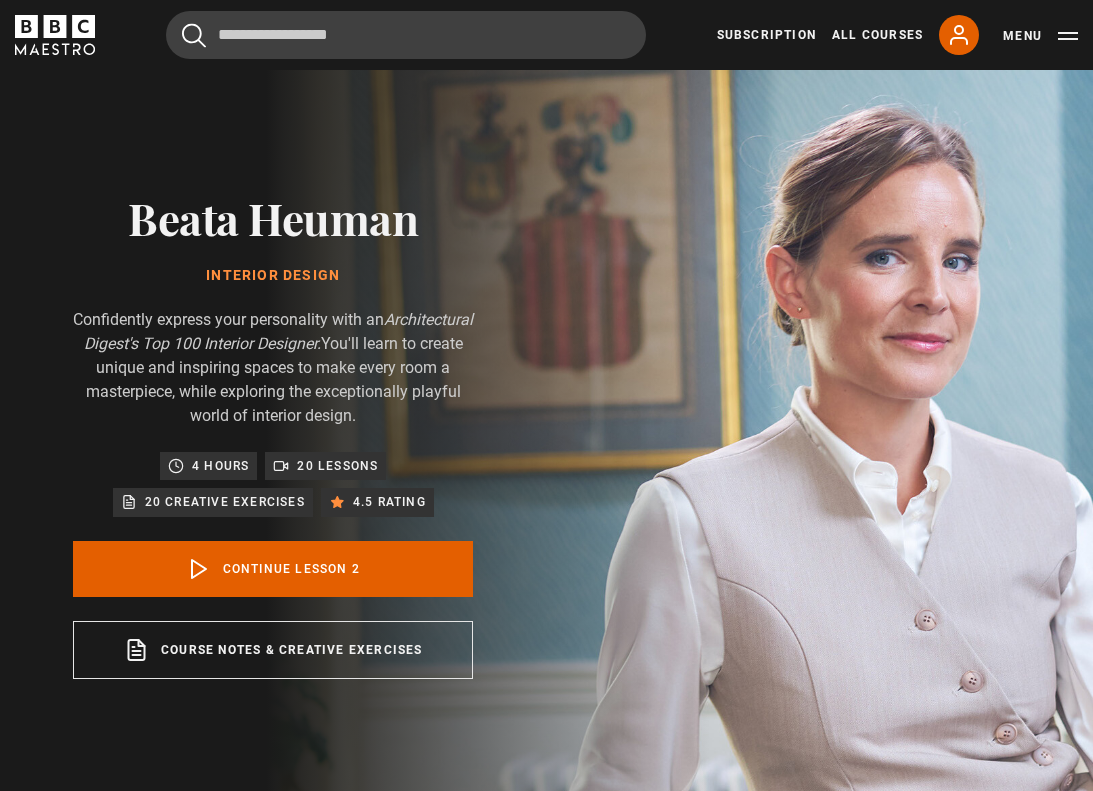 scroll, scrollTop: 1956, scrollLeft: 0, axis: vertical 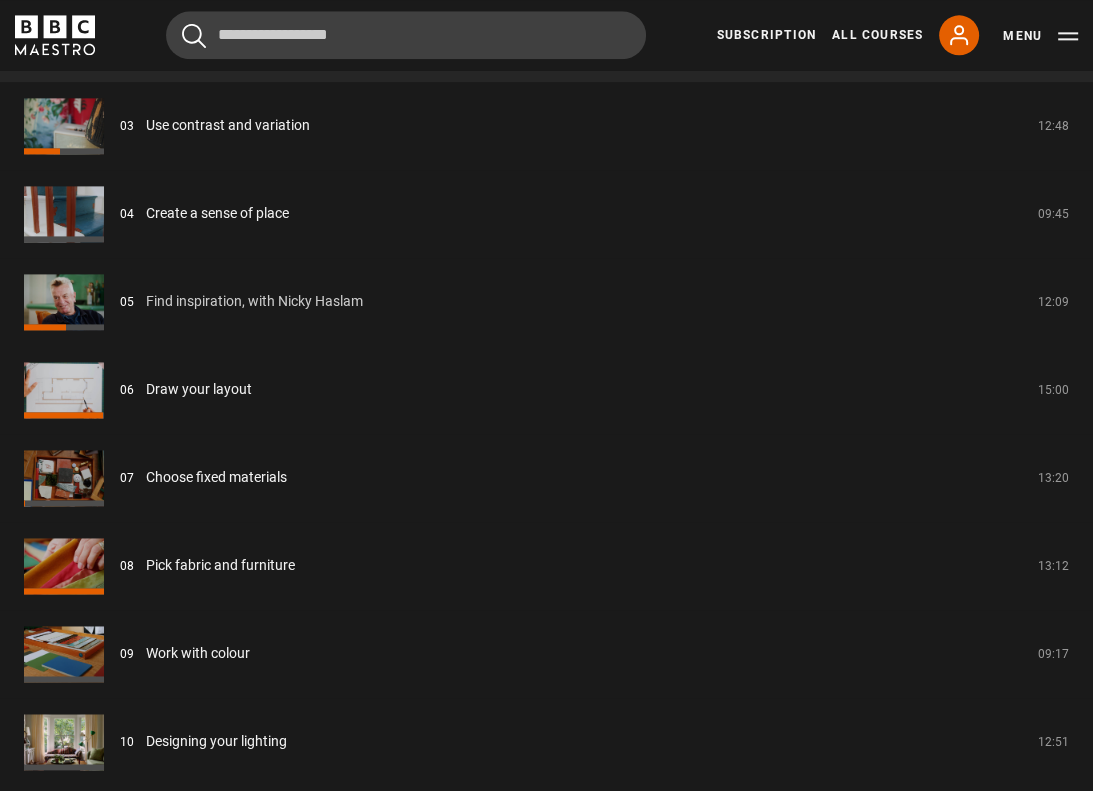 click on "Find inspiration, with Nicky Haslam" at bounding box center [254, 301] 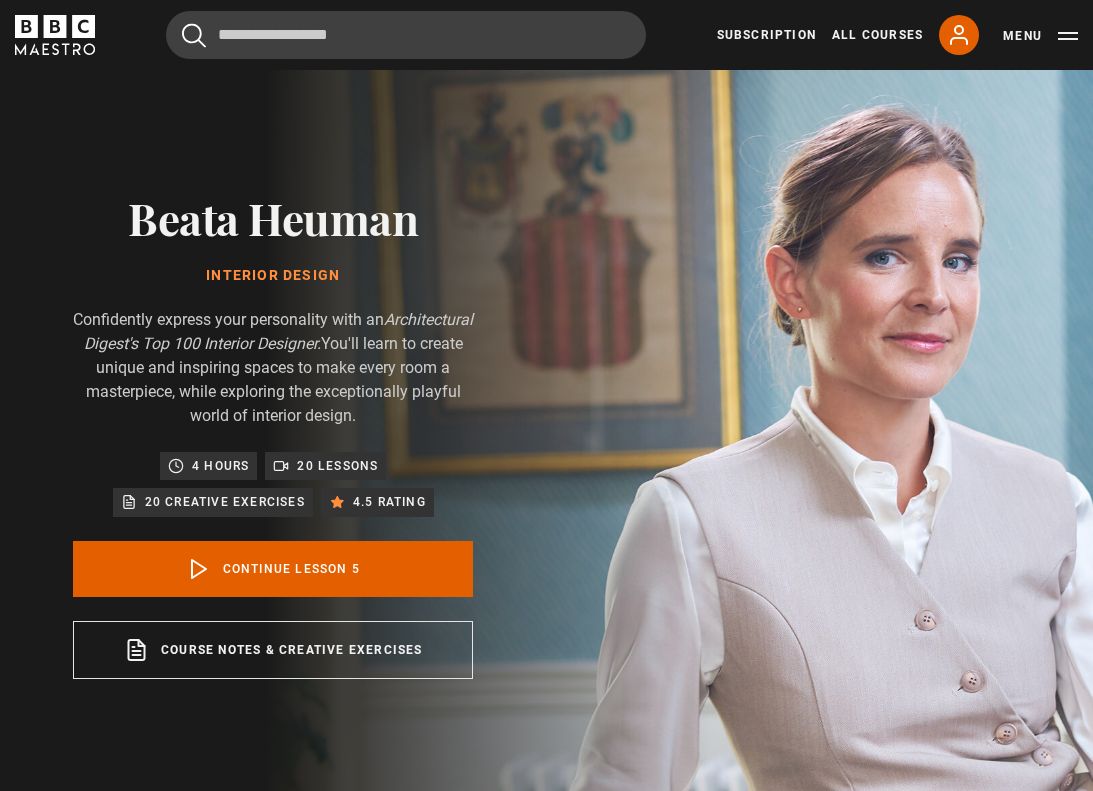 scroll, scrollTop: 801, scrollLeft: 0, axis: vertical 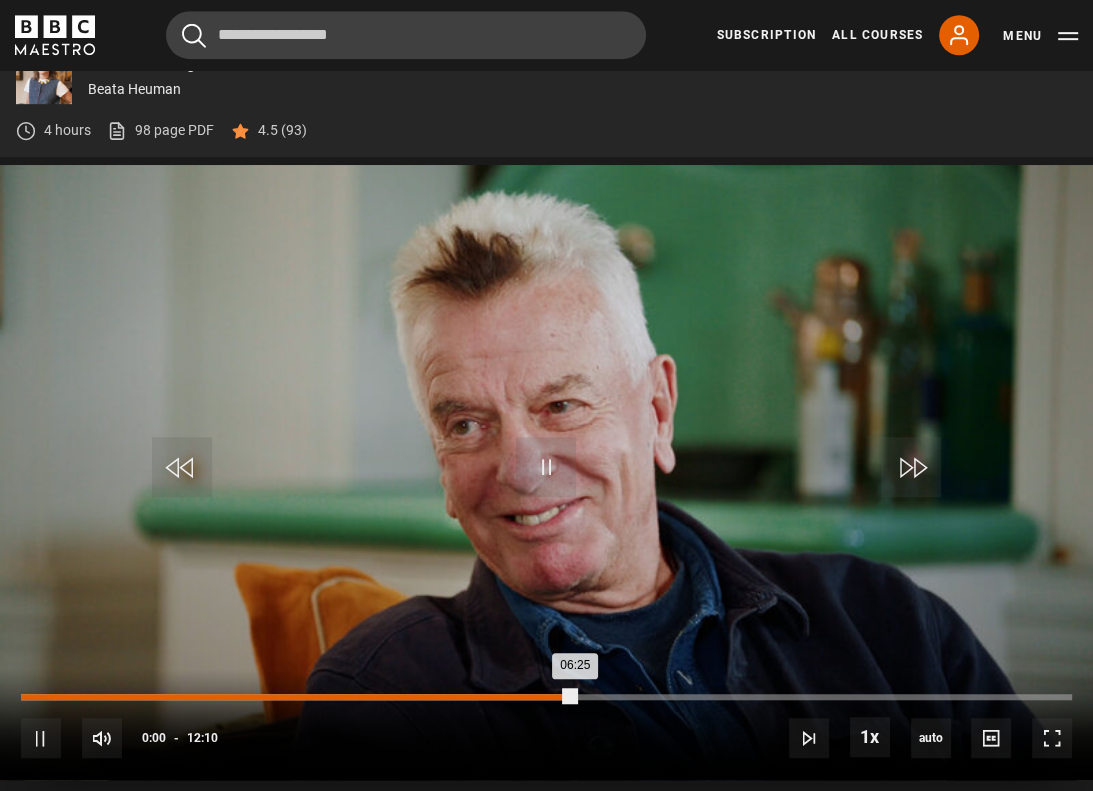 click on "06:25" at bounding box center [298, 697] 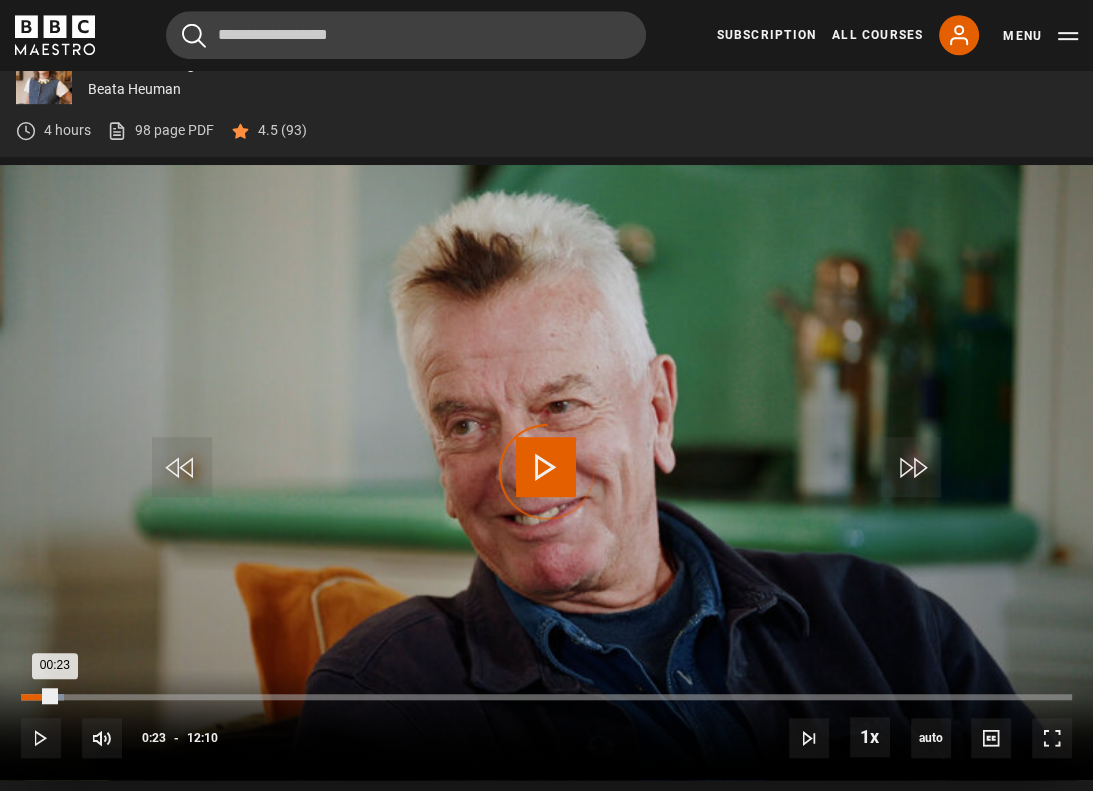 click on "00:09" at bounding box center (35, 697) 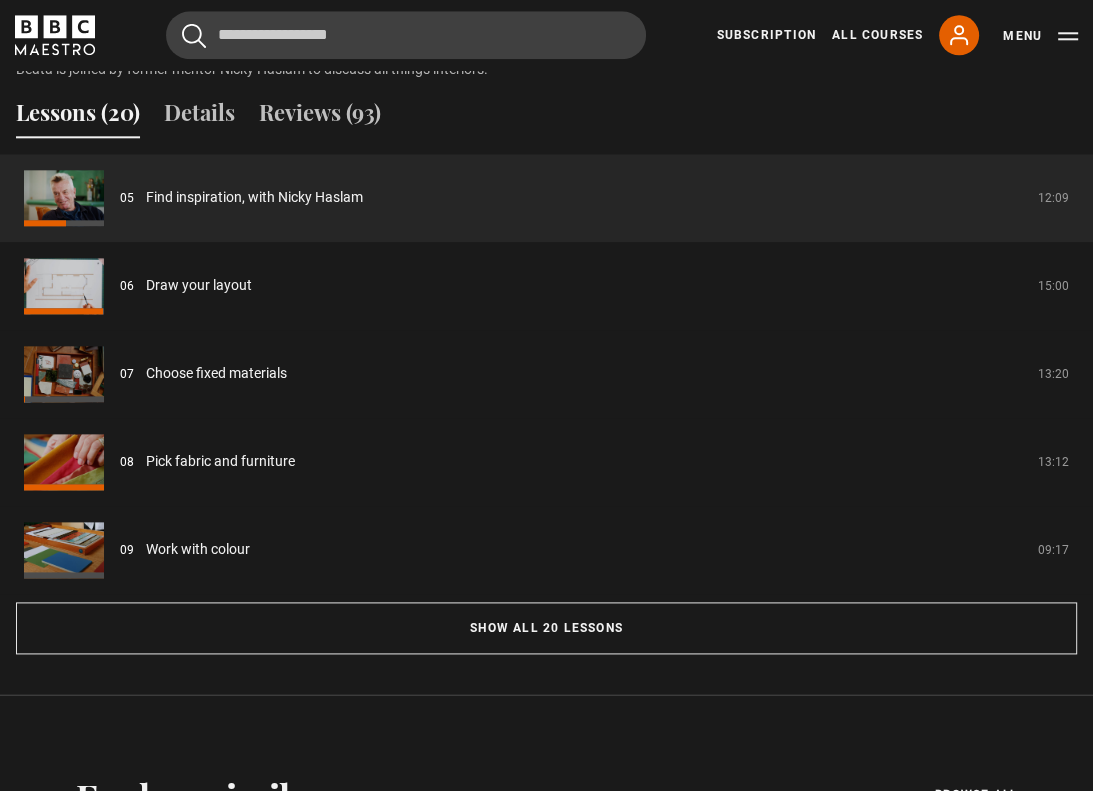 scroll, scrollTop: 1622, scrollLeft: 0, axis: vertical 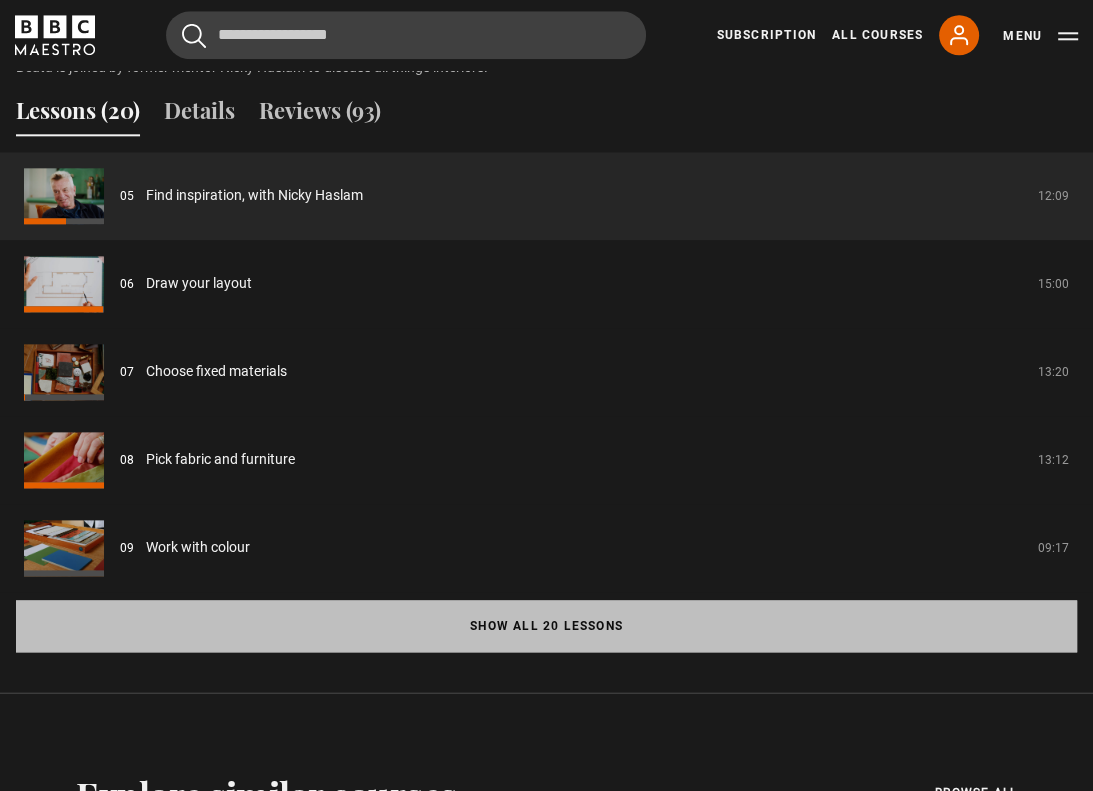 click on "Show all 20 lessons" at bounding box center (546, 626) 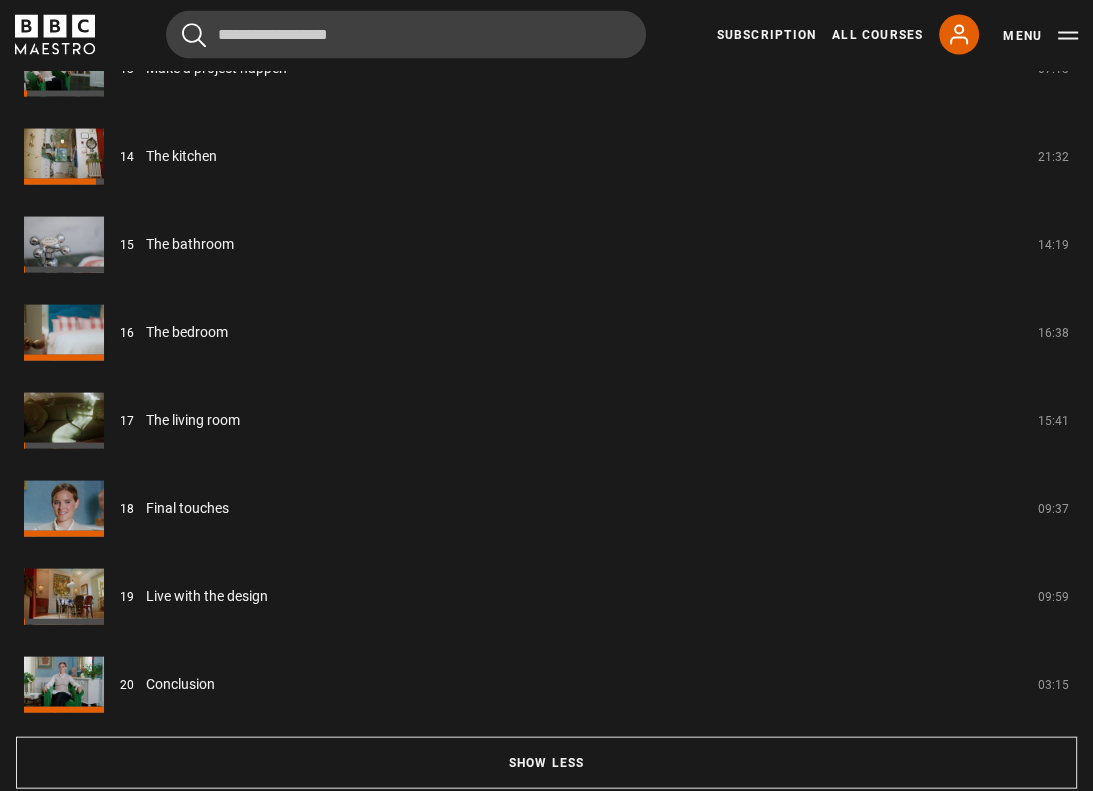 scroll, scrollTop: 2894, scrollLeft: 0, axis: vertical 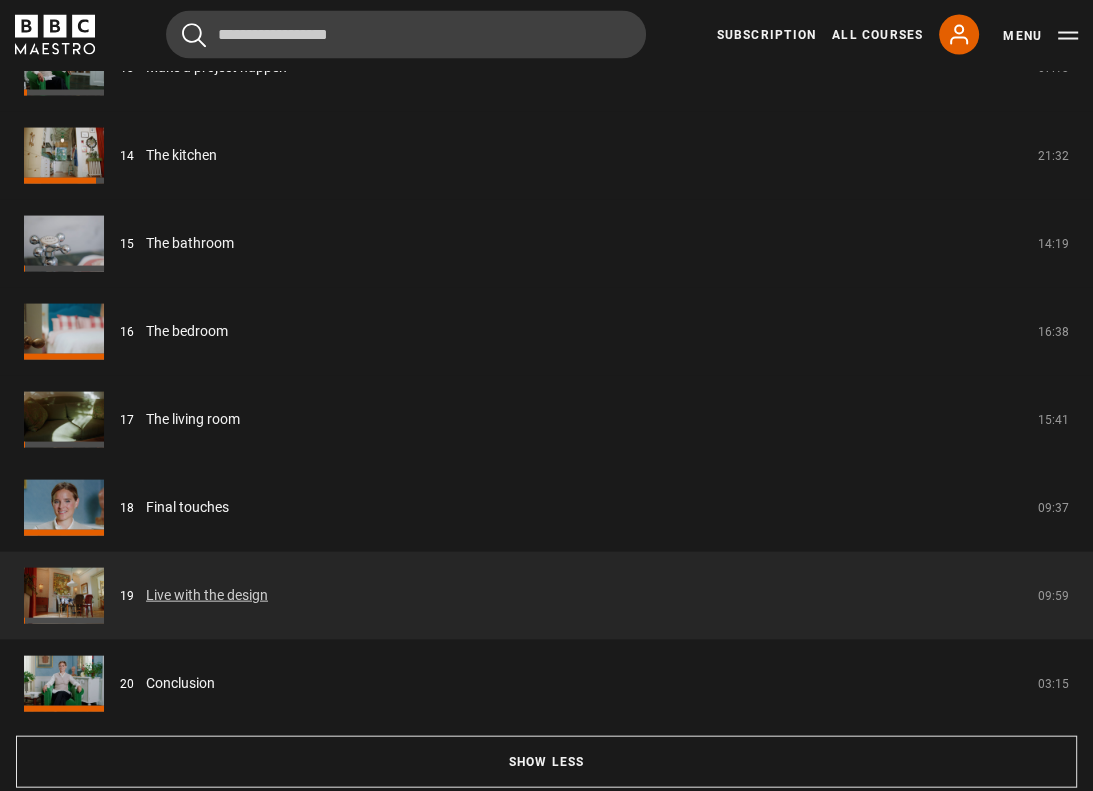 click on "Live with the design" at bounding box center [207, 595] 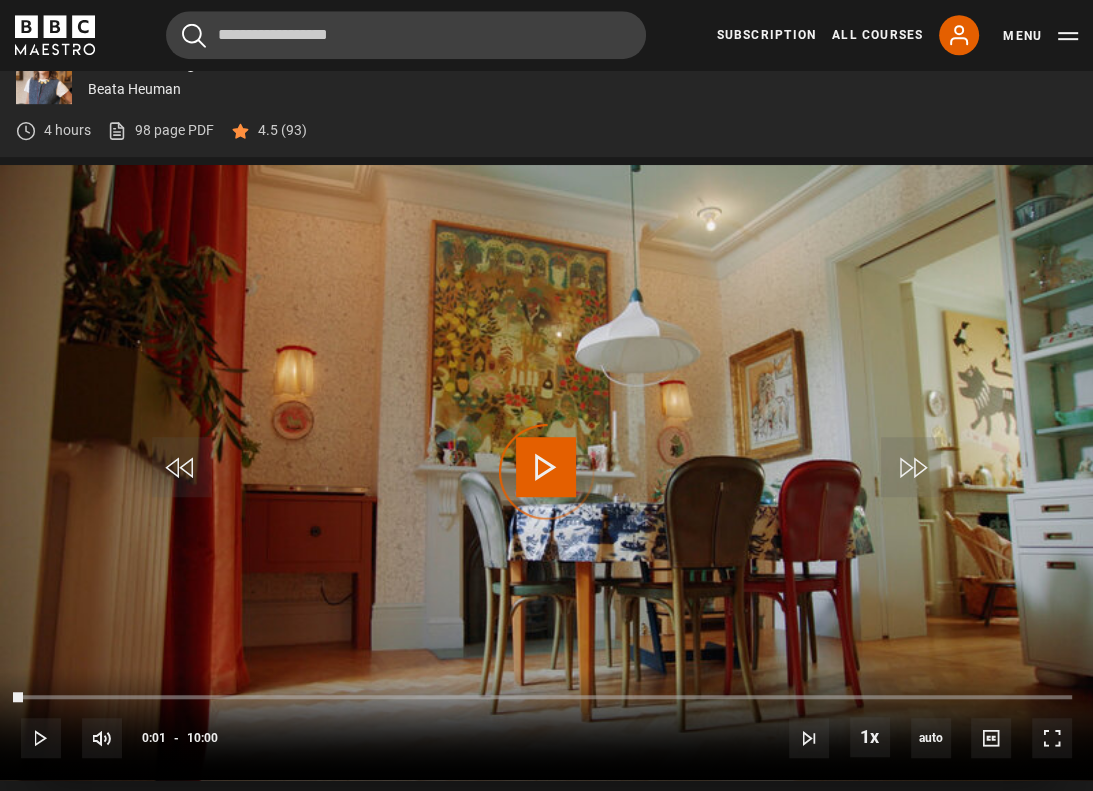 scroll, scrollTop: 801, scrollLeft: 0, axis: vertical 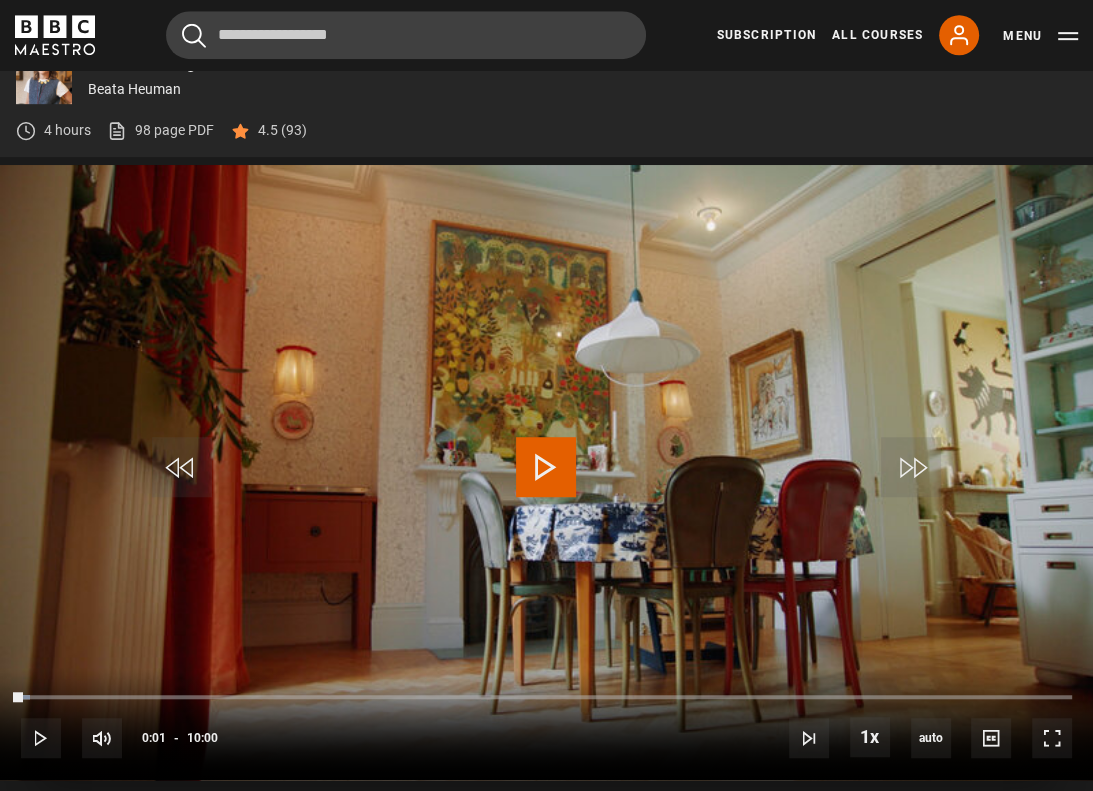 click at bounding box center [546, 467] 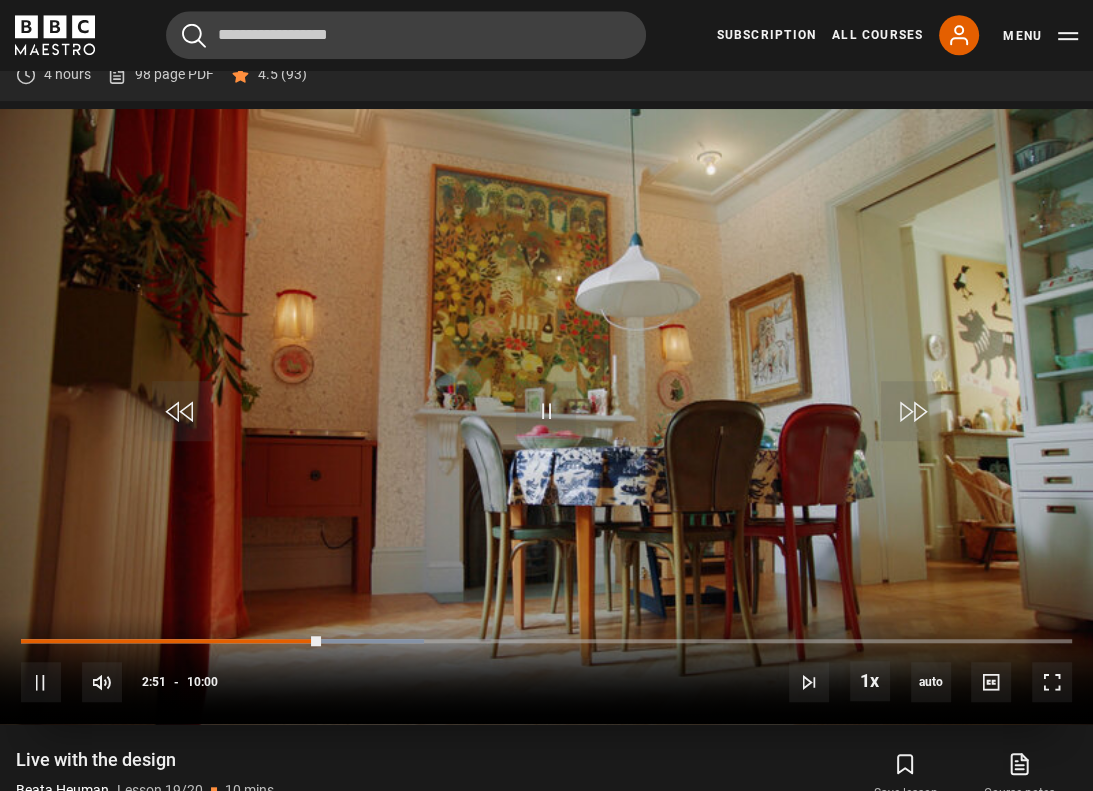 scroll, scrollTop: 858, scrollLeft: 0, axis: vertical 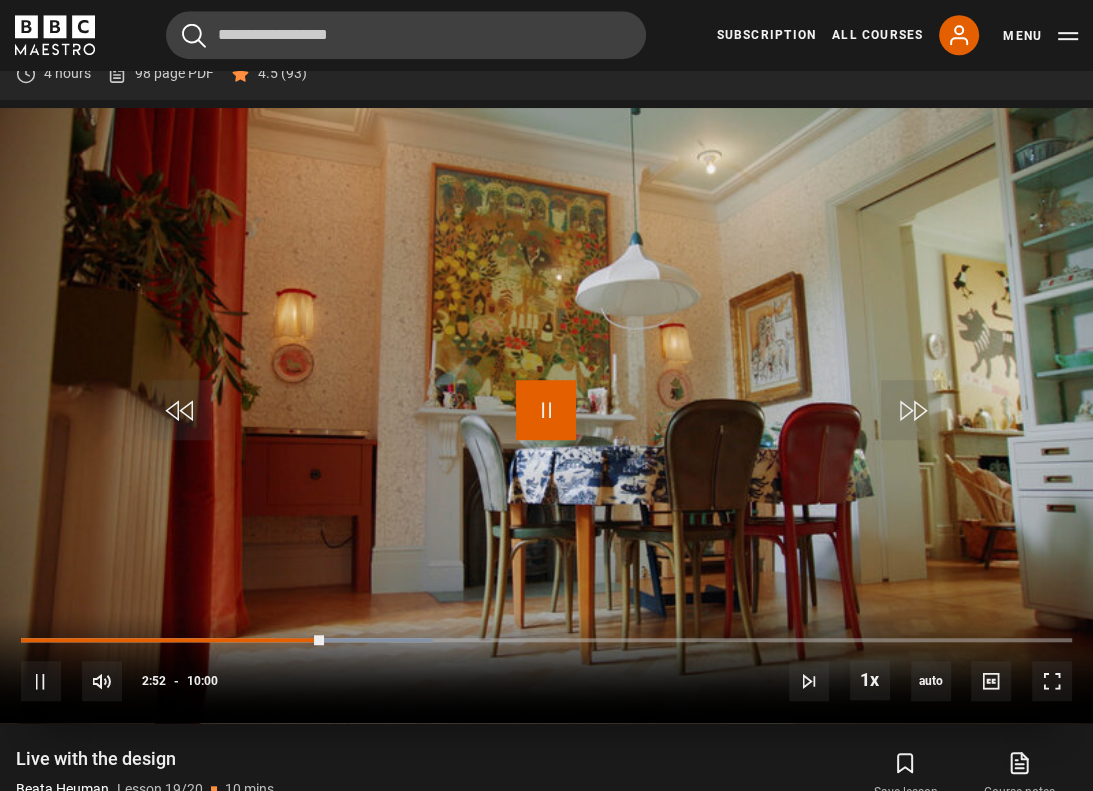 click at bounding box center [546, 410] 